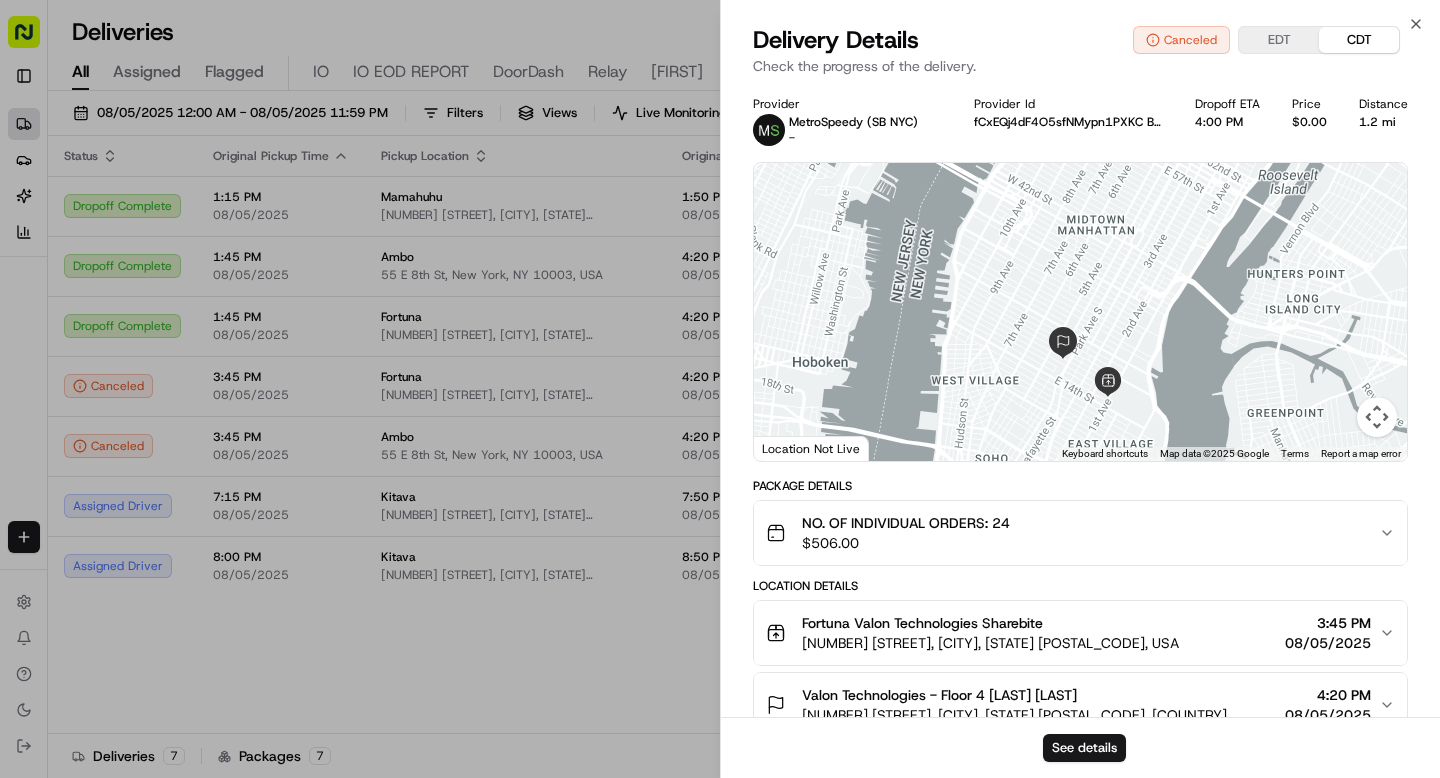scroll, scrollTop: 0, scrollLeft: 0, axis: both 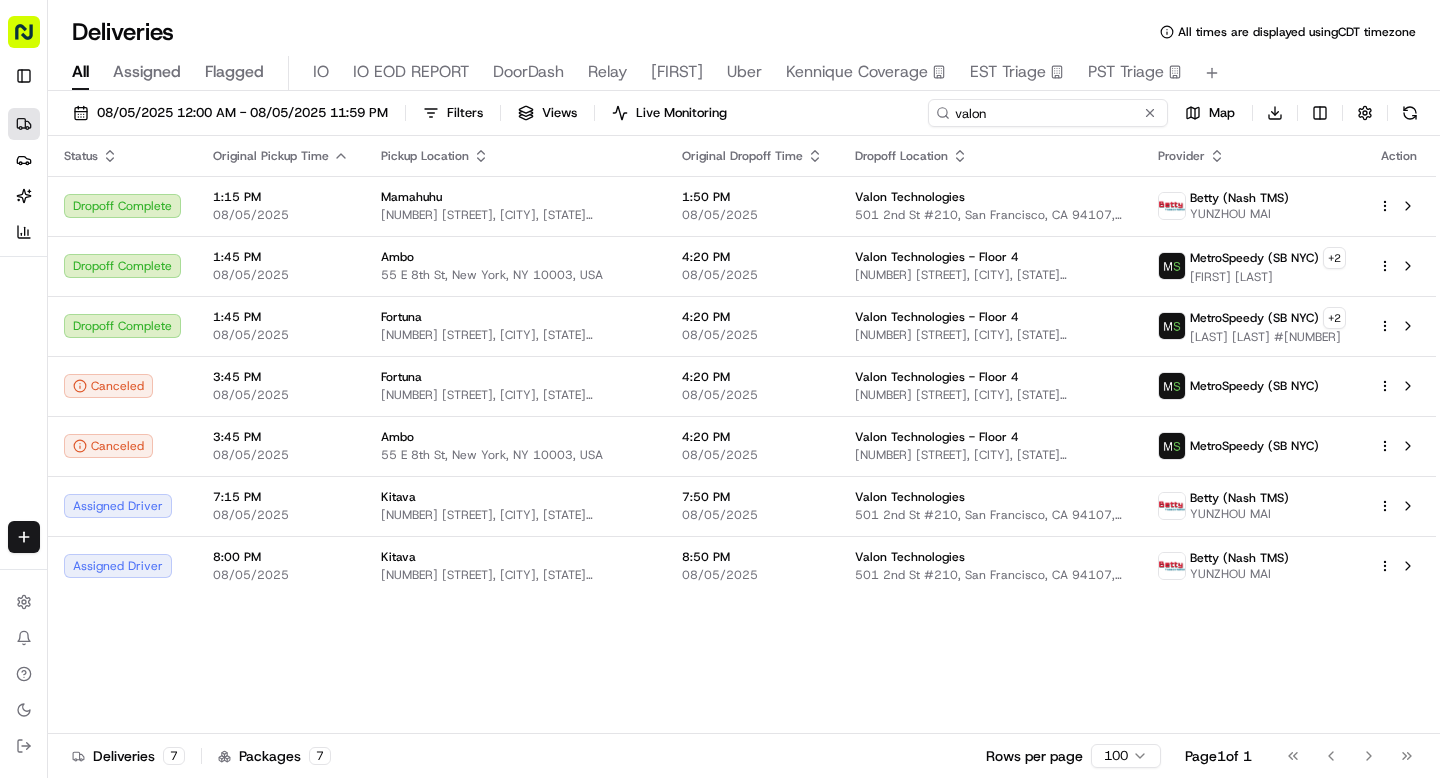 click on "valon" at bounding box center (1048, 113) 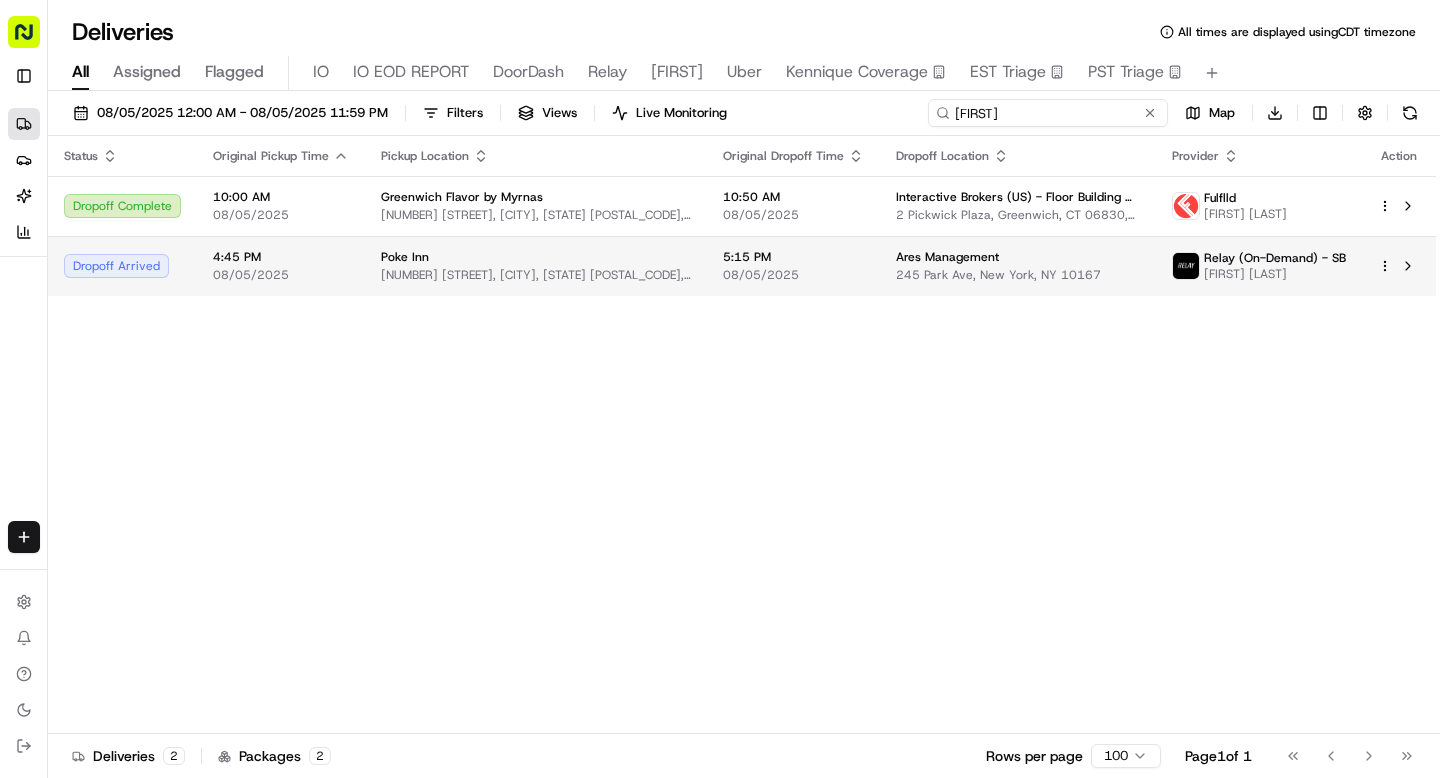type on "[FIRST]" 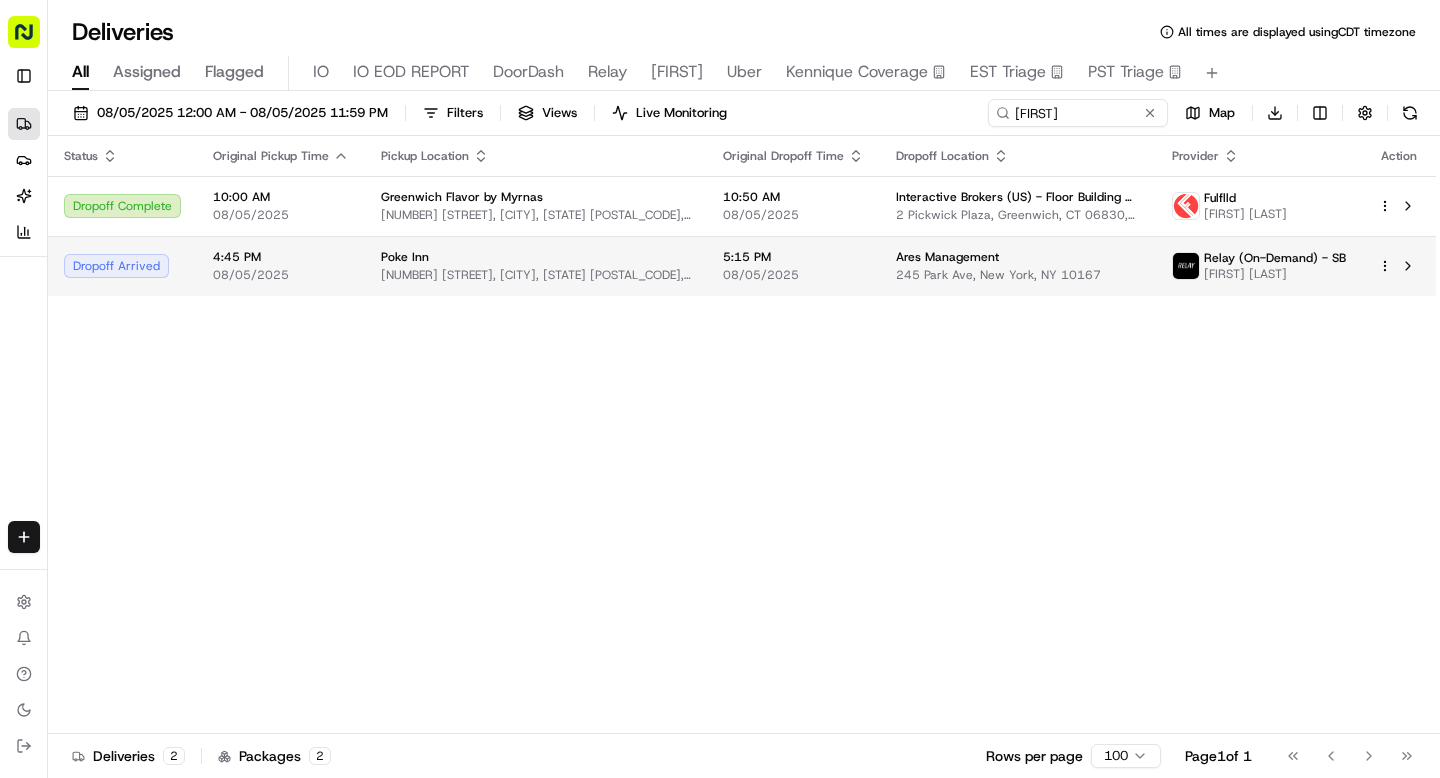 click on "[BUSINESS_NAME] [NUMBER] [STREET], [CITY], [STATE] [POSTAL_CODE], [COUNTRY]" at bounding box center [536, 266] 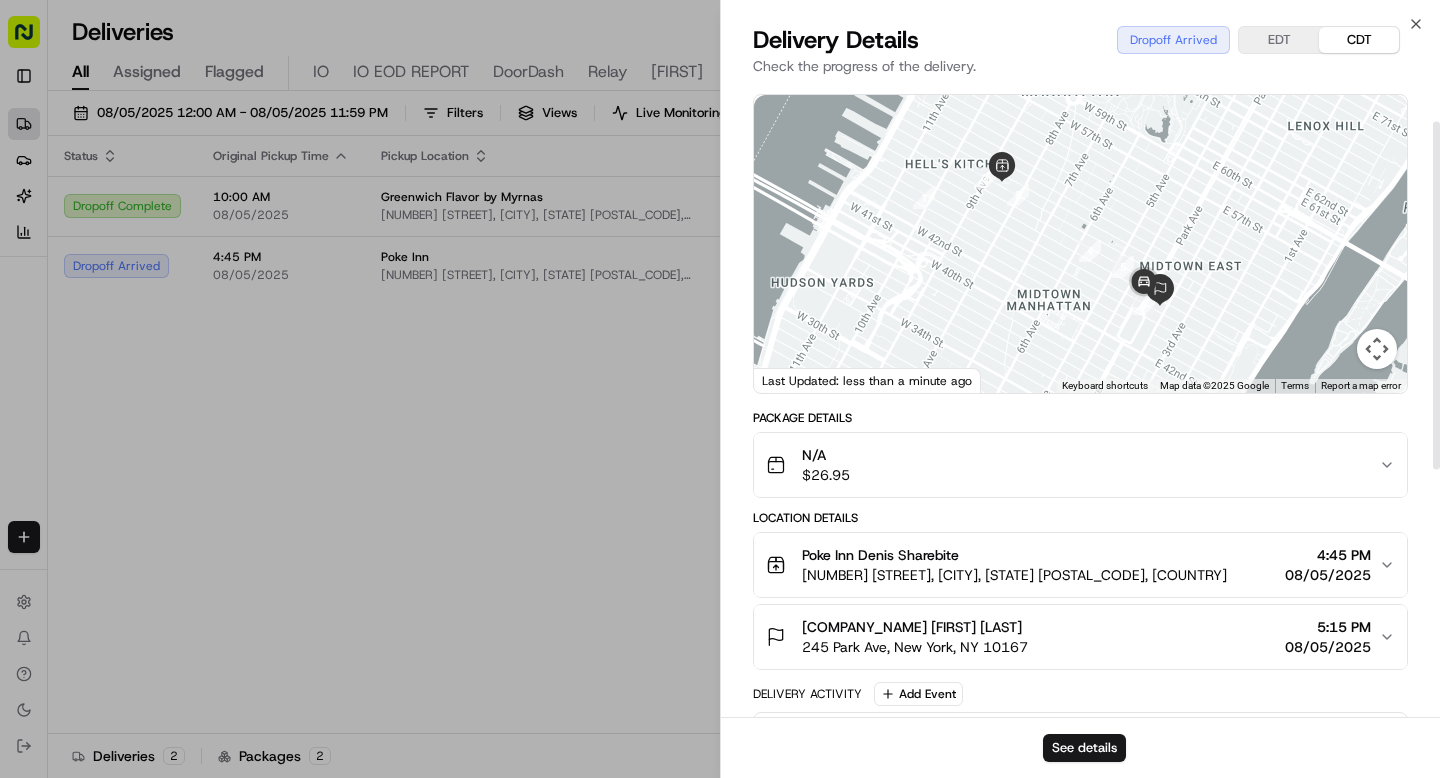 click on "Ares Management Maisha Khan 245 Park Ave, New York, NY 10167 5:15 PM 08/05/2025" at bounding box center [1072, 637] 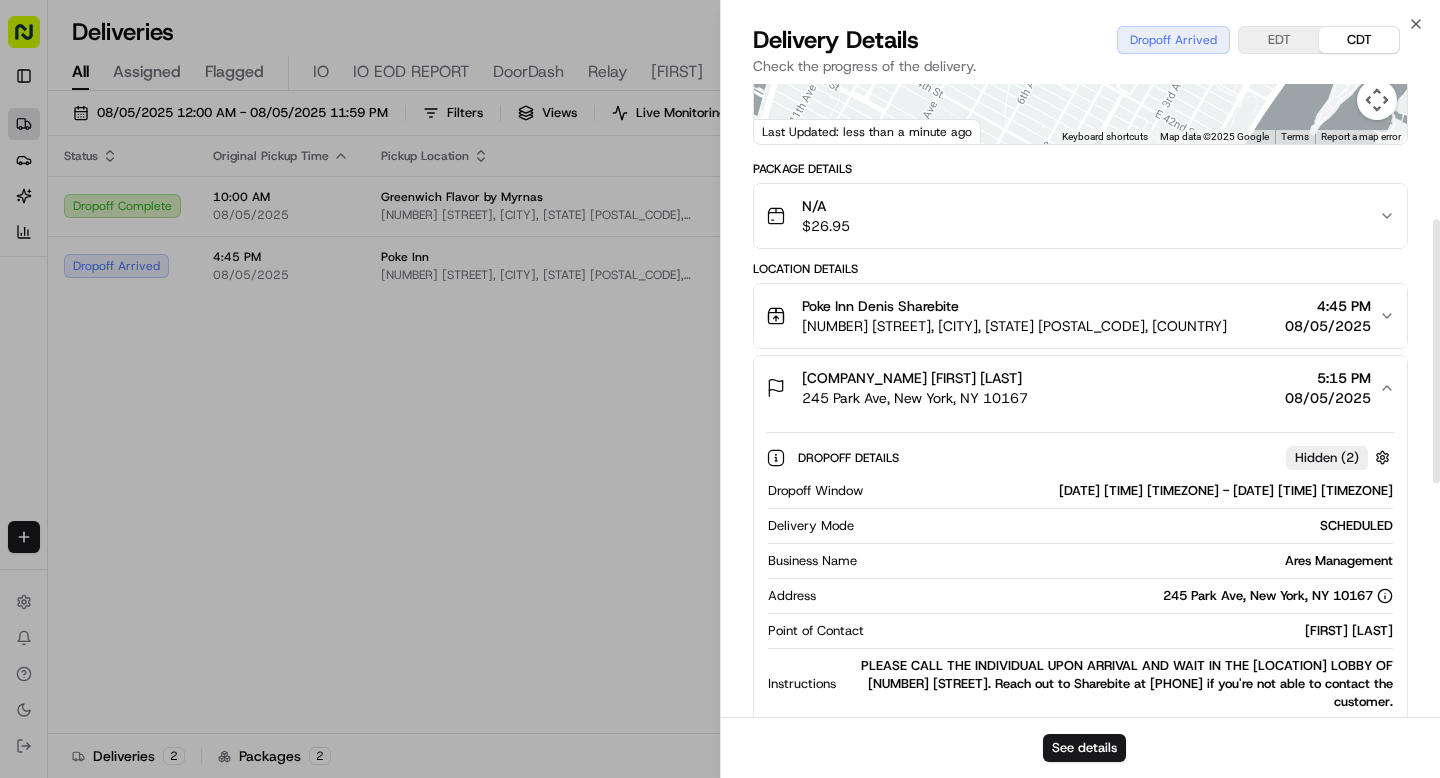 scroll, scrollTop: 326, scrollLeft: 0, axis: vertical 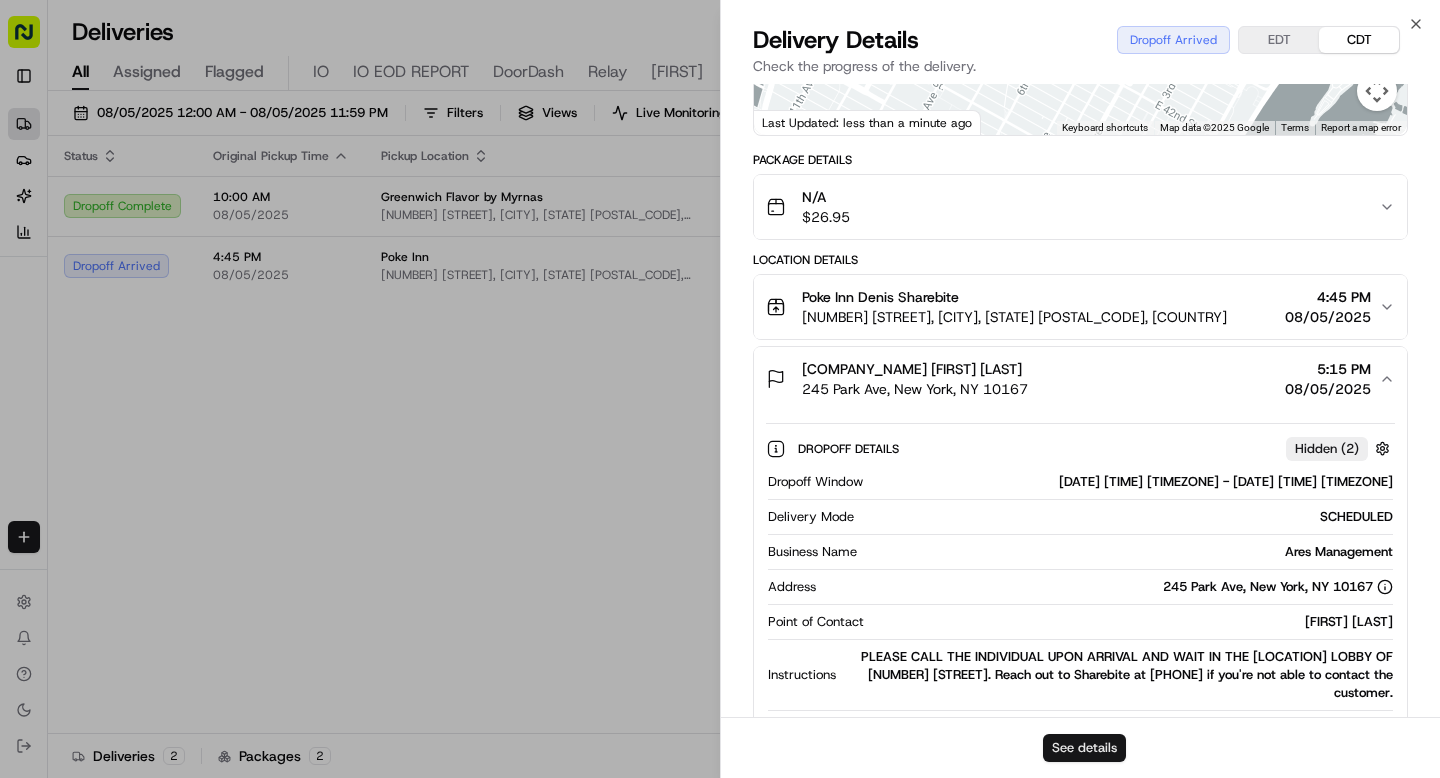 click on "See details" at bounding box center (1084, 748) 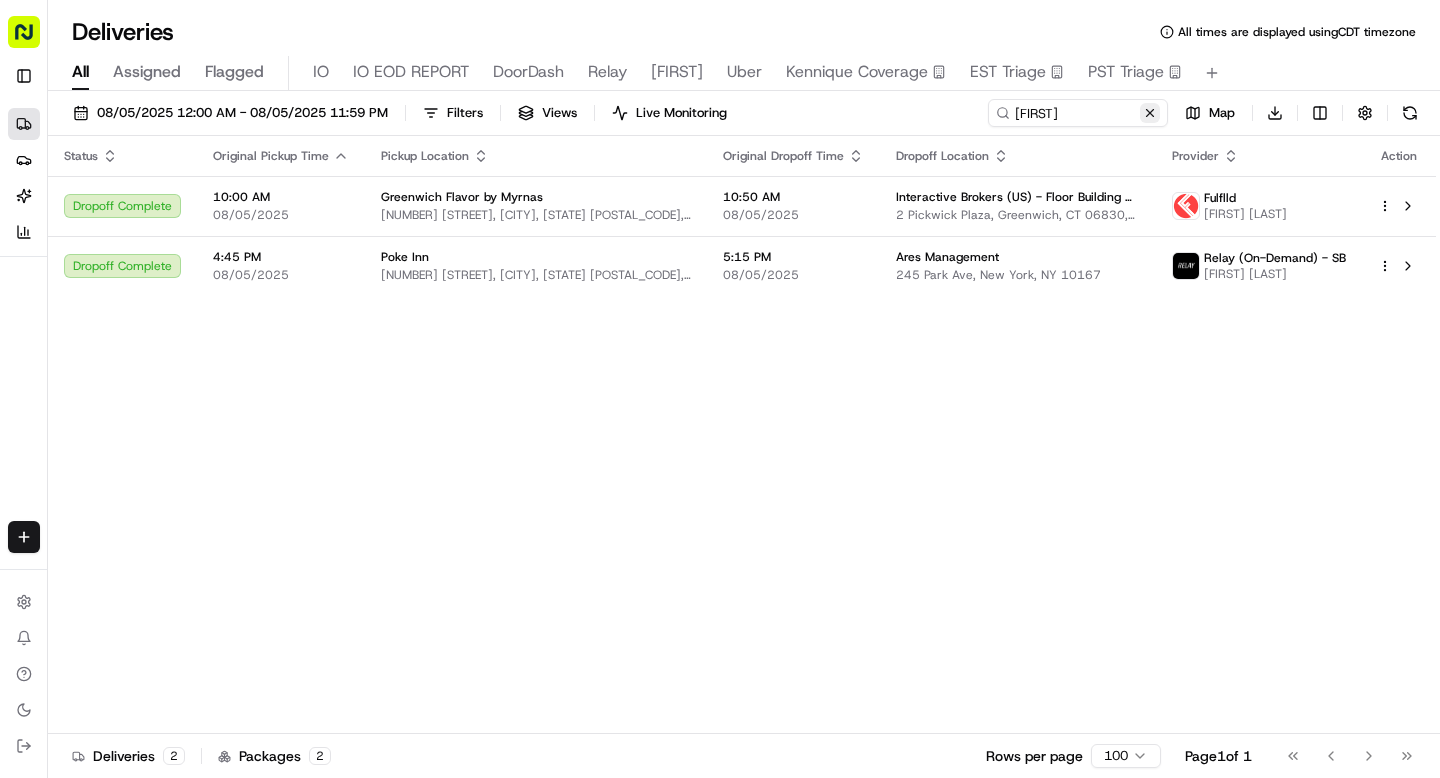 click at bounding box center (1150, 113) 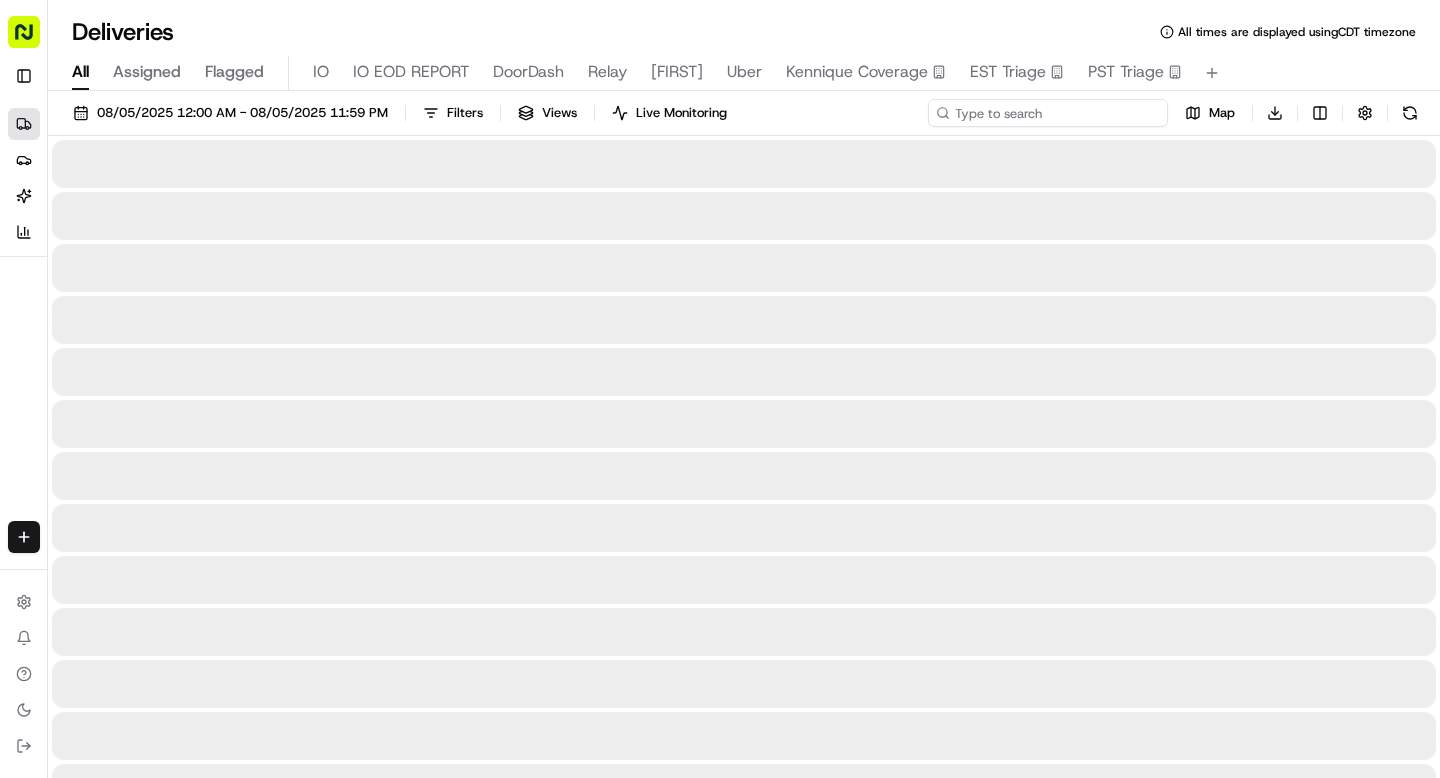 click at bounding box center (1048, 113) 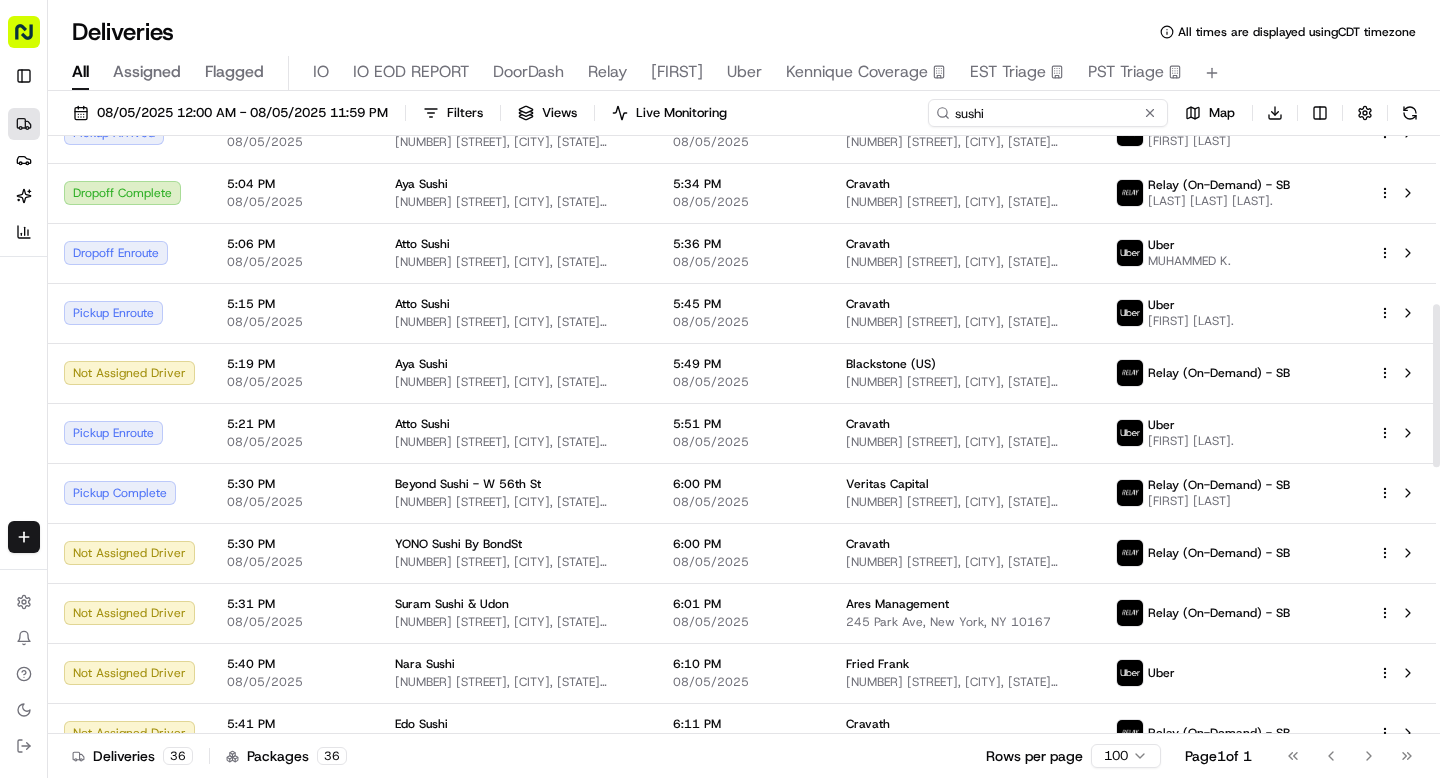 scroll, scrollTop: 1602, scrollLeft: 0, axis: vertical 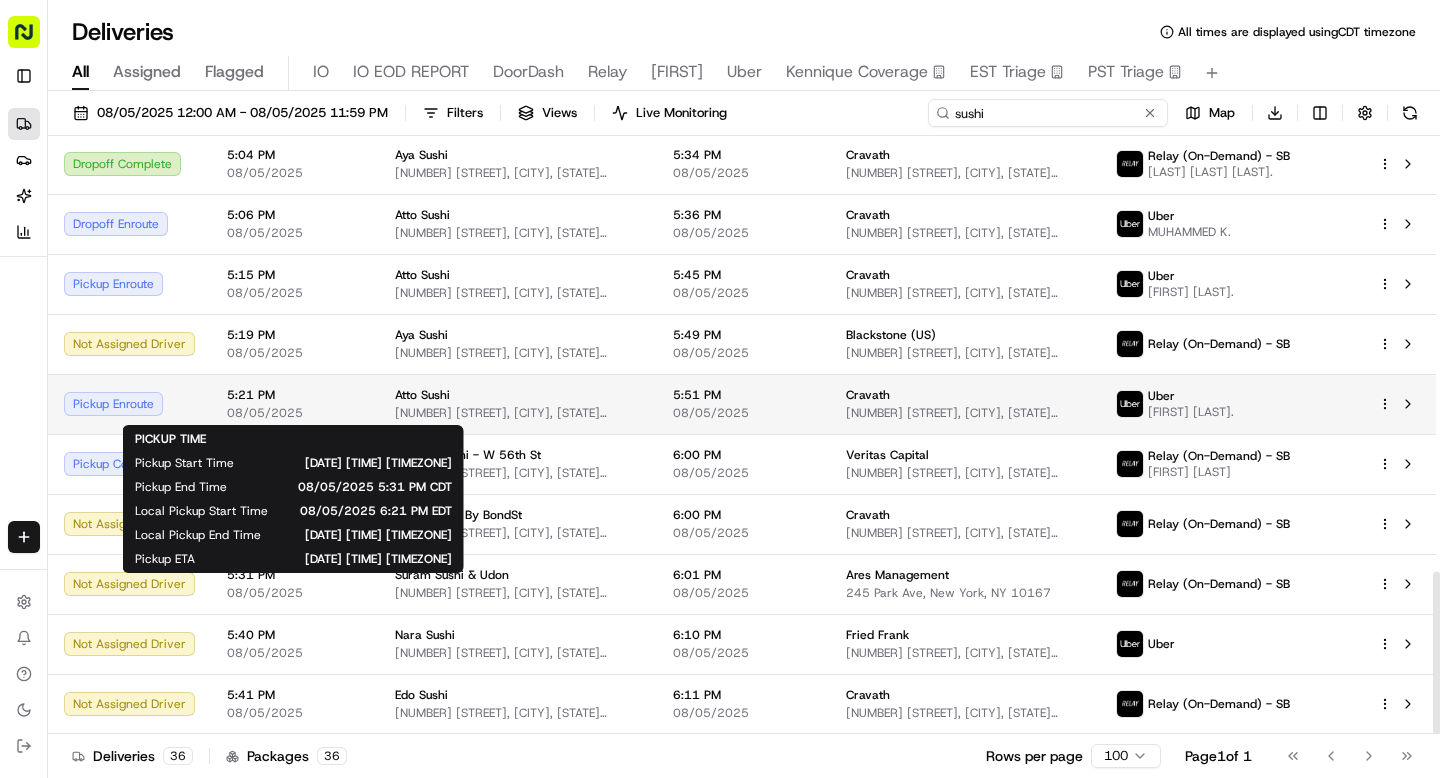 type on "sushi" 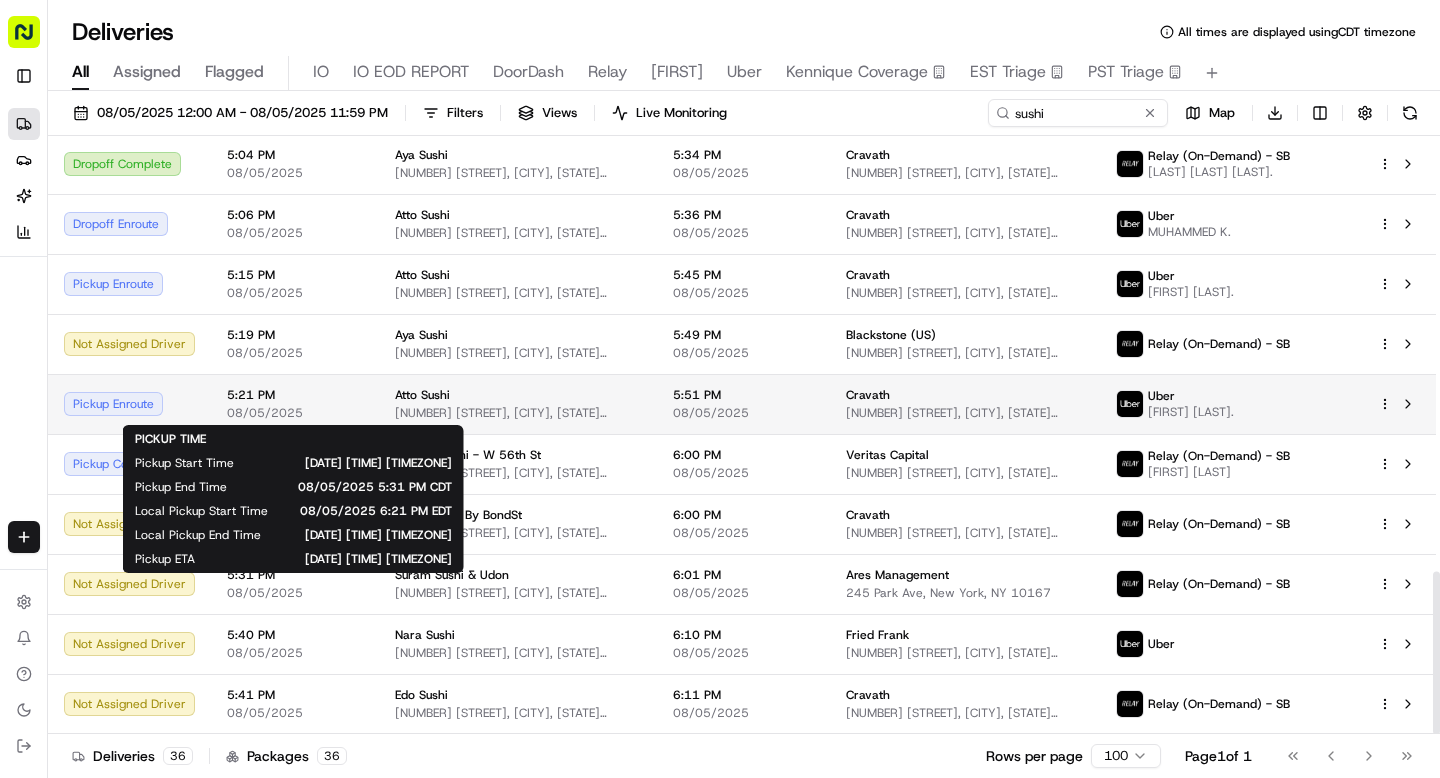 click on "5:21 PM" at bounding box center (295, 395) 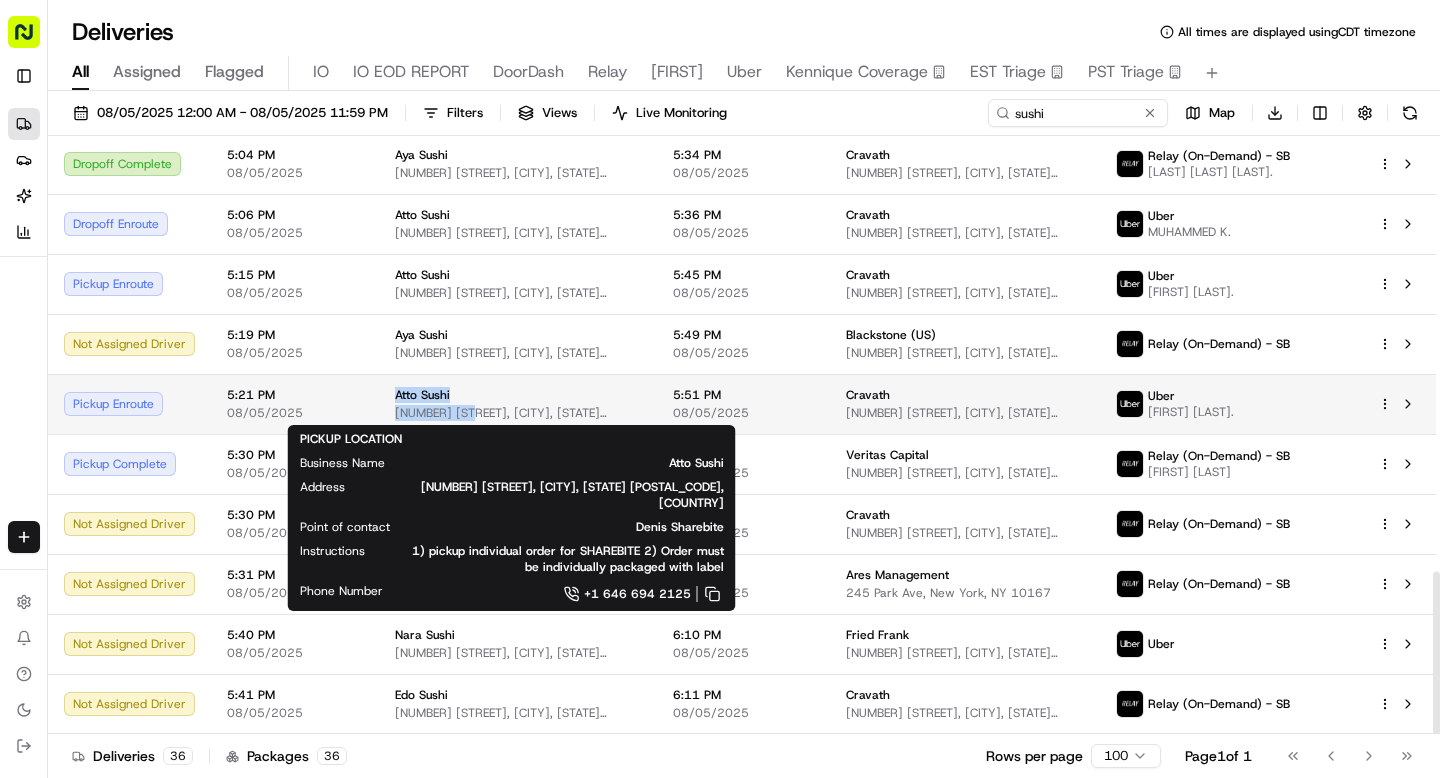 drag, startPoint x: 369, startPoint y: 408, endPoint x: 460, endPoint y: 412, distance: 91.08787 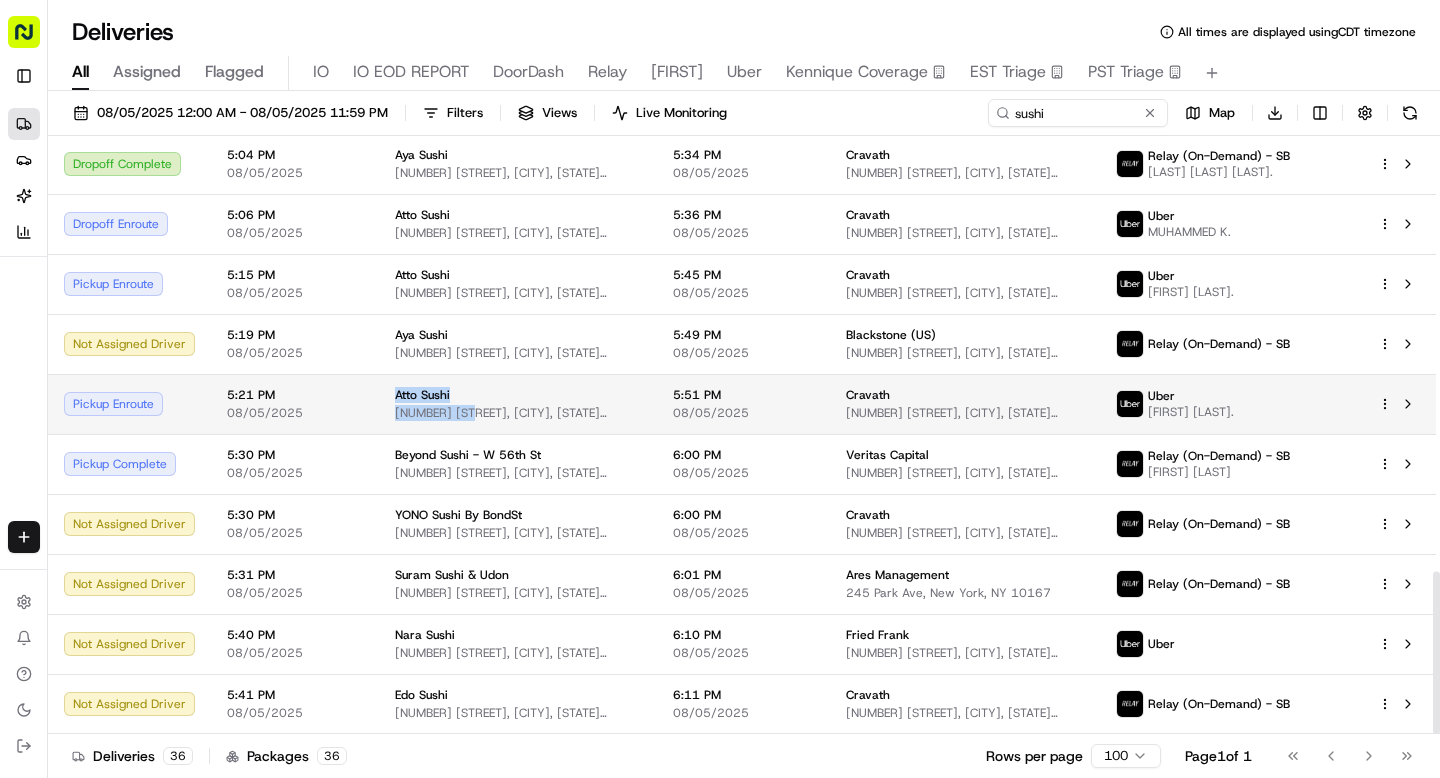 copy on "Atto Sushi 875 3rd Ave," 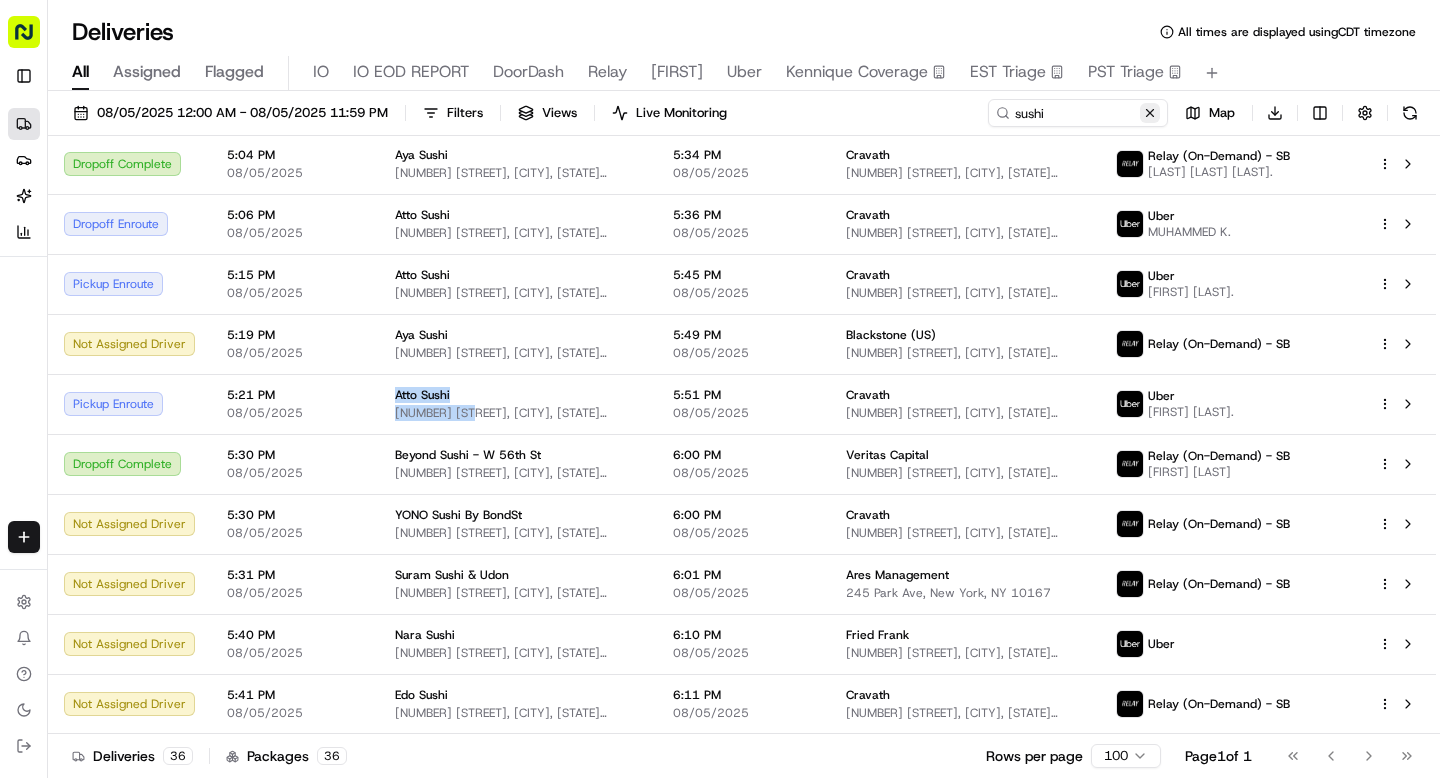 click at bounding box center [1150, 113] 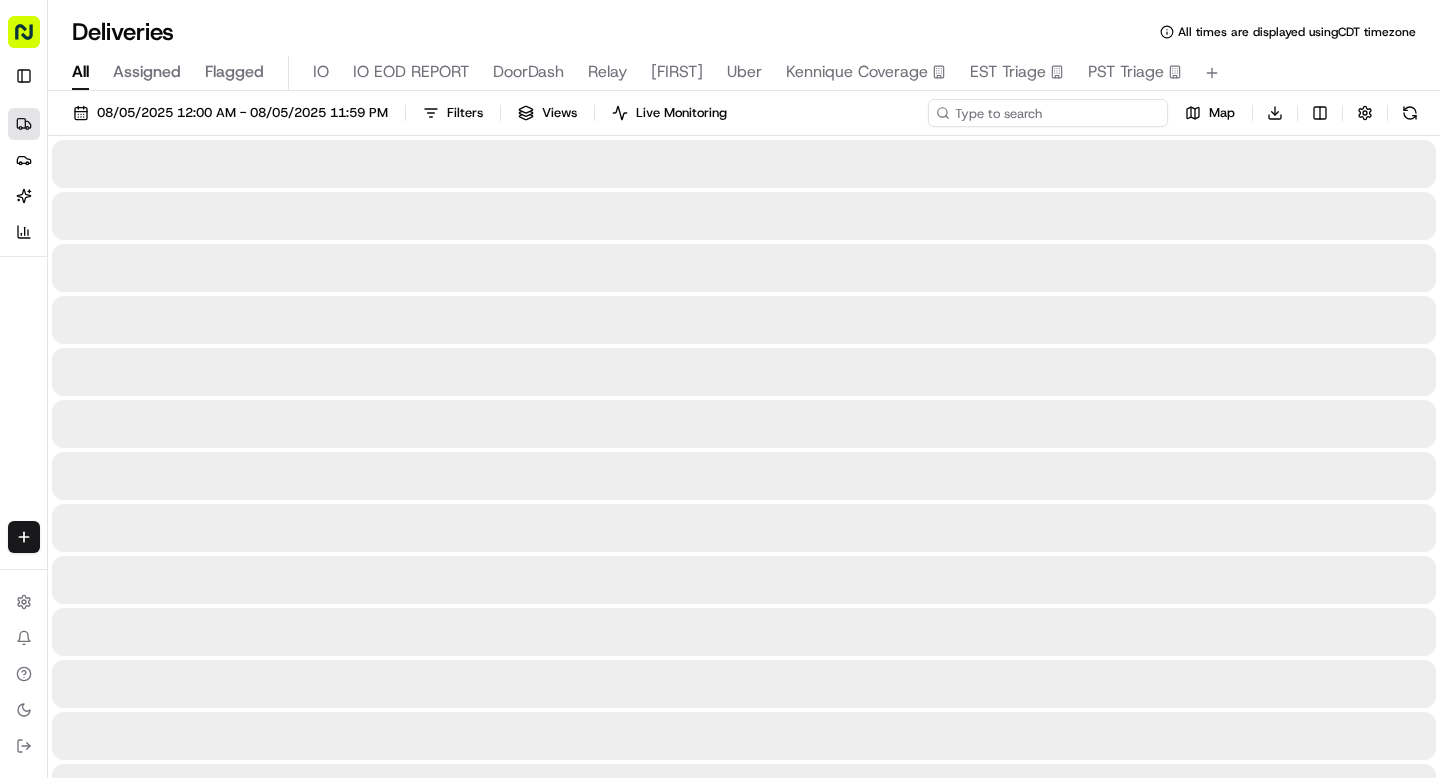 click at bounding box center (1048, 113) 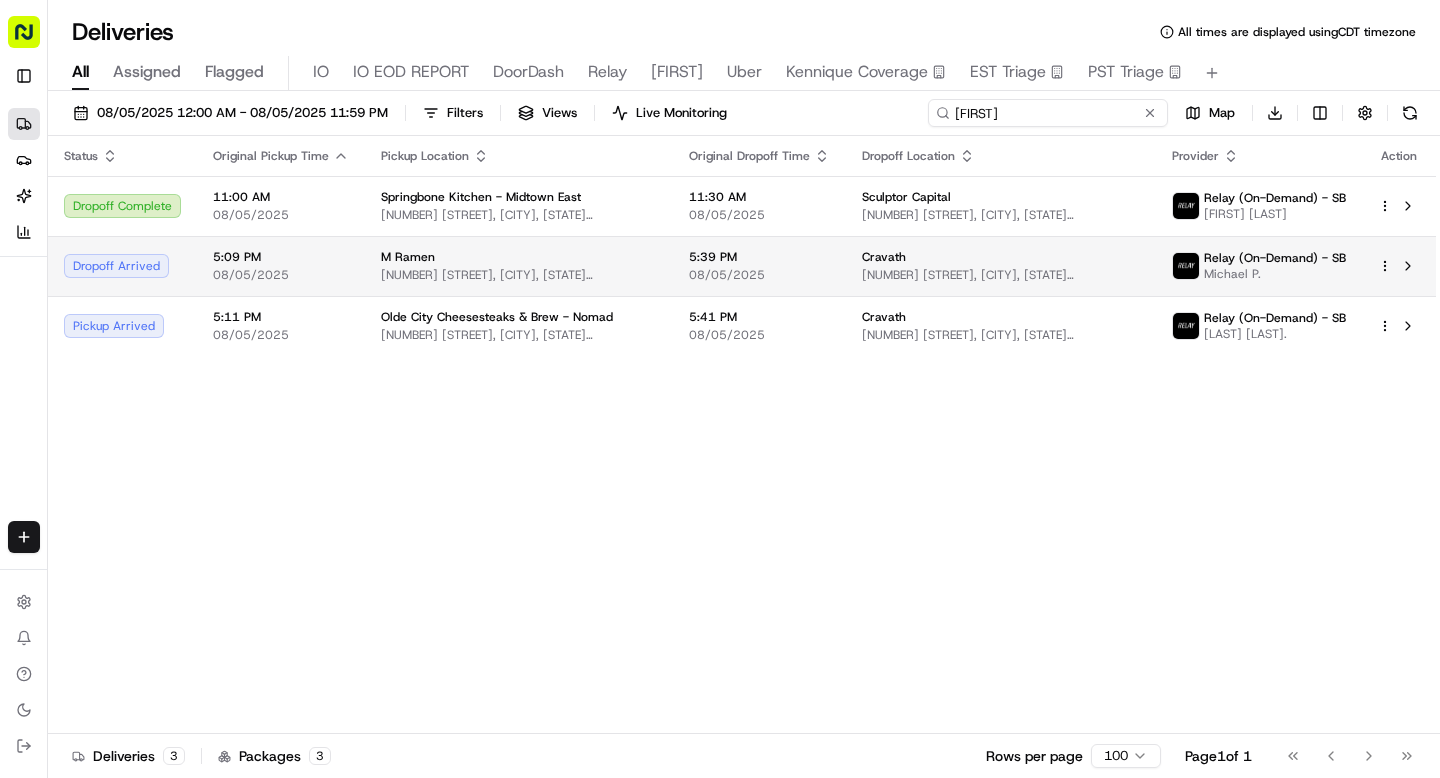 type on "sara" 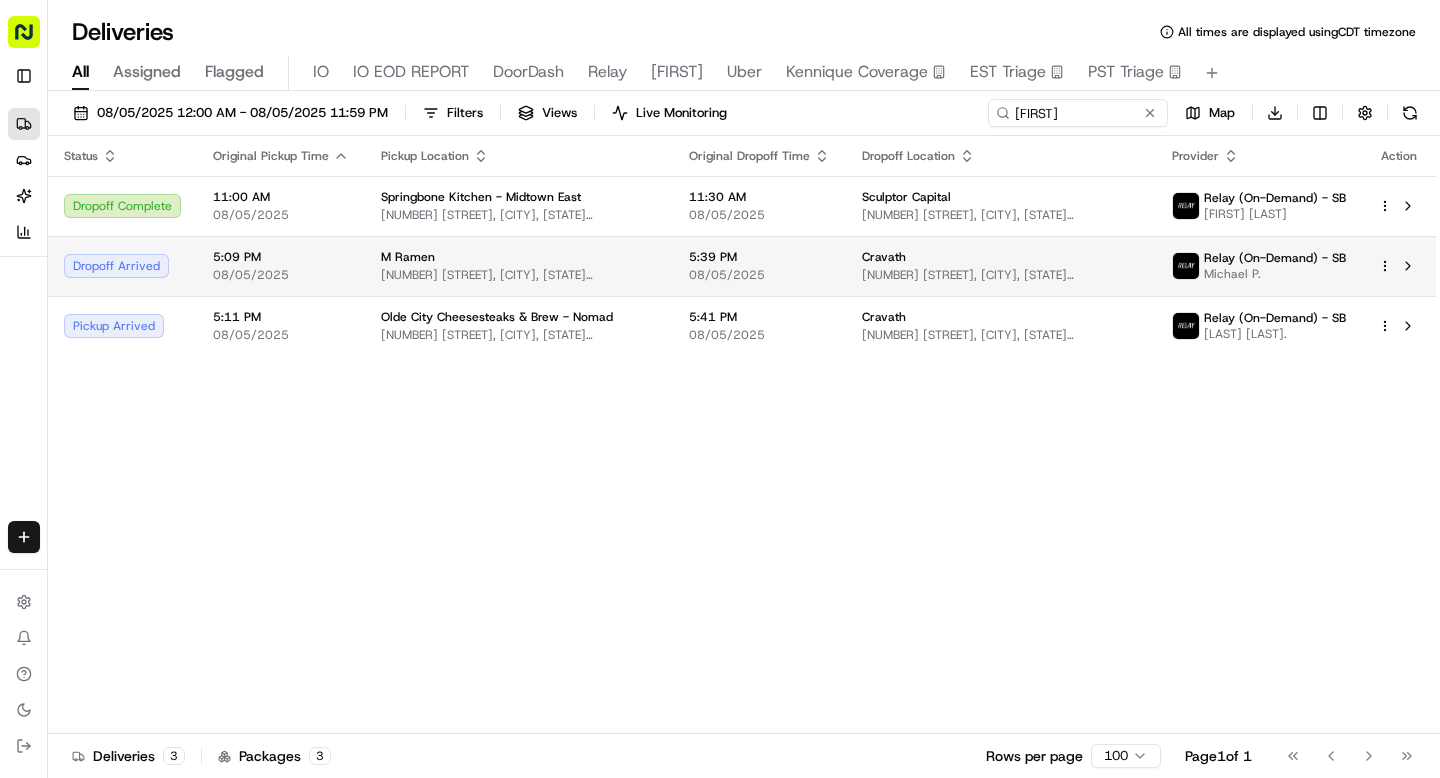 click on "08/05/2025" at bounding box center (759, 275) 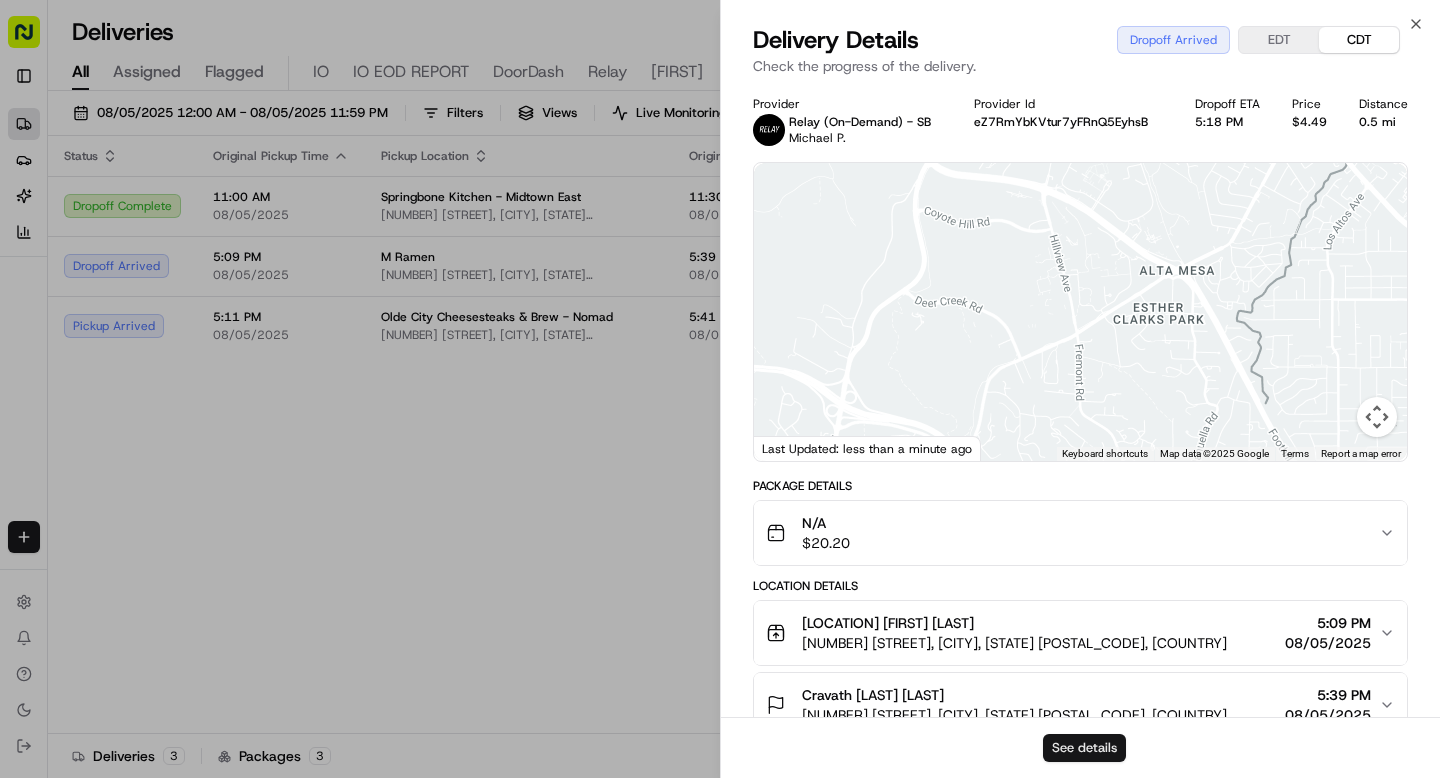 click on "See details" at bounding box center (1084, 748) 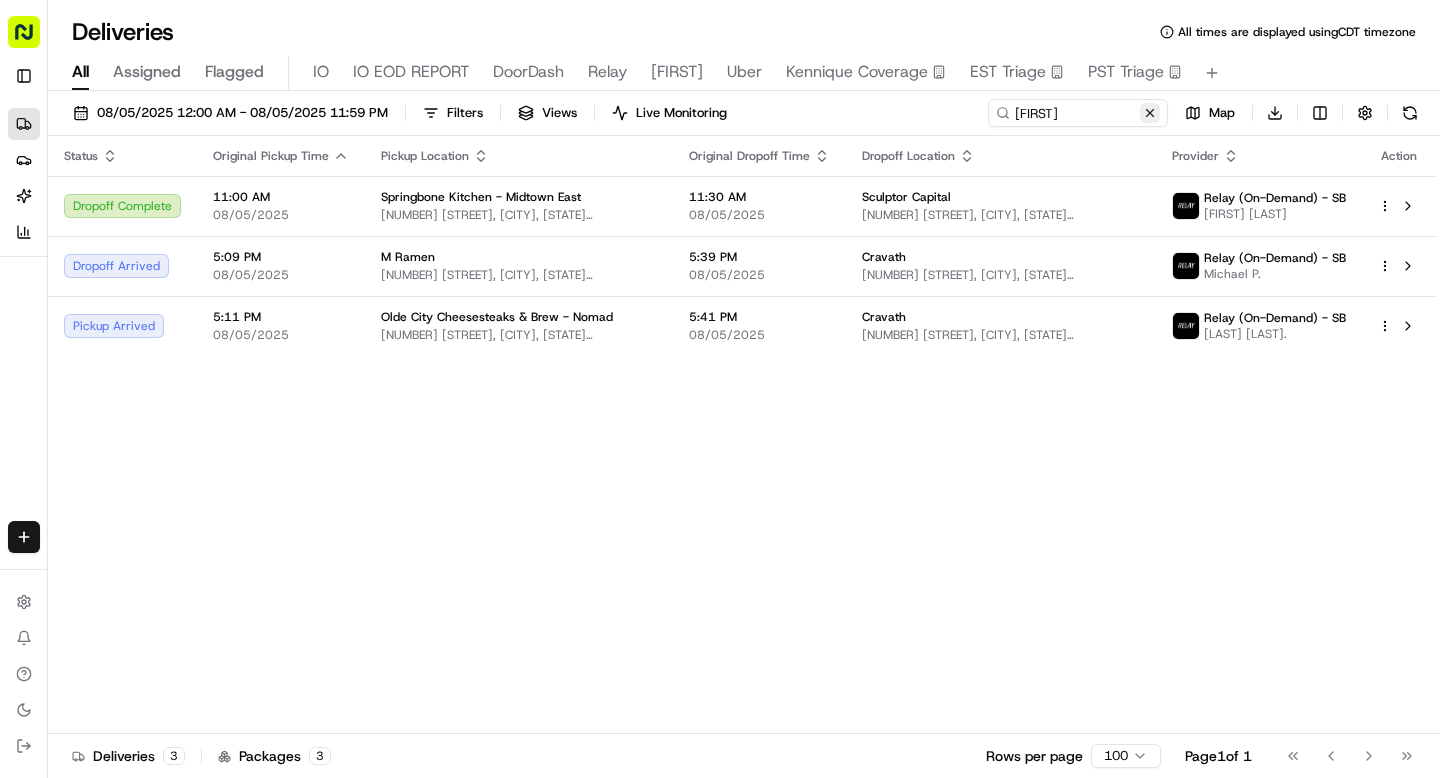 click at bounding box center (1150, 113) 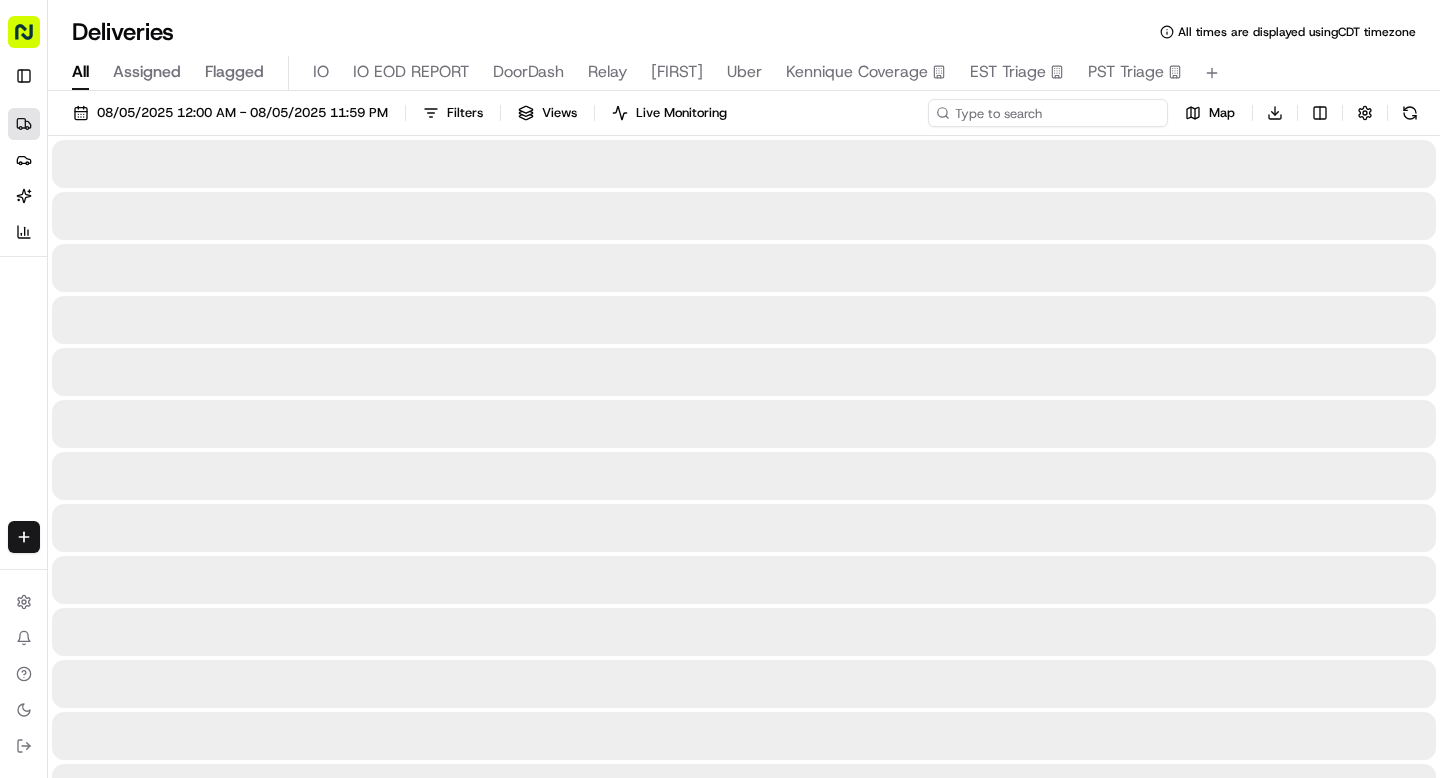 click at bounding box center [1048, 113] 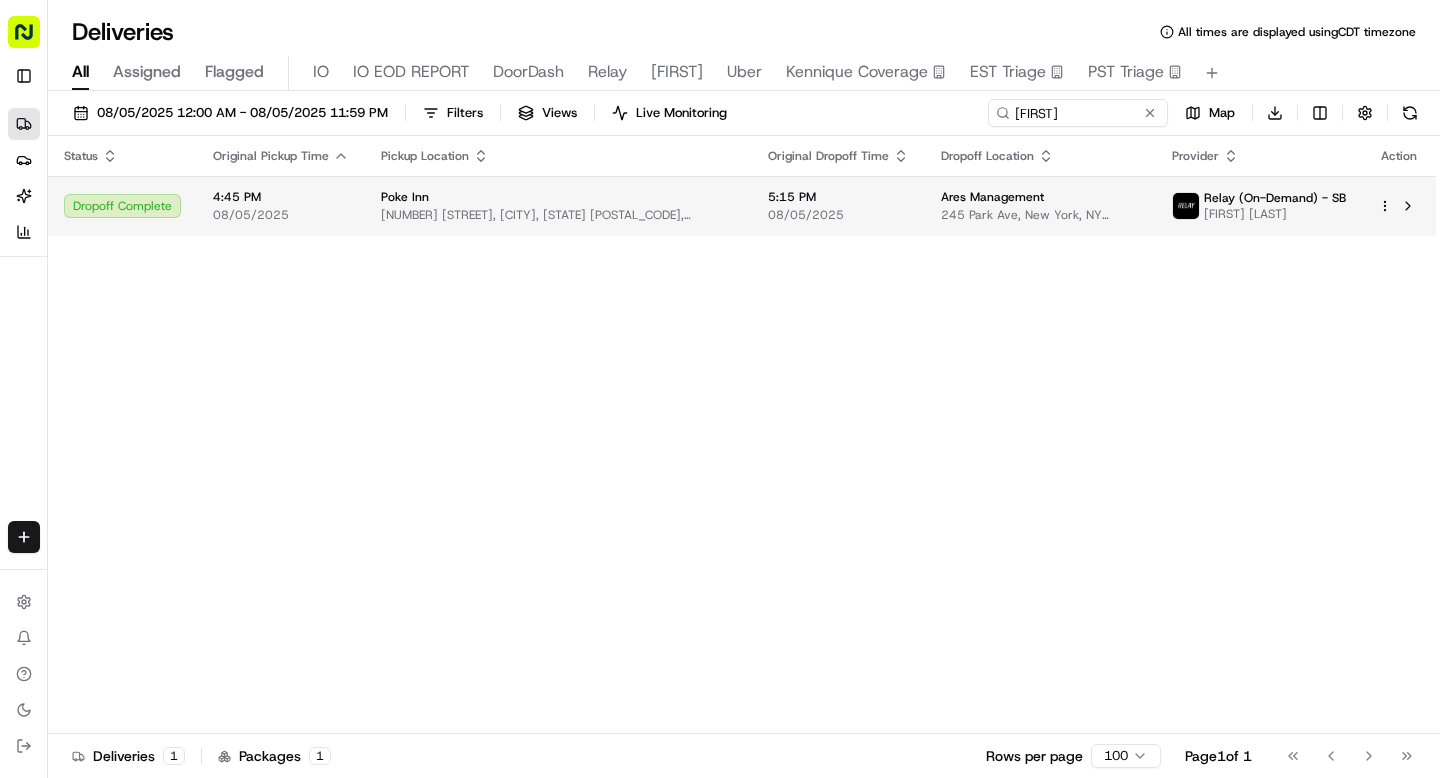 click on "Poke Inn 357 W 49th St, New York, NY 10019, USA" at bounding box center [558, 206] 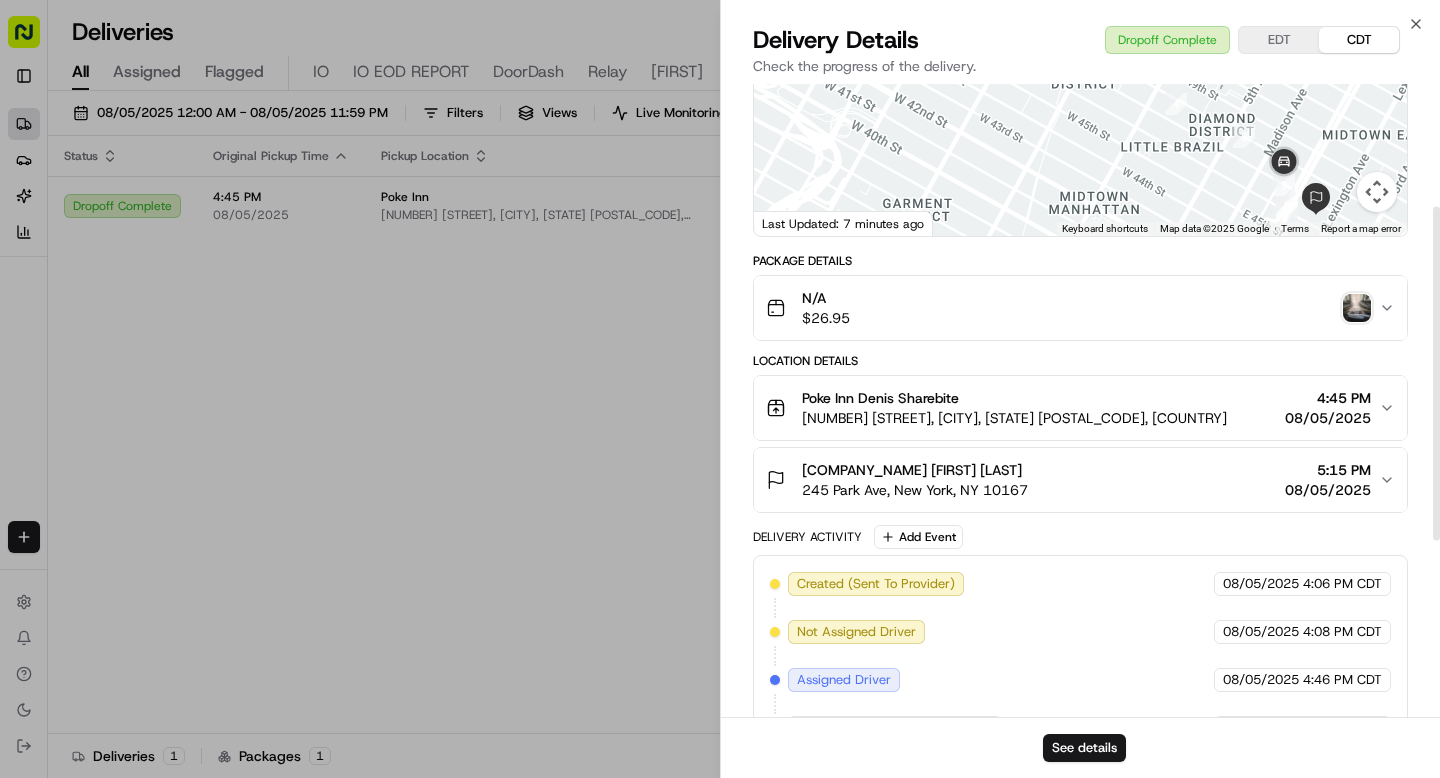 scroll, scrollTop: 565, scrollLeft: 0, axis: vertical 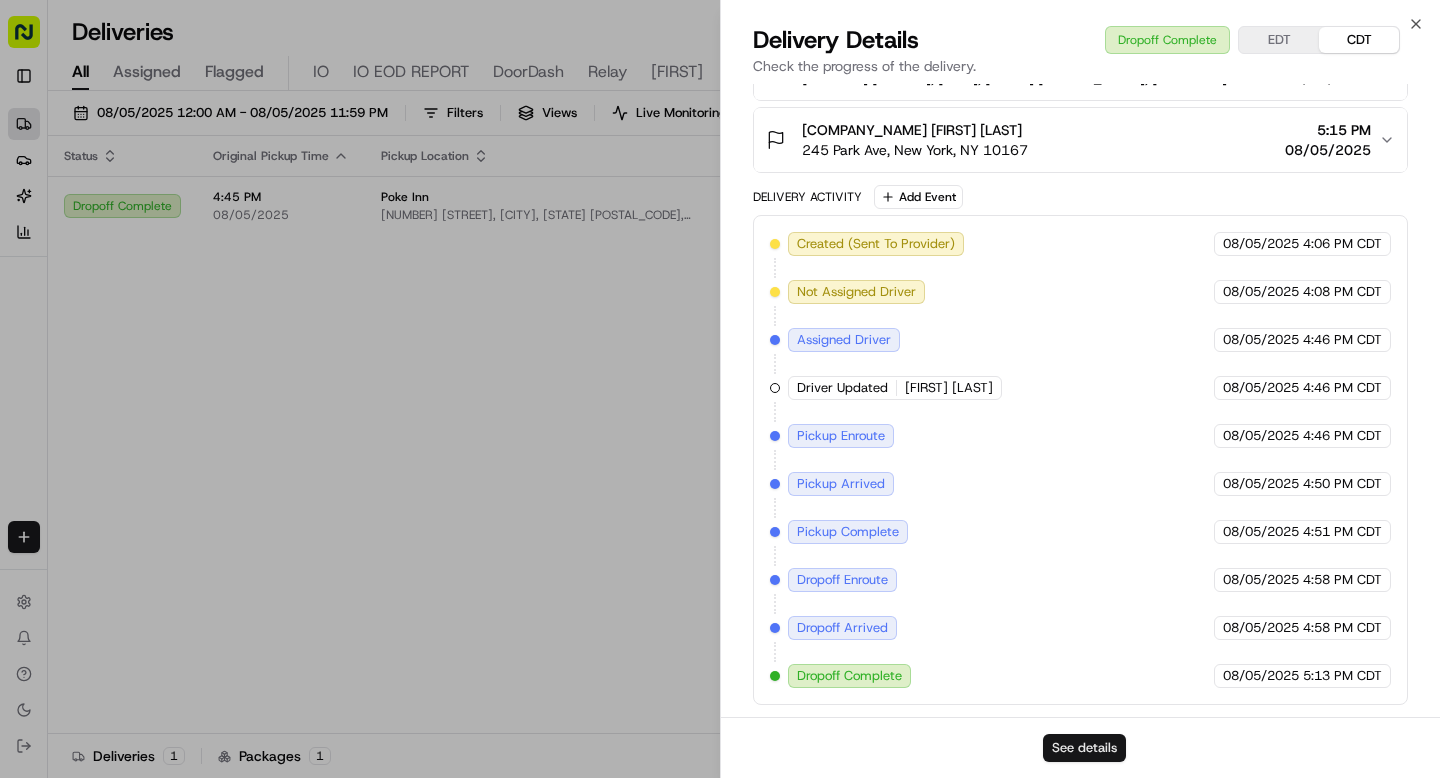click on "See details" at bounding box center (1084, 748) 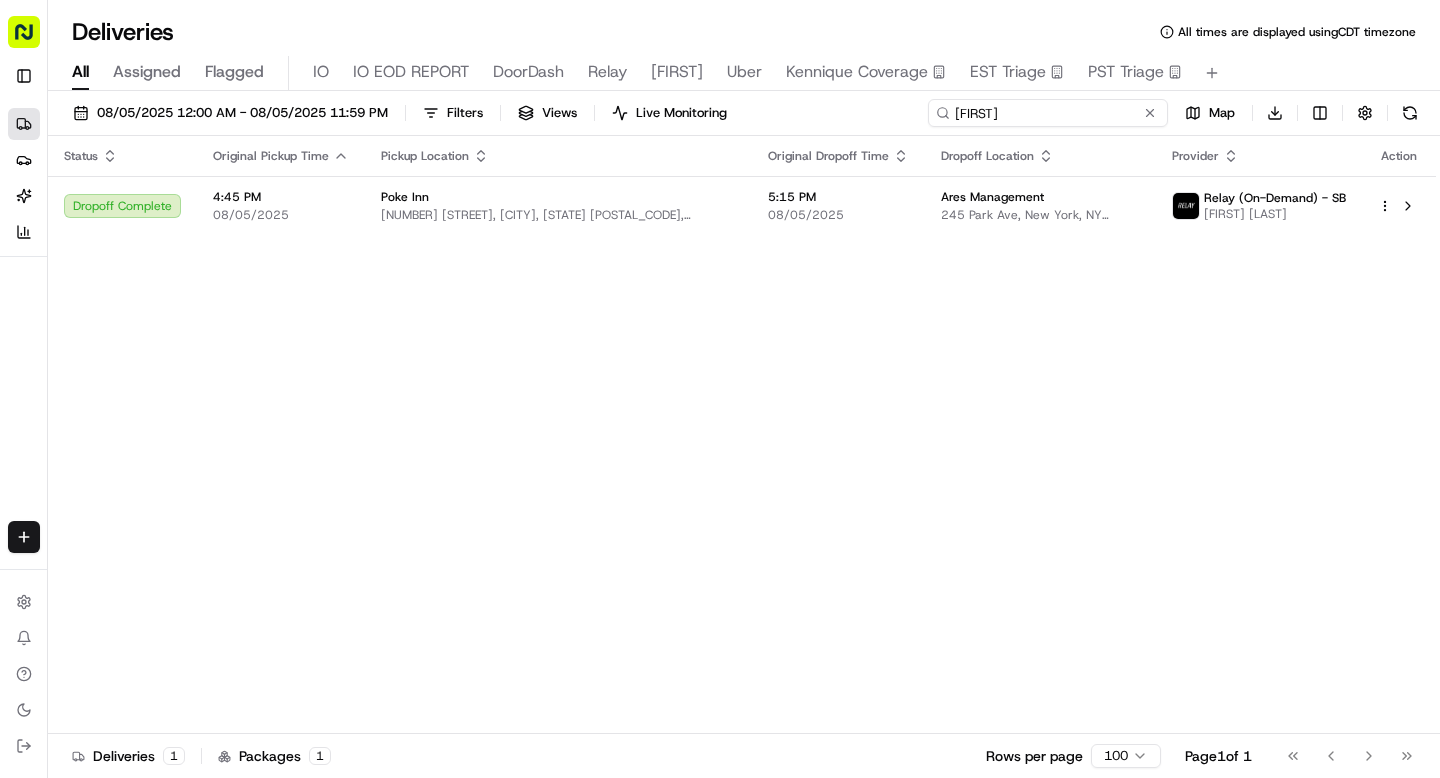 click on "maisha" at bounding box center (1048, 113) 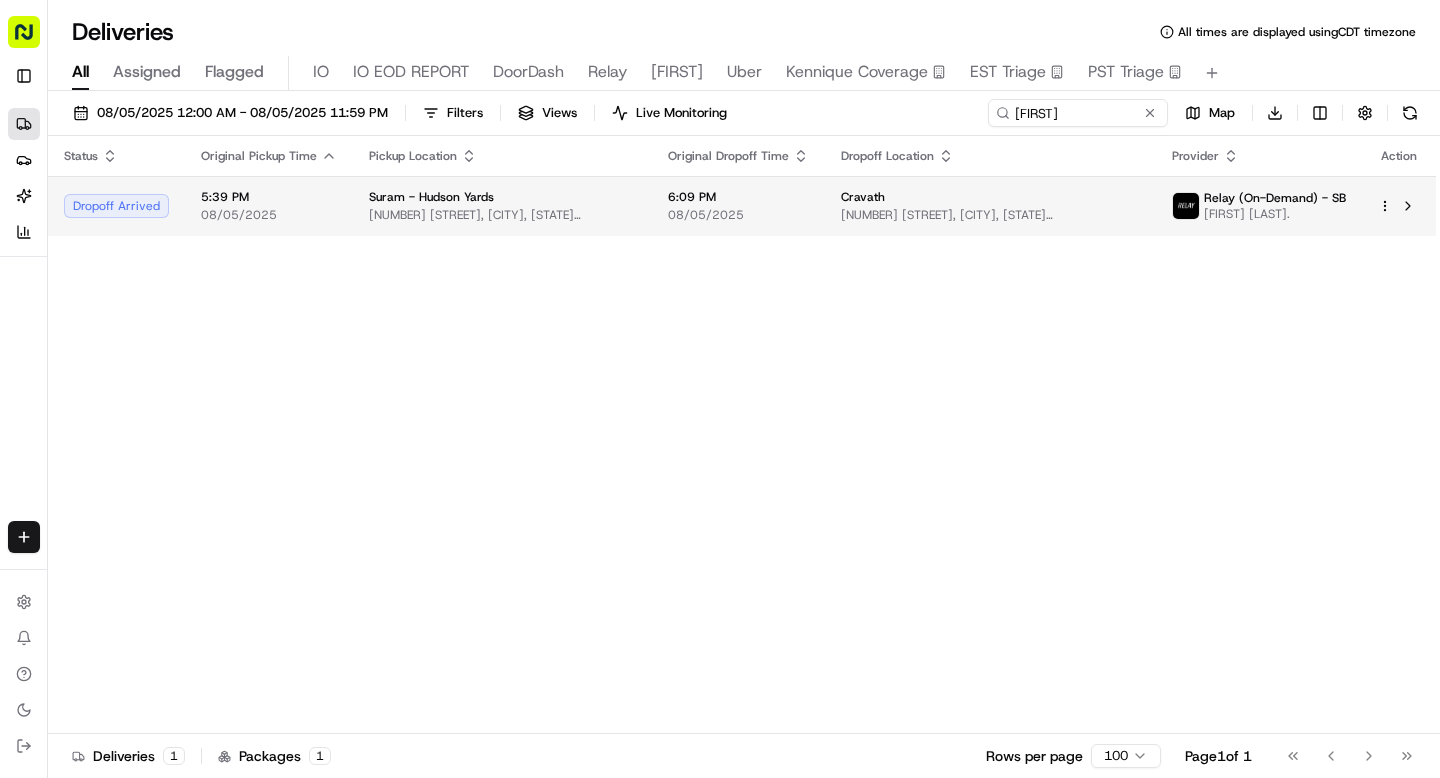click on "Suram - Hudson Yards 483 10th Ave, New York, NY 10018, USA" at bounding box center [502, 206] 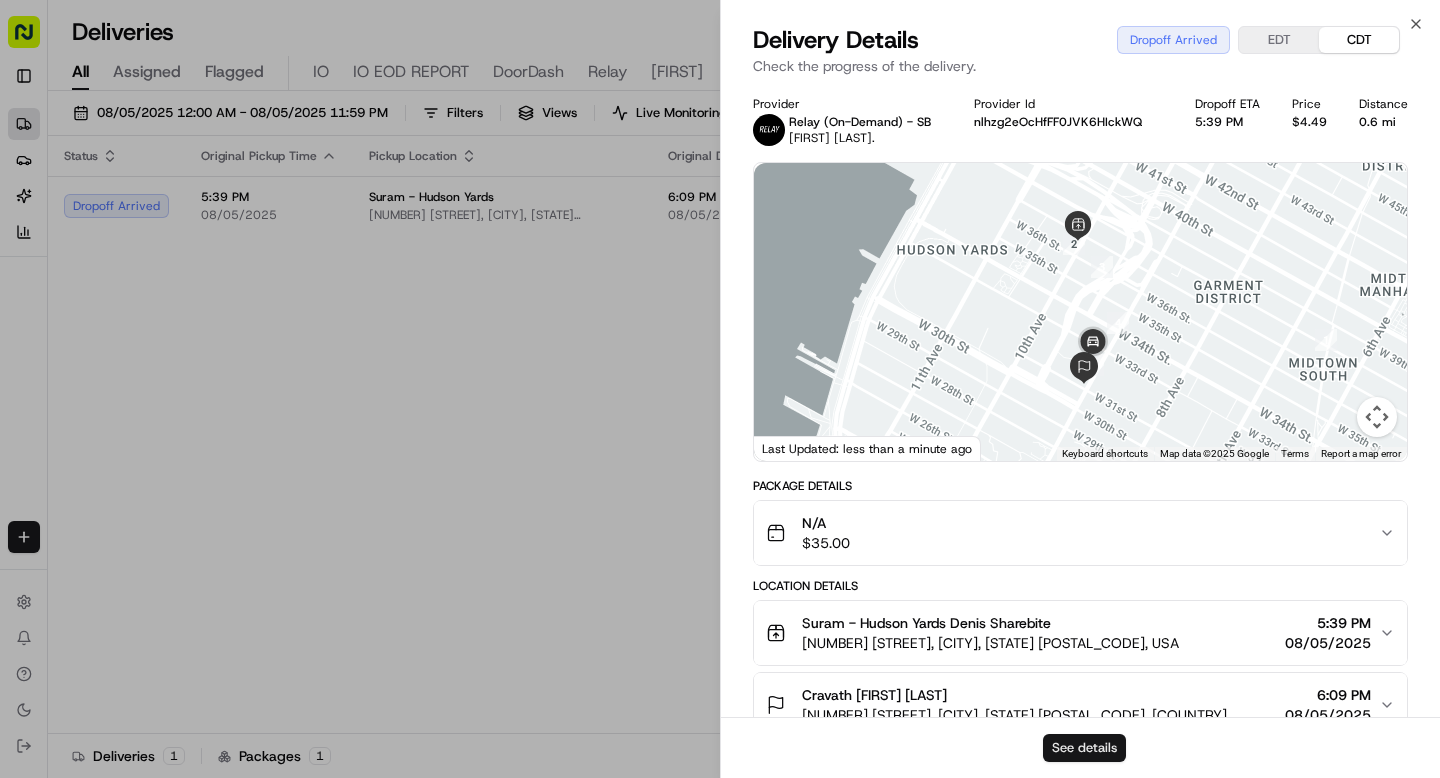 click on "See details" at bounding box center (1084, 748) 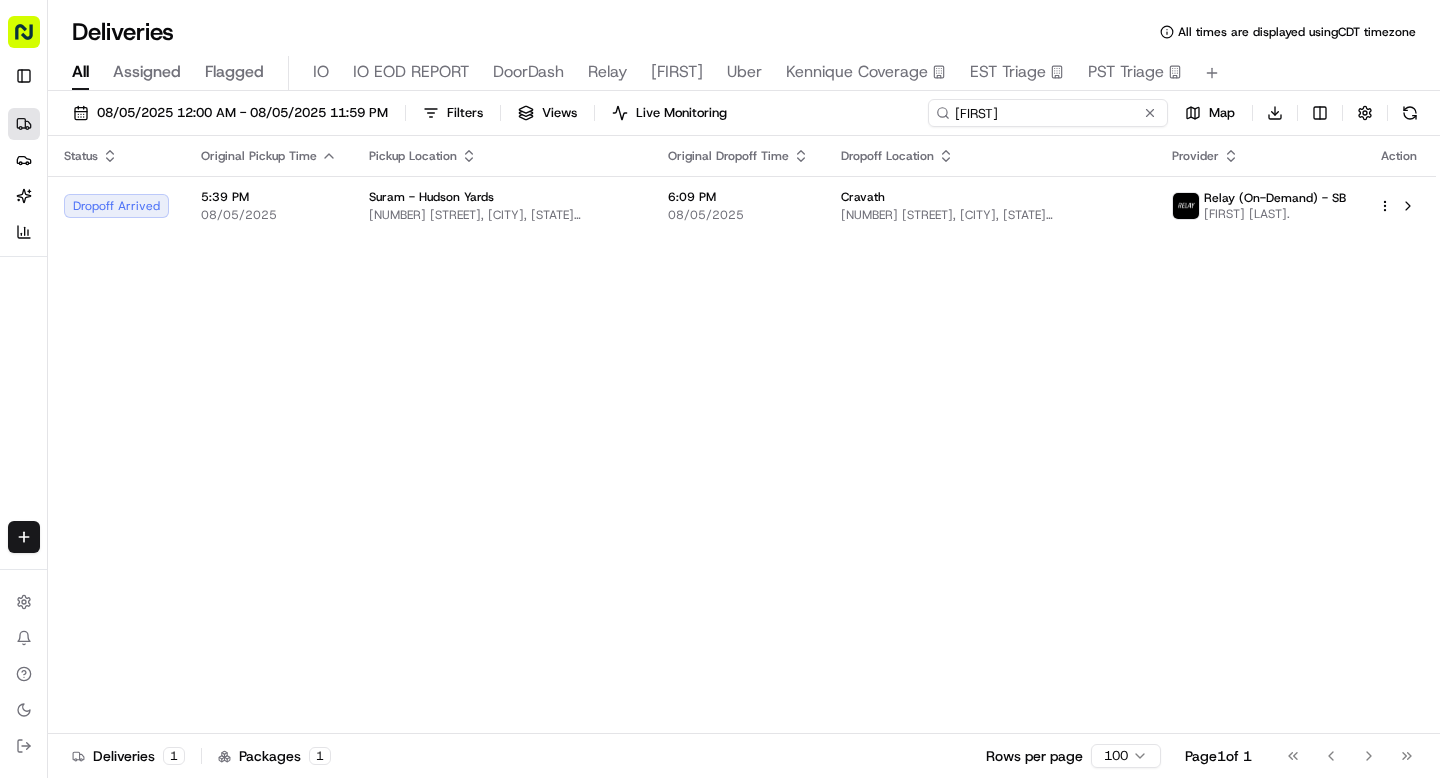 click on "fero" at bounding box center (1048, 113) 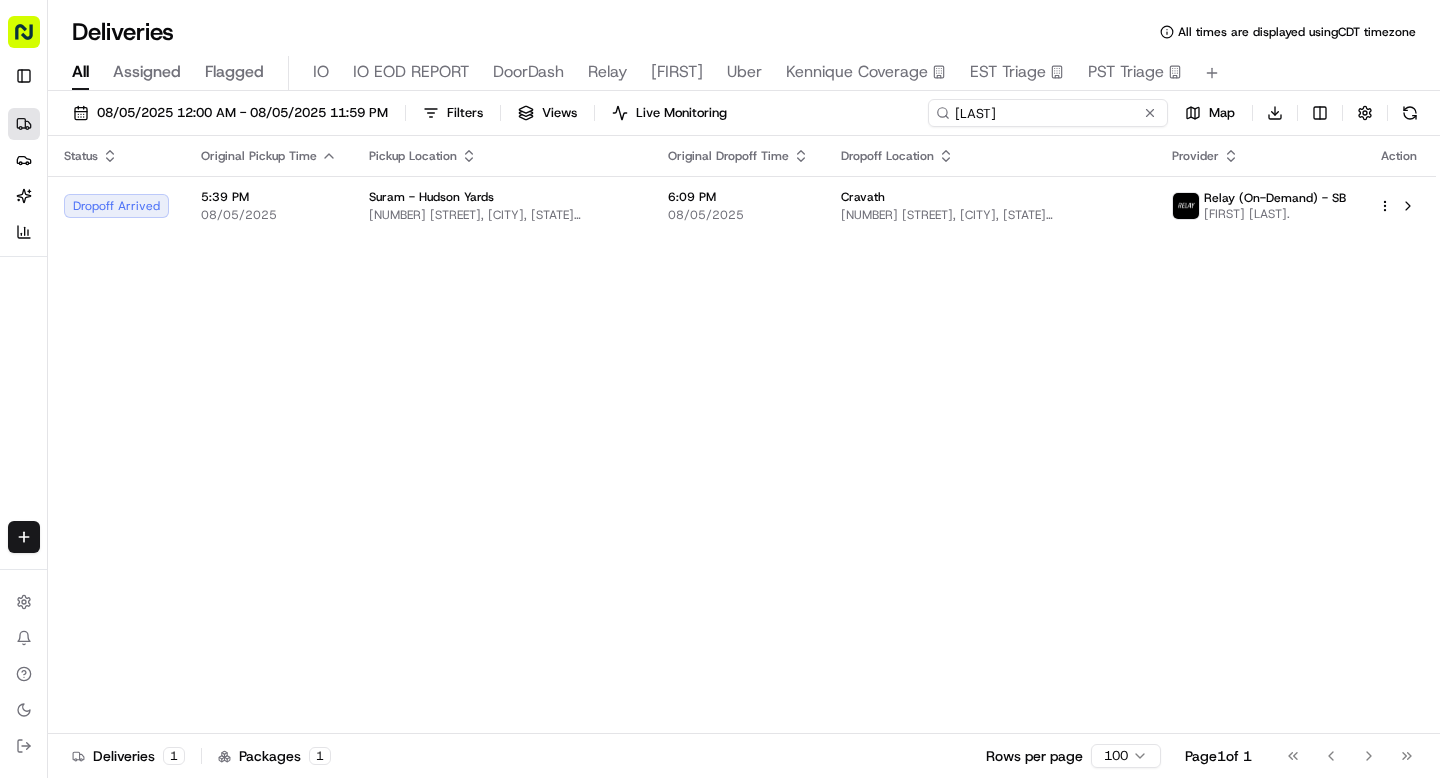 type on "avery" 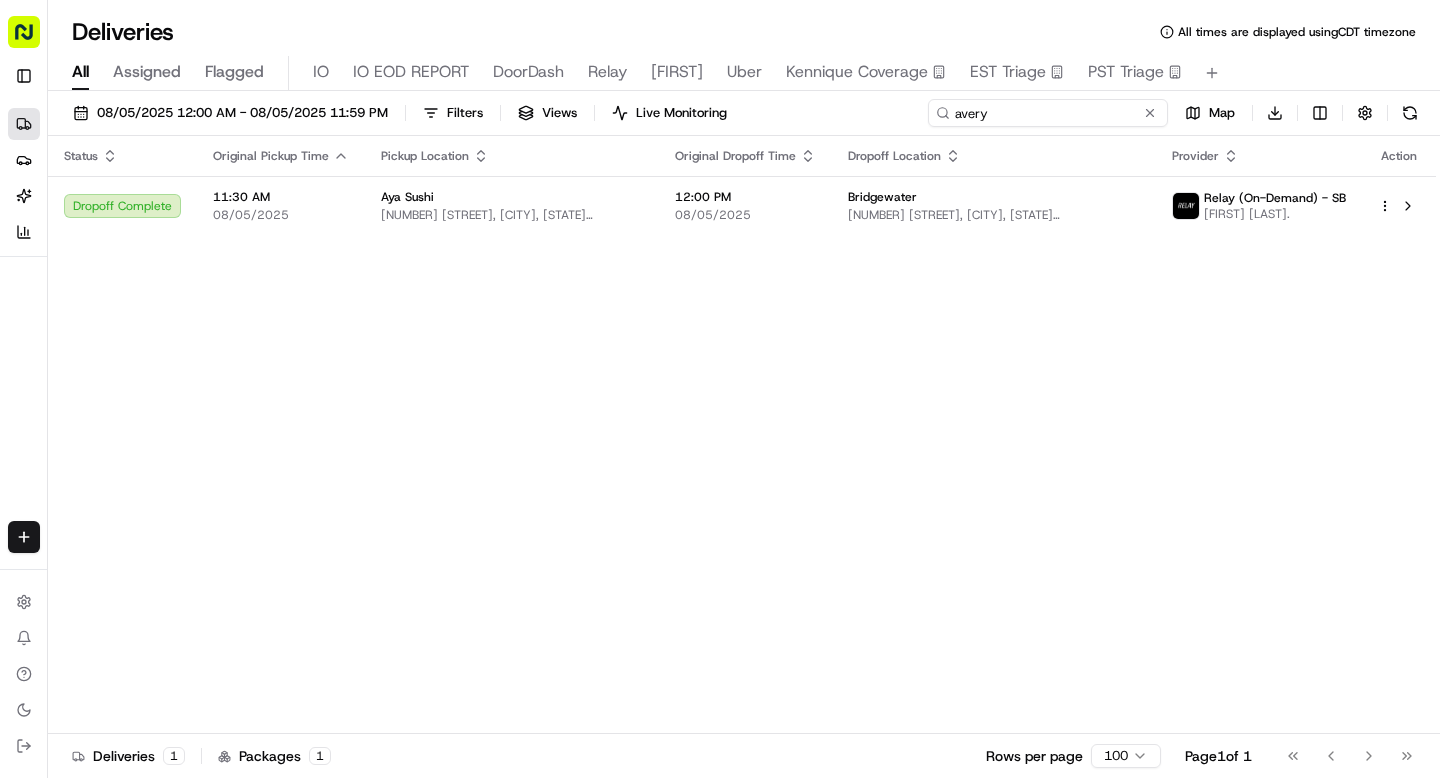 click on "avery" at bounding box center [1048, 113] 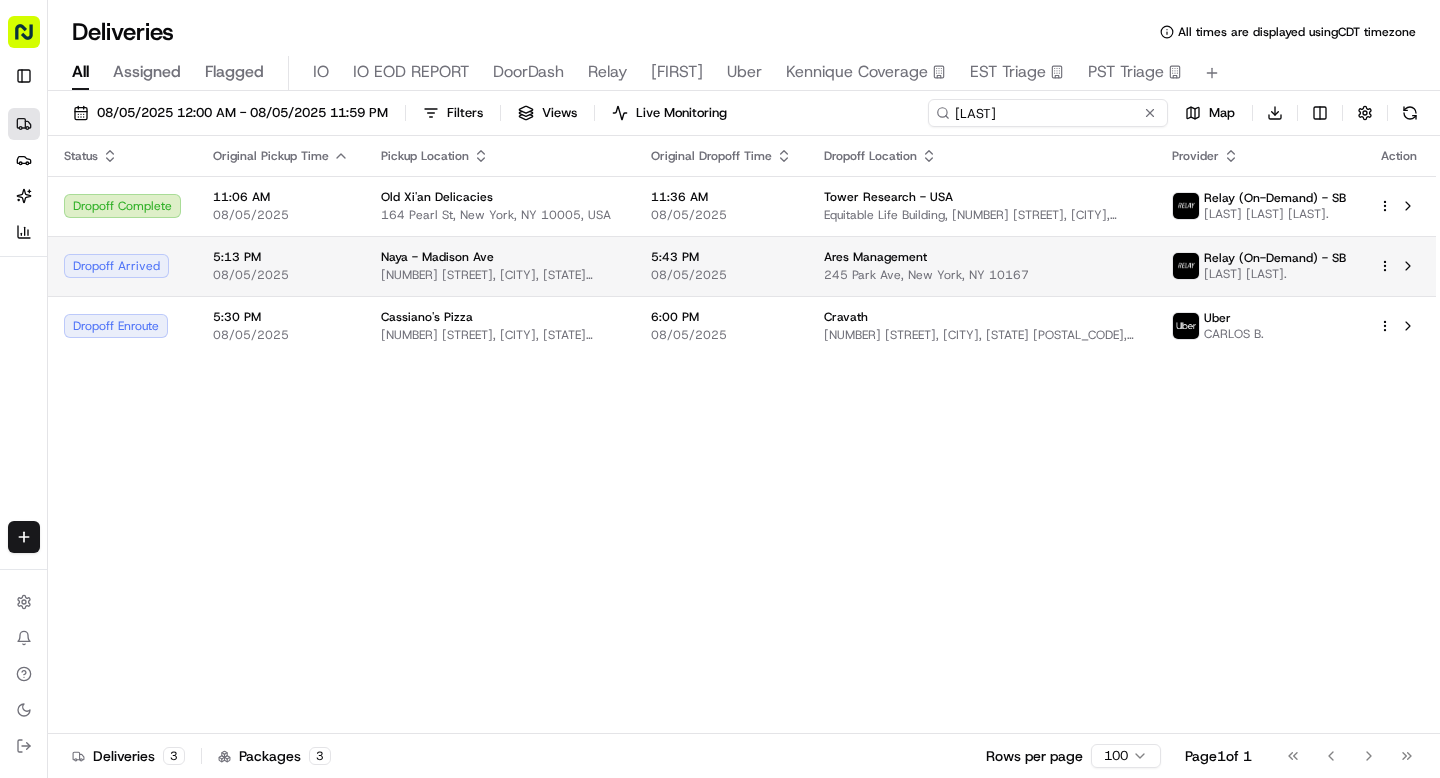 type on "edwin" 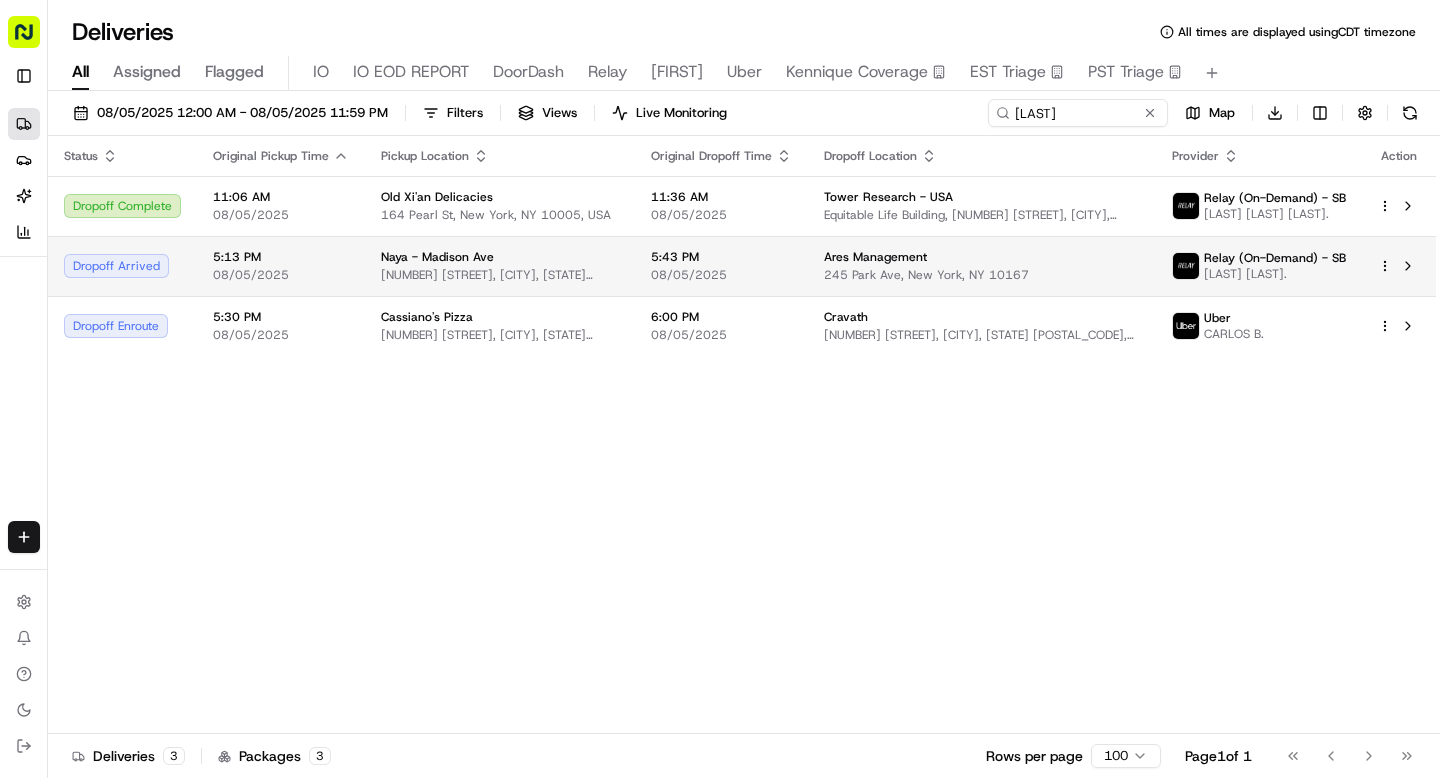 click on "488 Madison Ave, New York, NY 10022, USA" at bounding box center (500, 275) 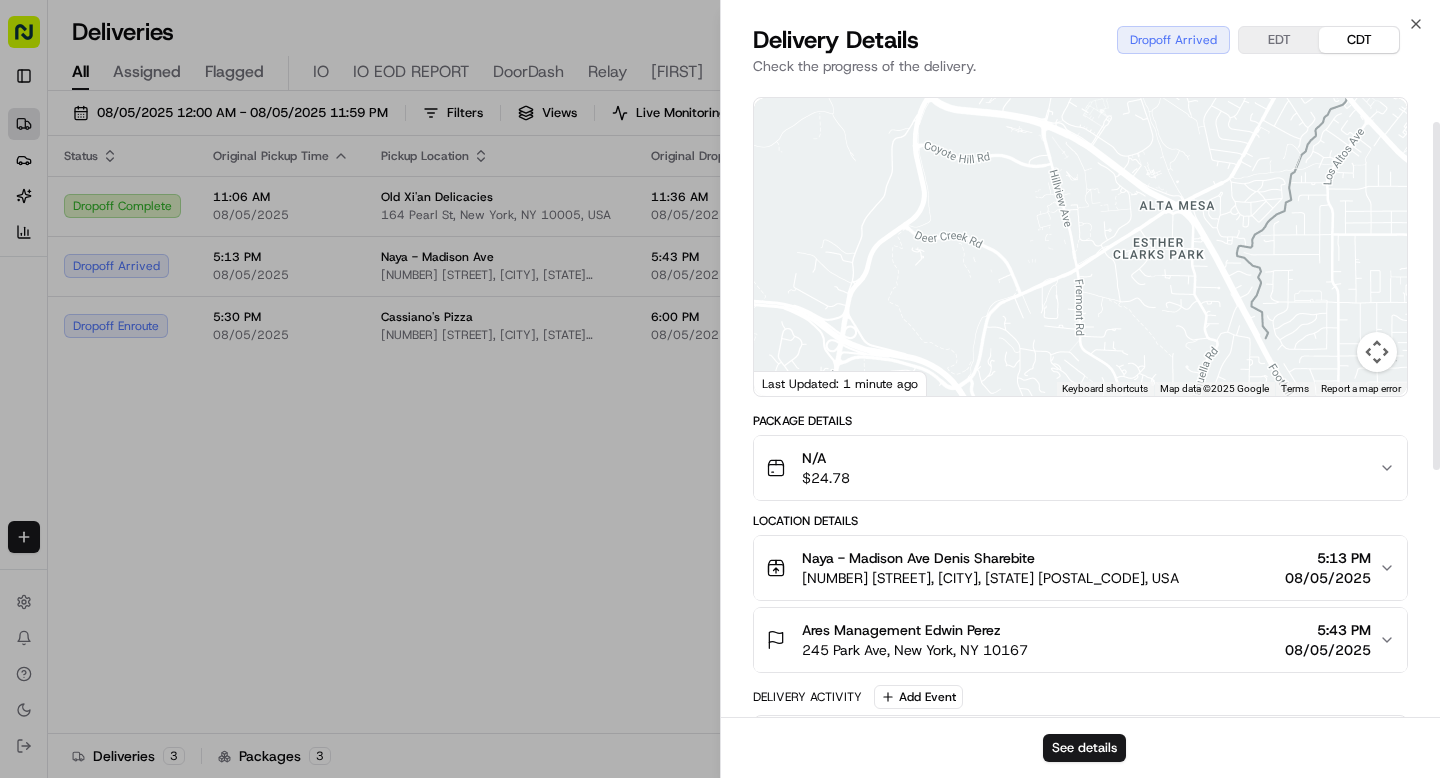 scroll, scrollTop: 73, scrollLeft: 0, axis: vertical 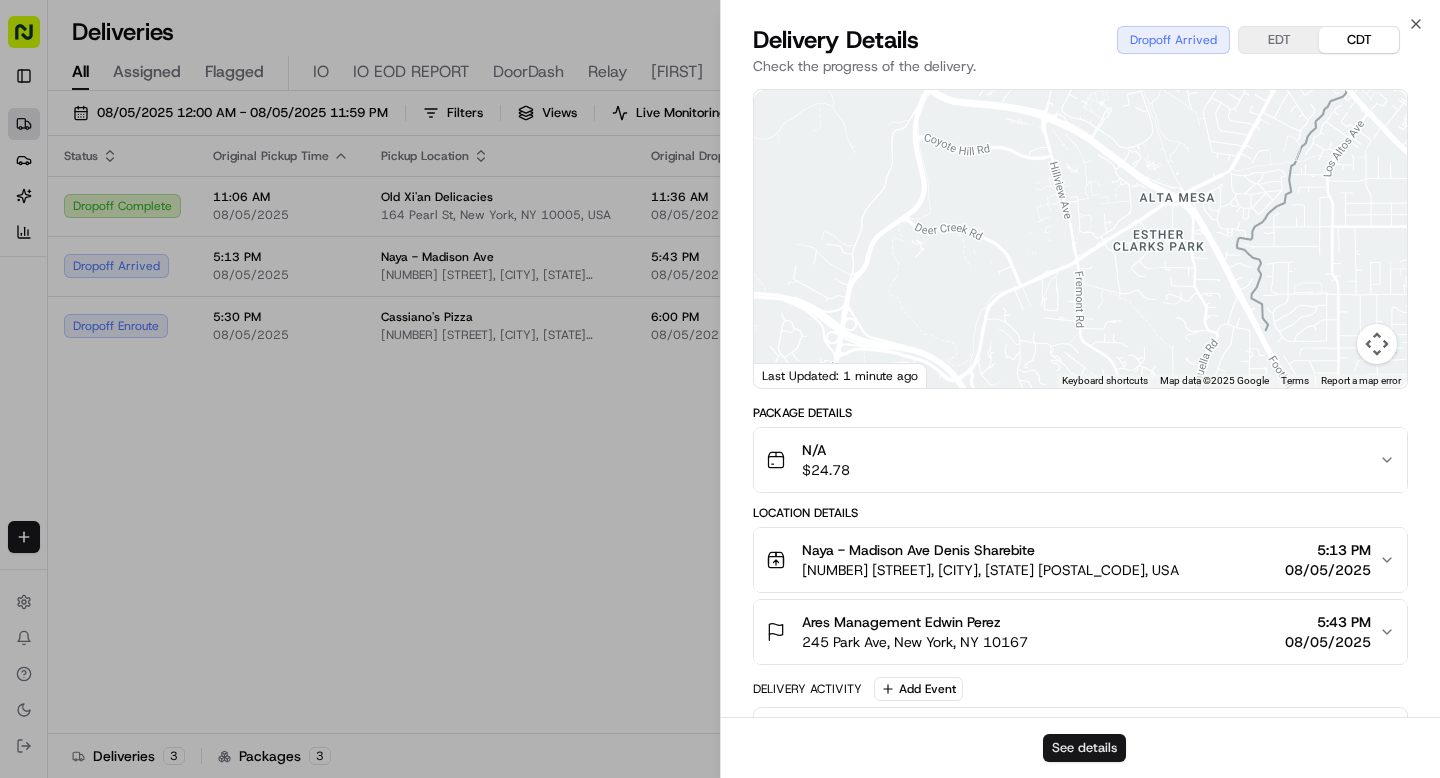 click on "See details" at bounding box center [1084, 748] 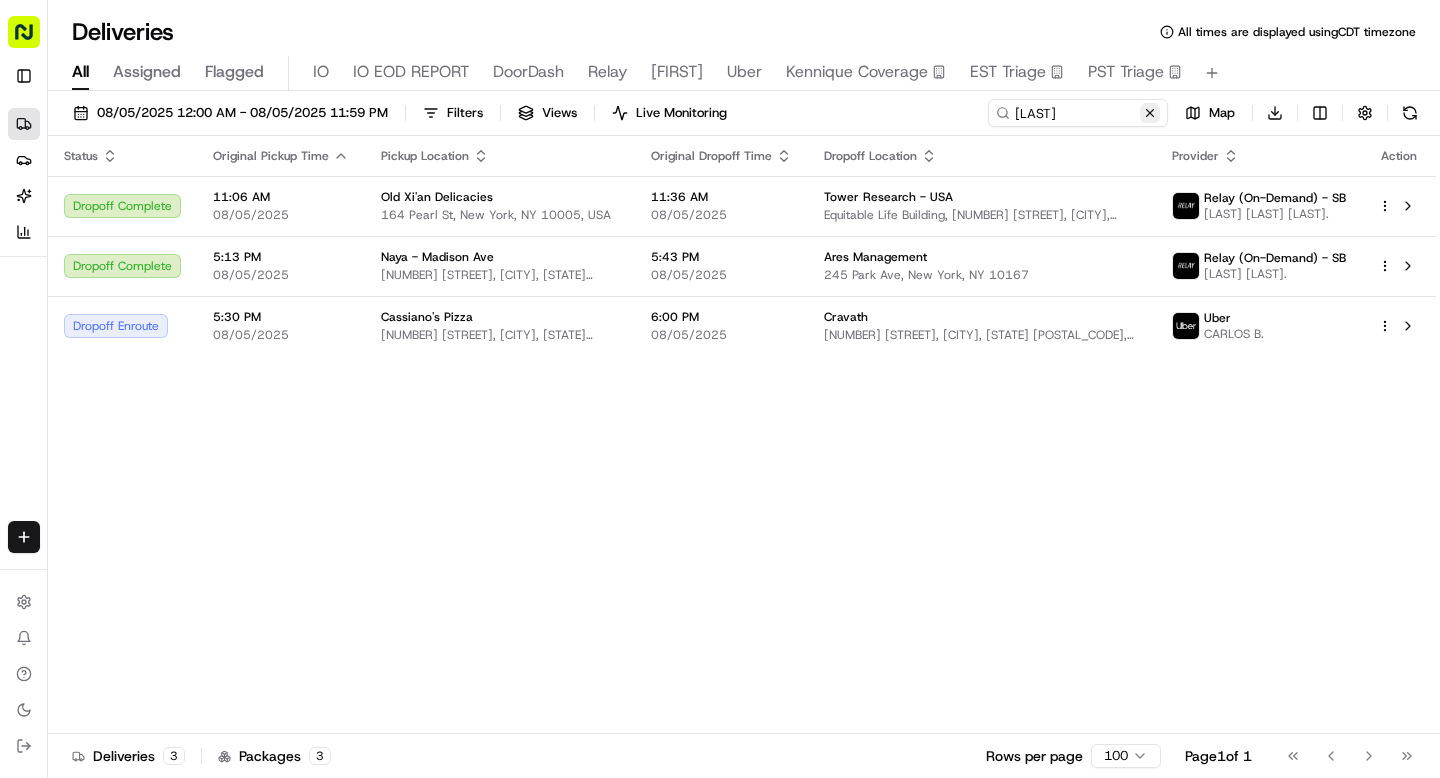 click at bounding box center [1150, 113] 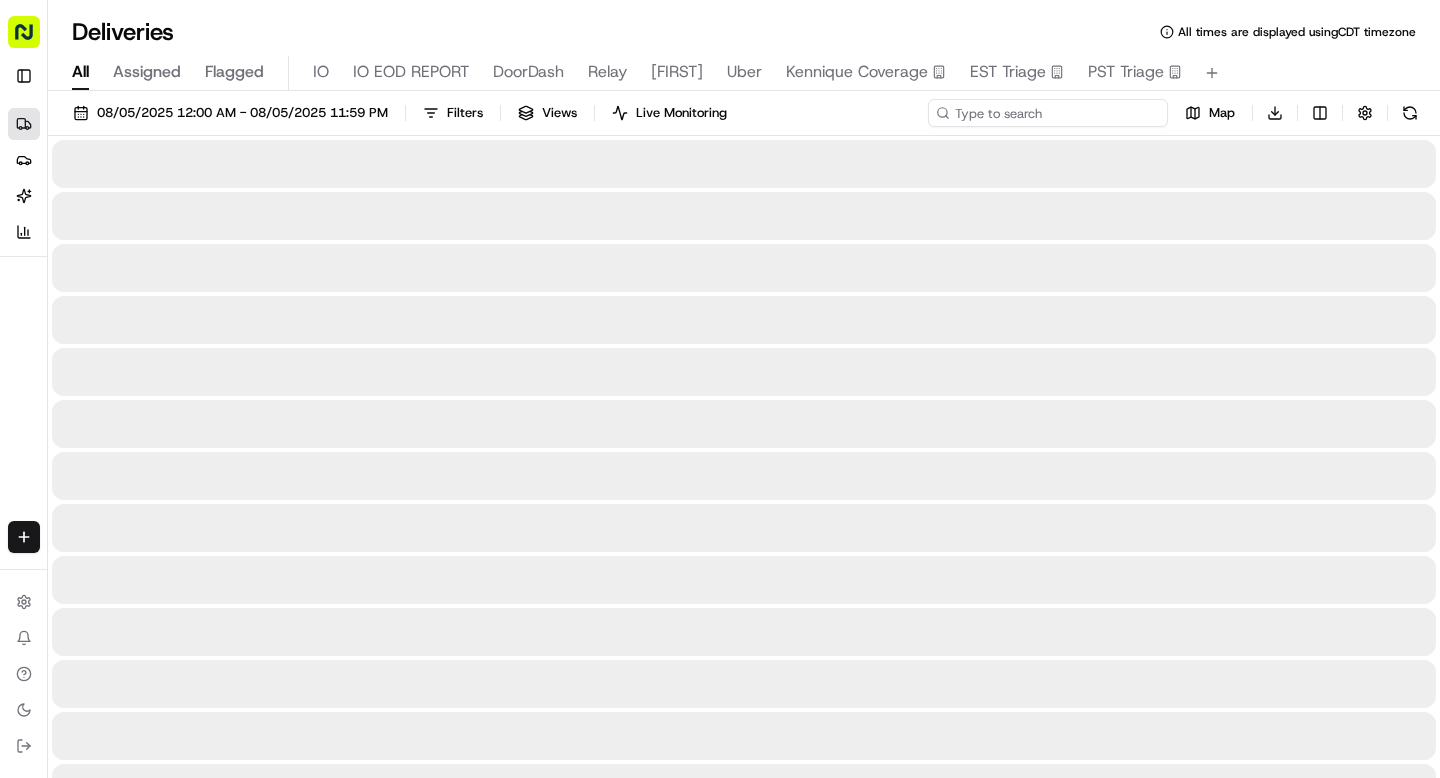 click at bounding box center (1048, 113) 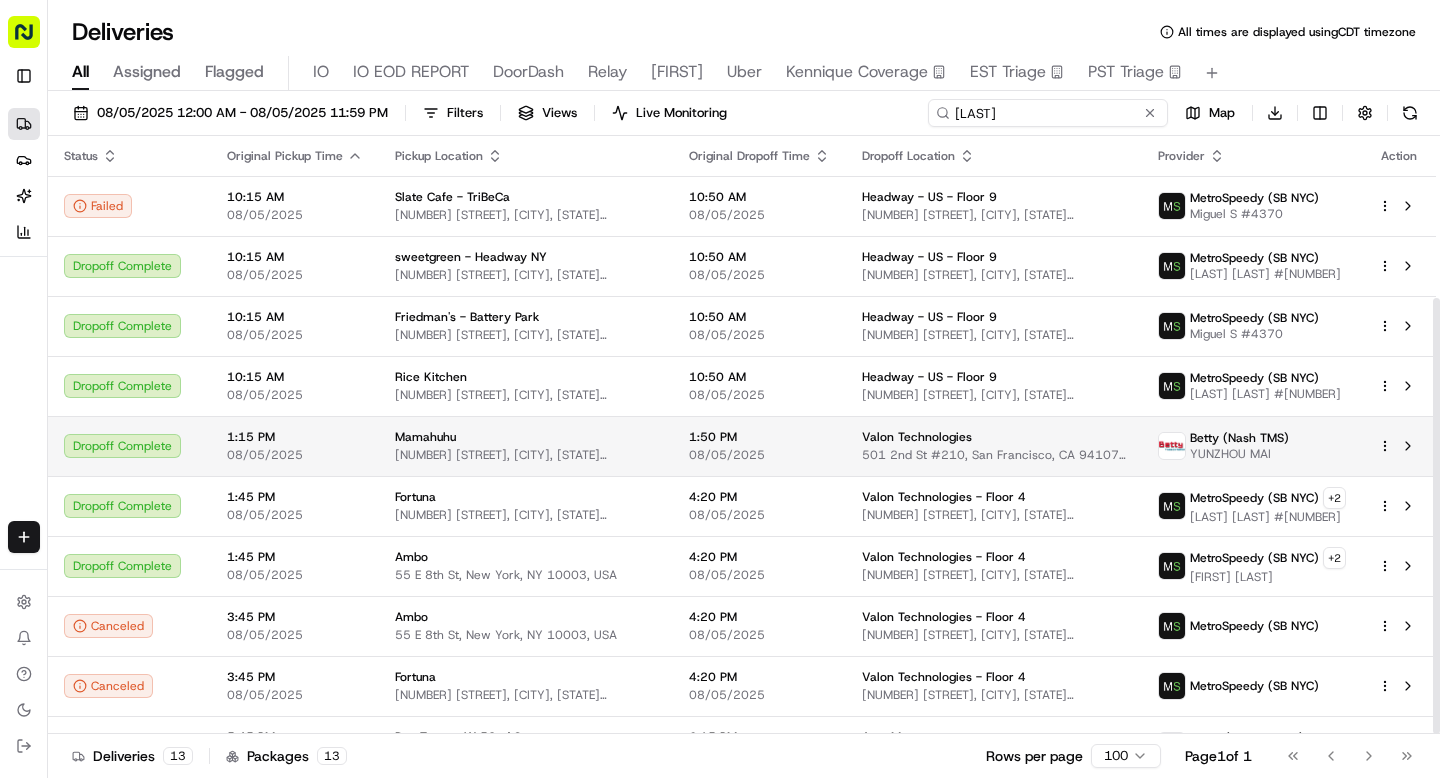 scroll, scrollTop: 222, scrollLeft: 0, axis: vertical 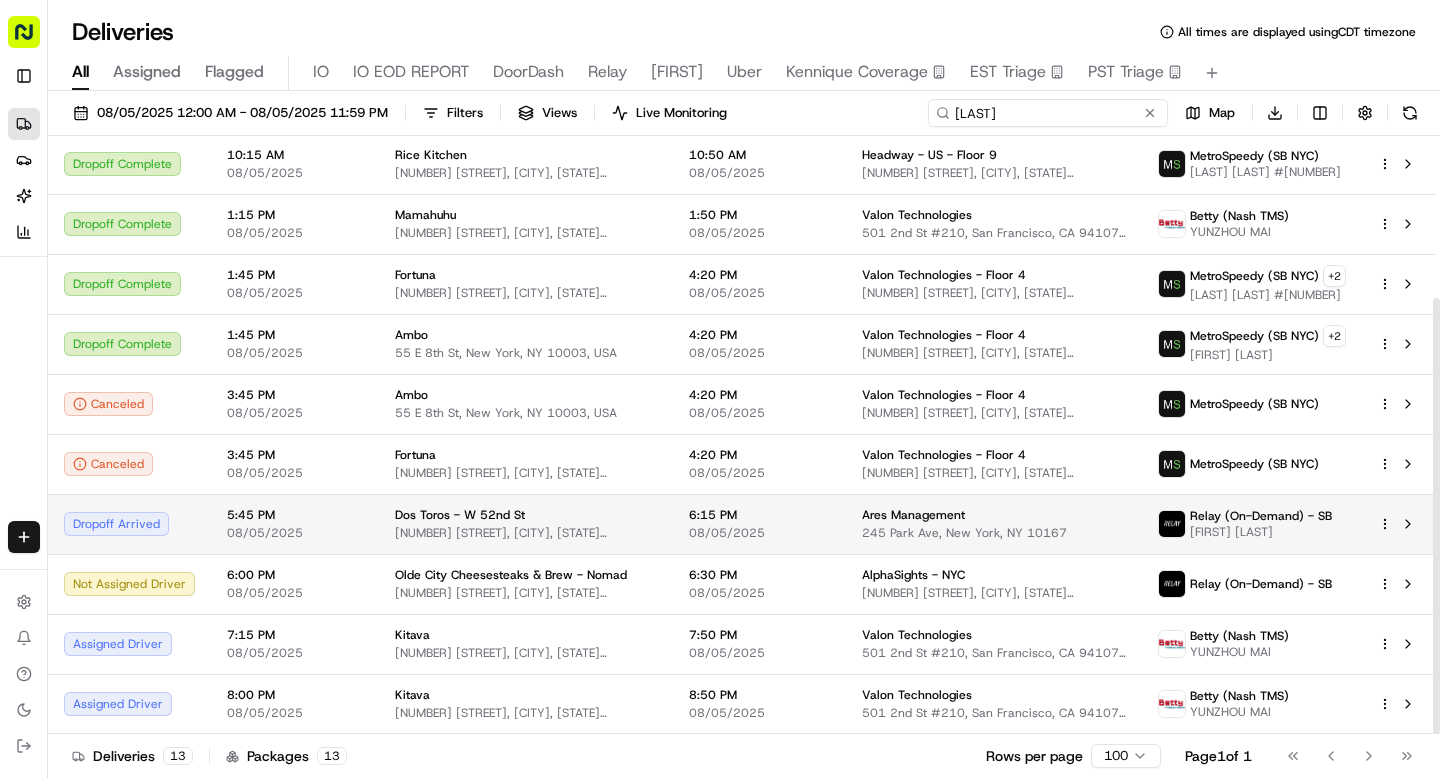 type on "evan" 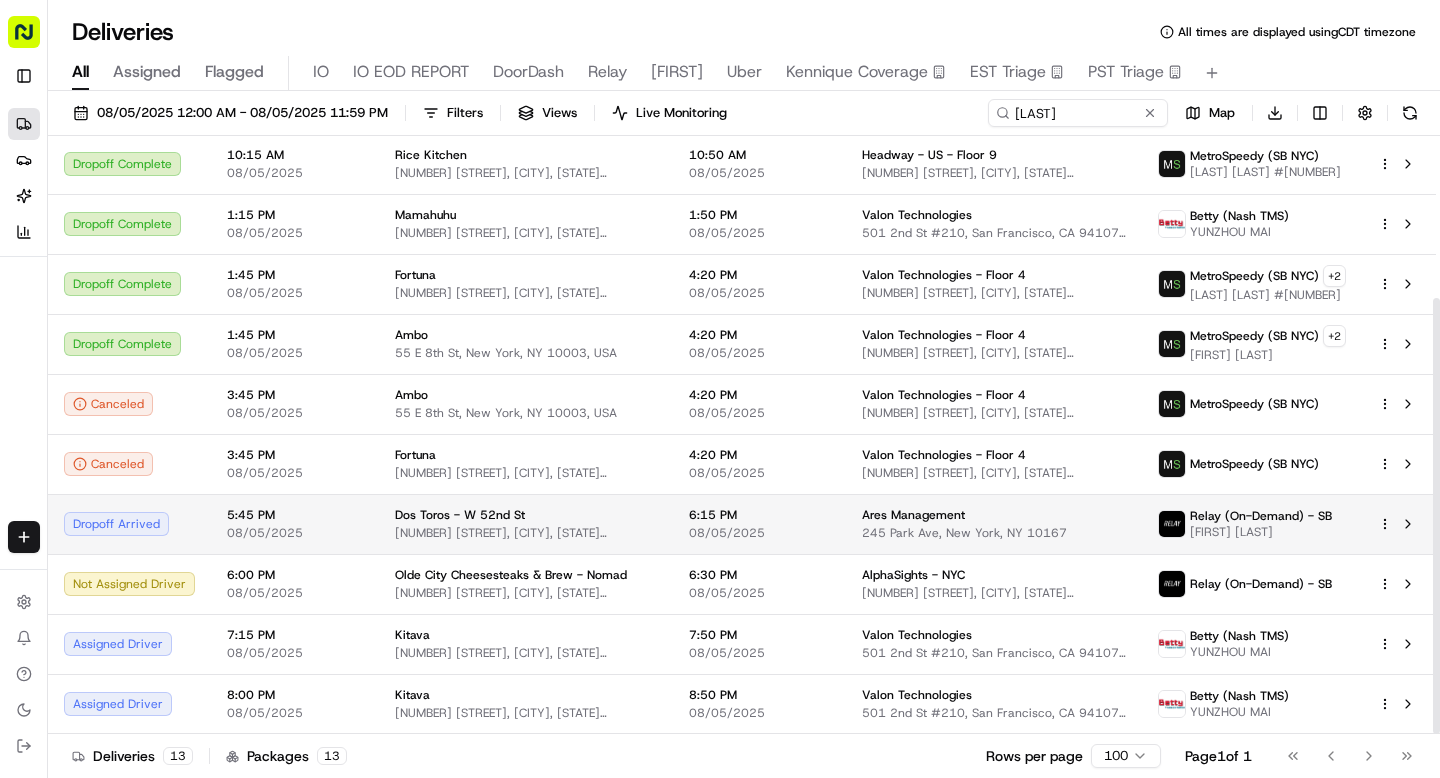 click on "Dos Toros - W 52nd St 52 W 52nd St, New York, NY 10019, USA" at bounding box center (526, 524) 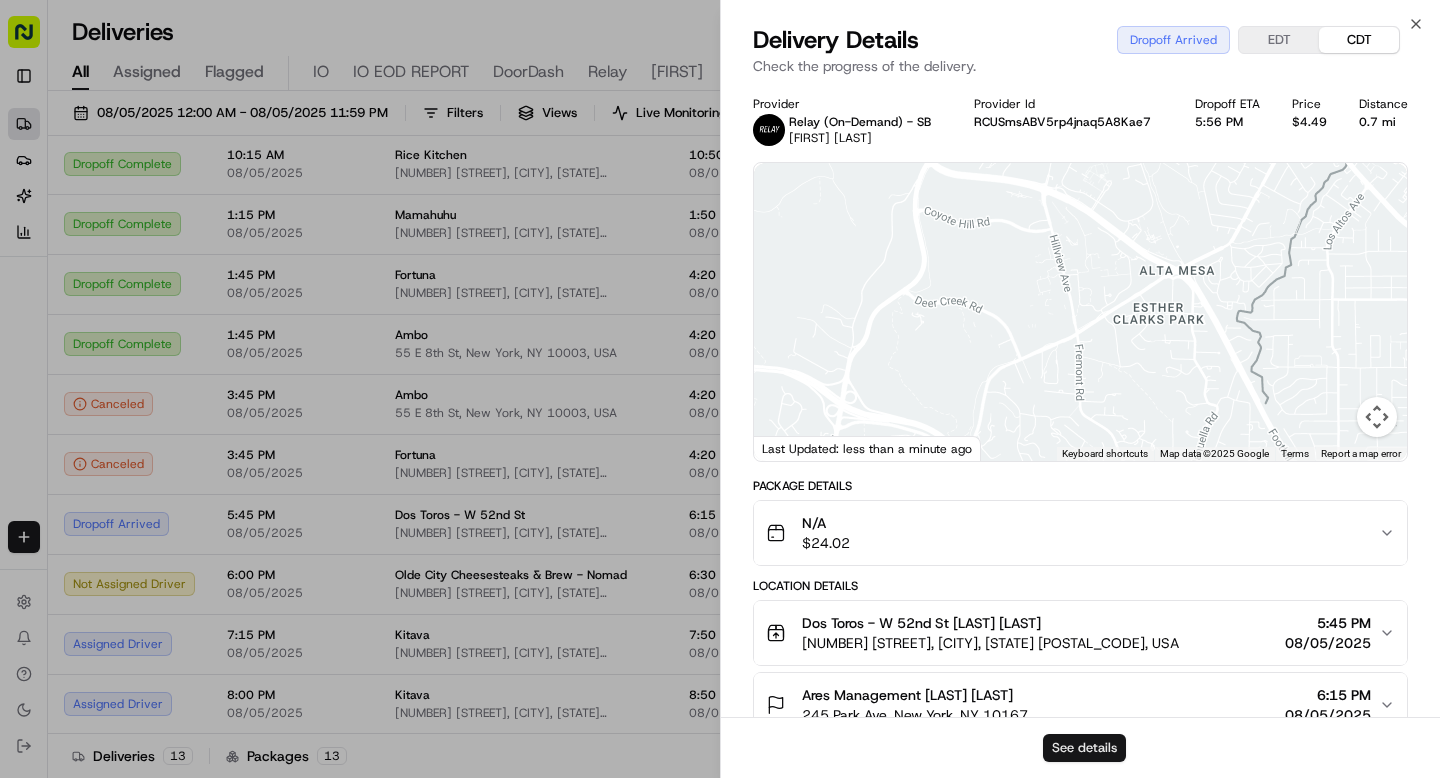 click on "See details" at bounding box center (1084, 748) 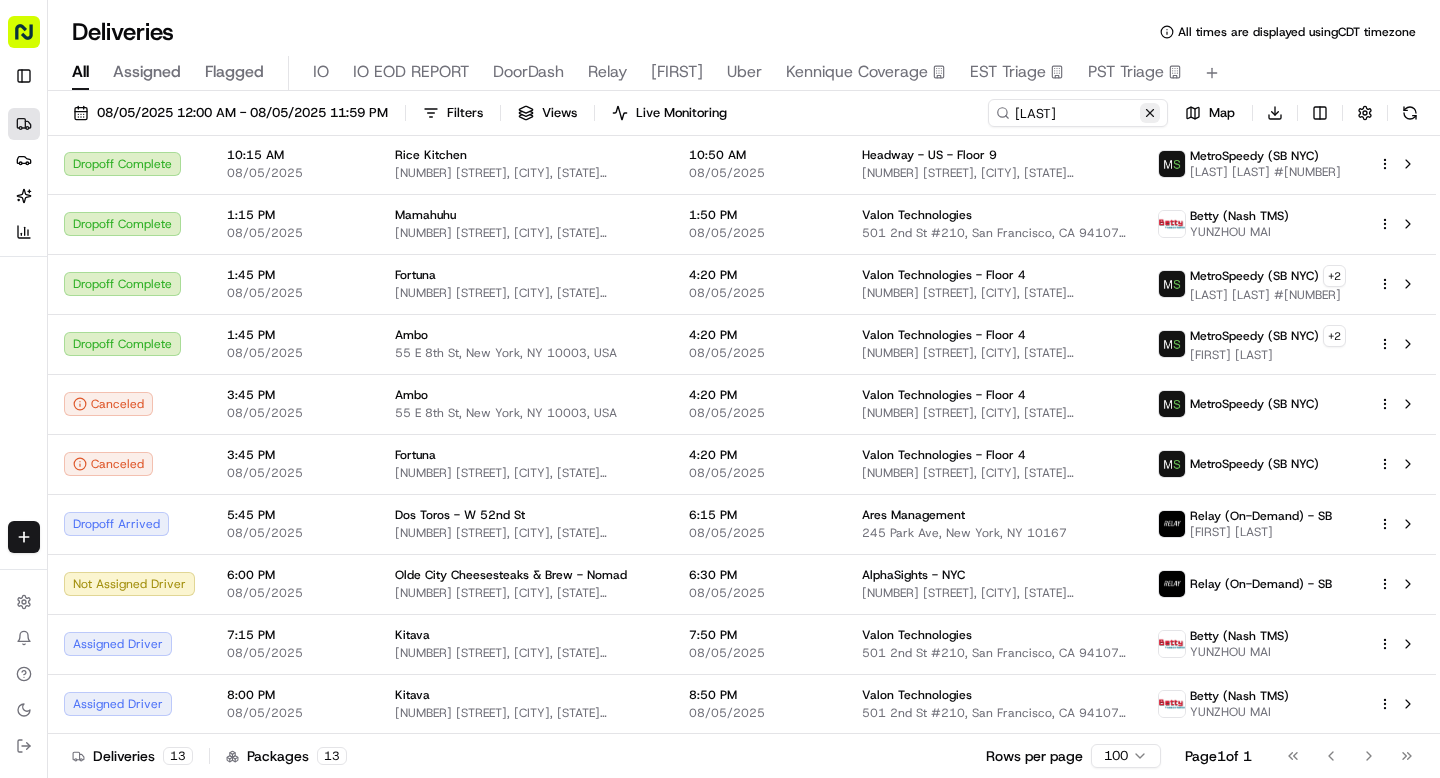 click at bounding box center [1150, 113] 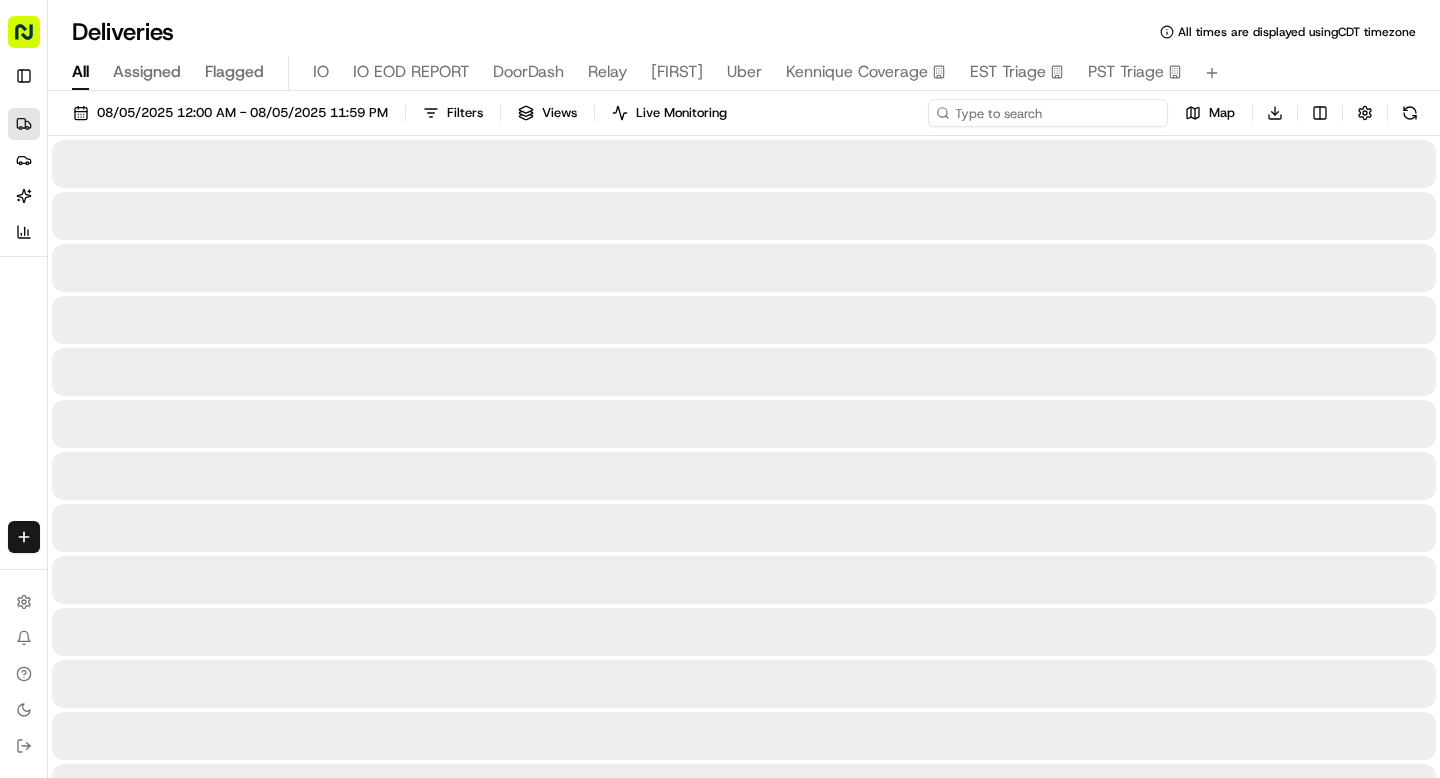 click at bounding box center [1048, 113] 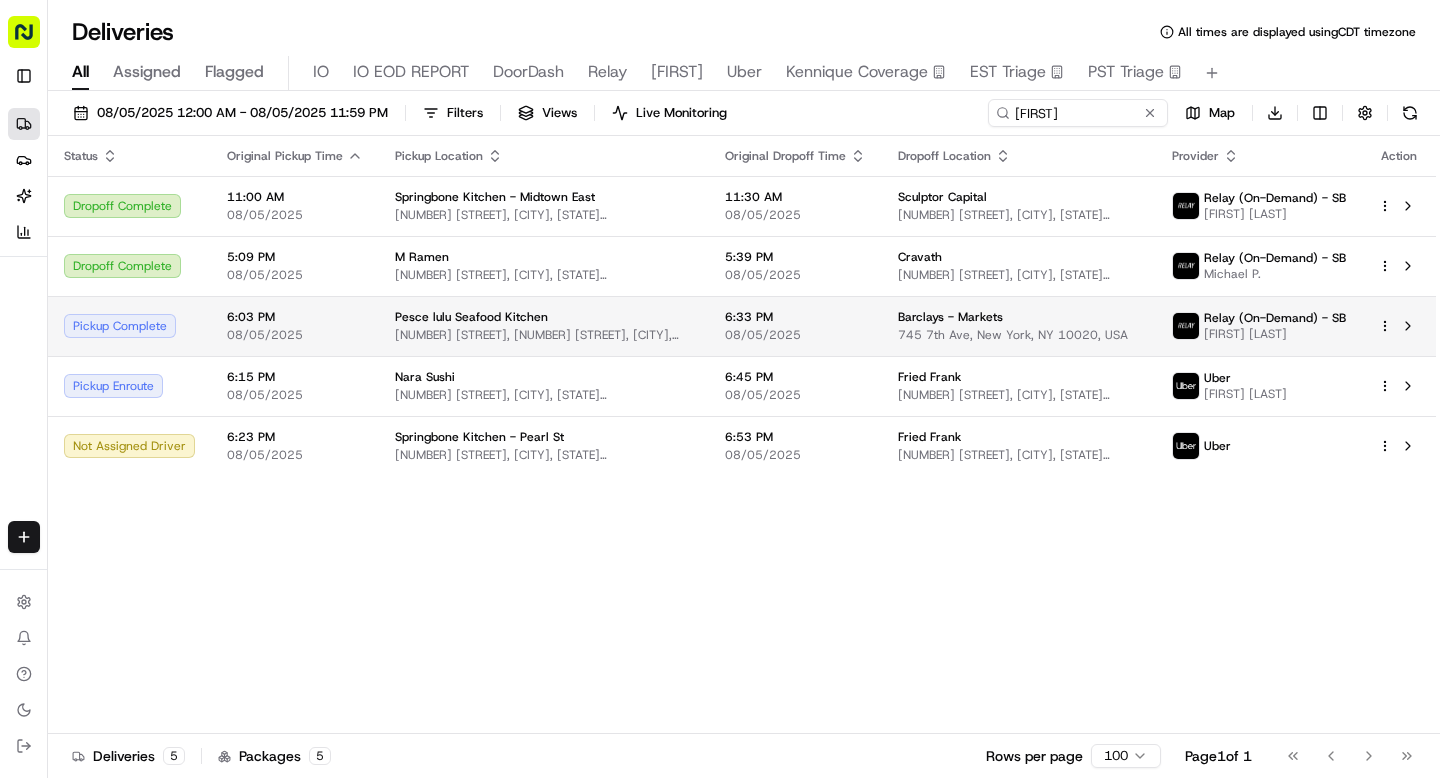 click on "Pesce lulu Seafood Kitchen" at bounding box center [544, 317] 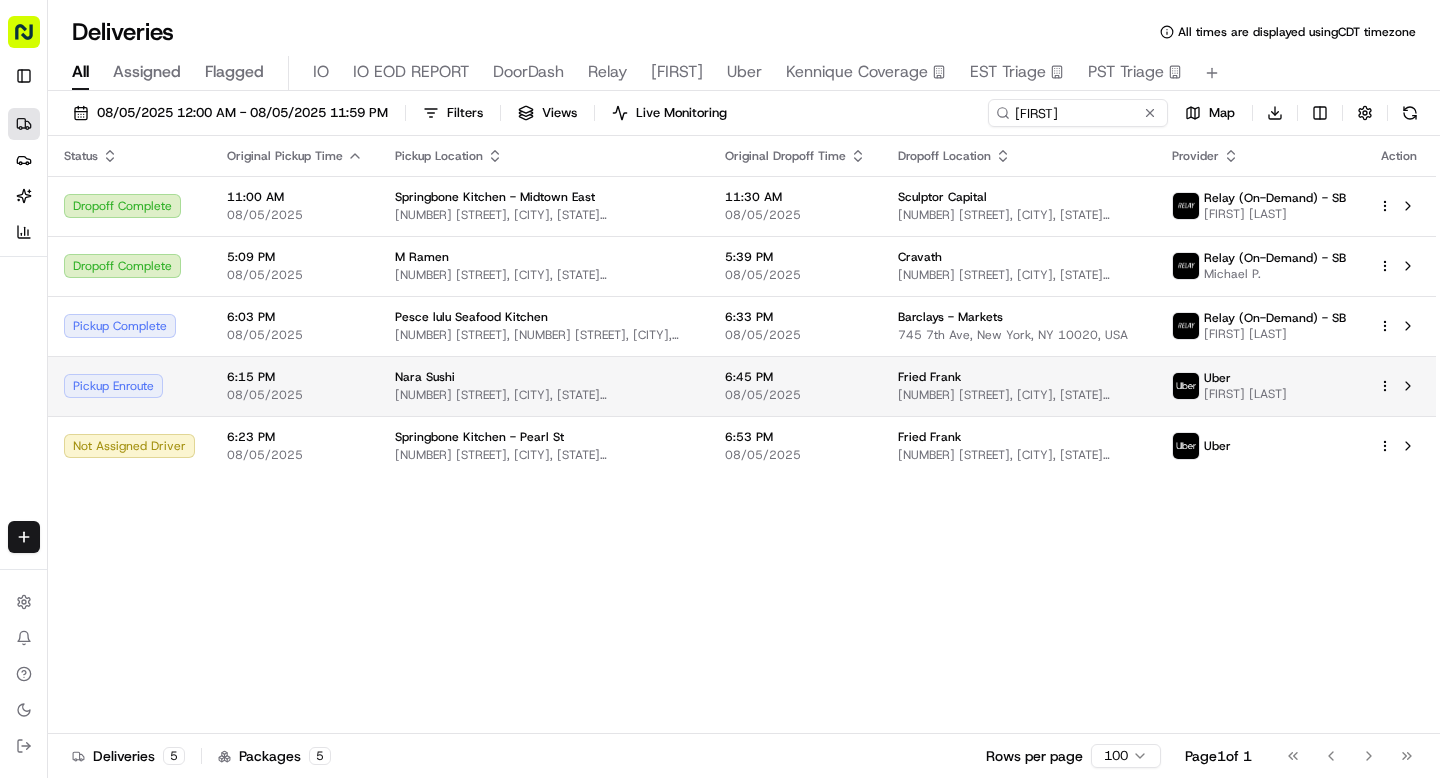 click on "Nara Sushi" at bounding box center (544, 377) 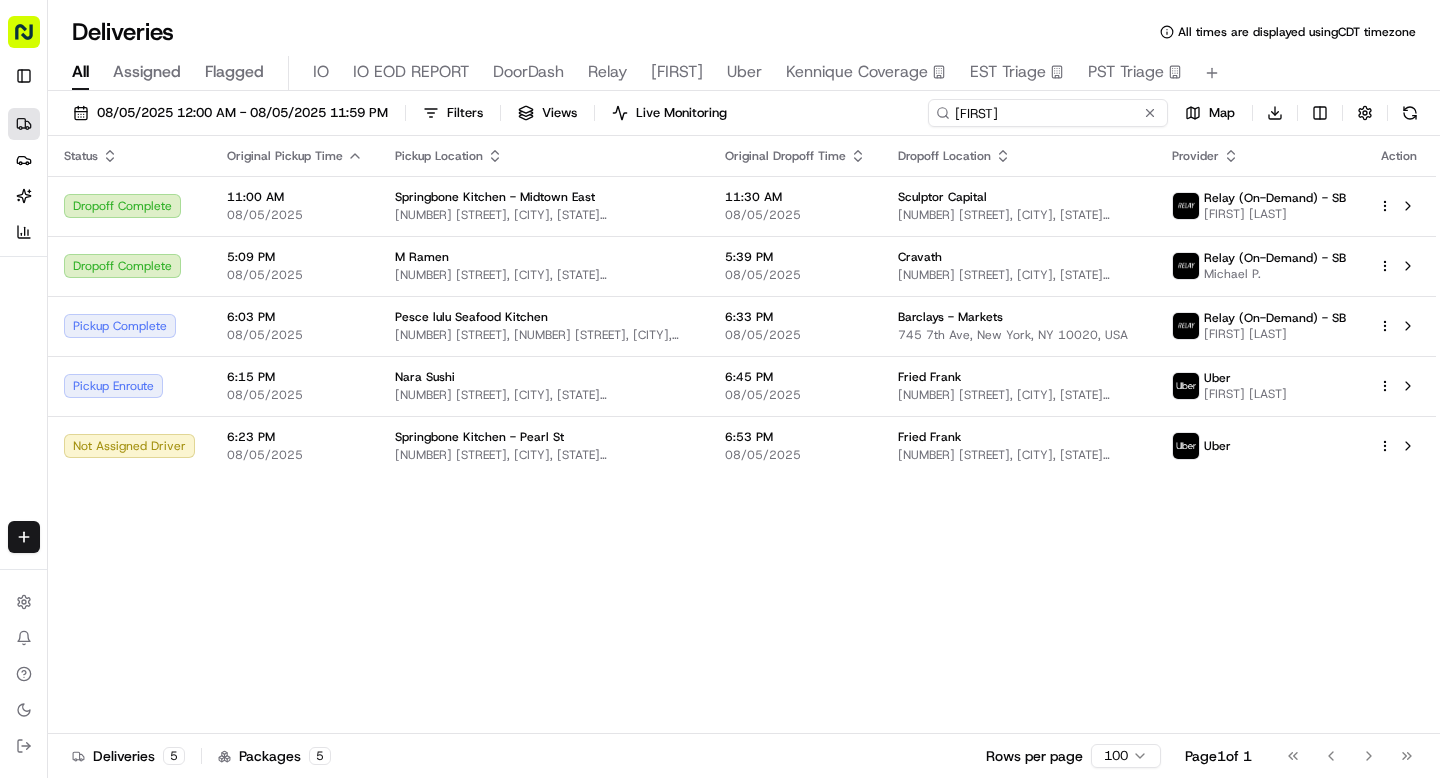 click on "sara" at bounding box center (1048, 113) 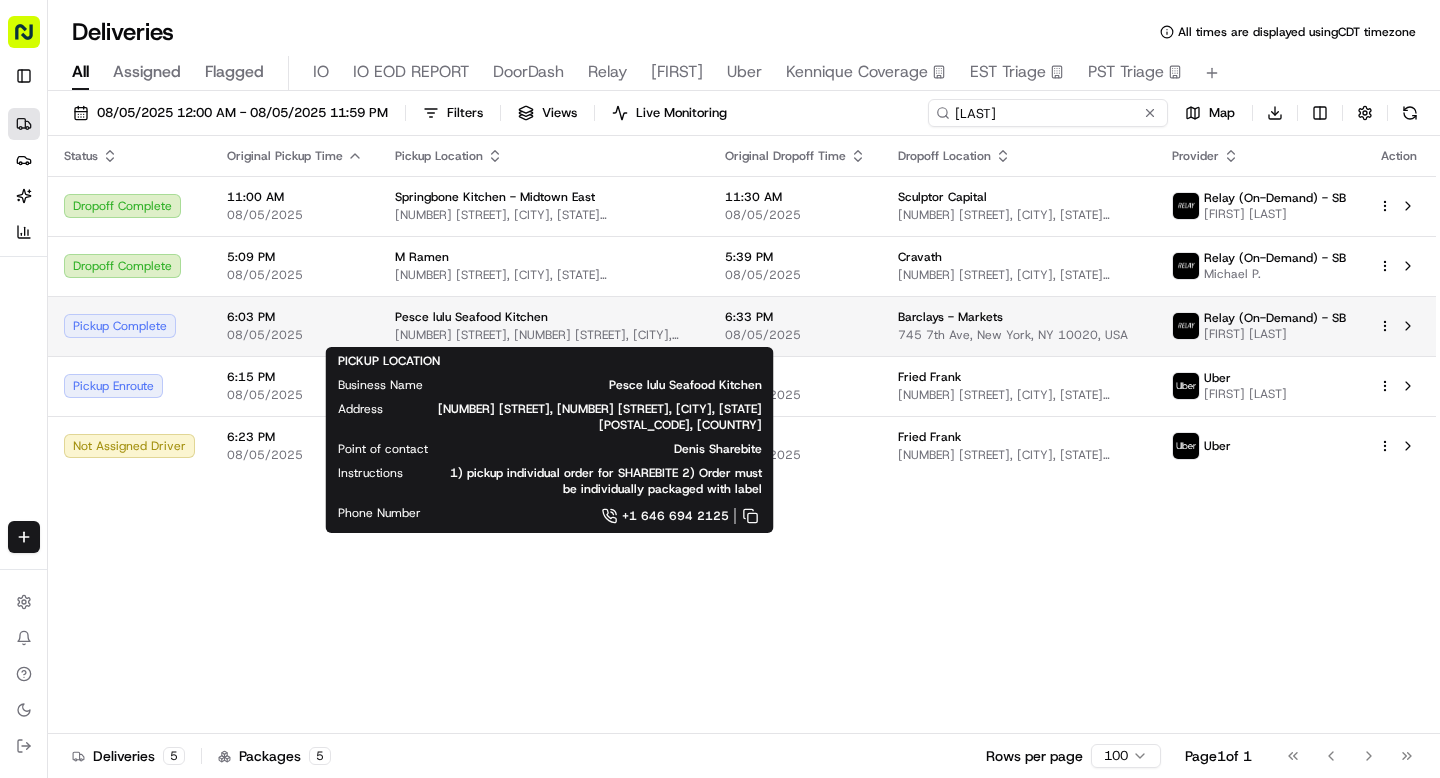 type on "sarah" 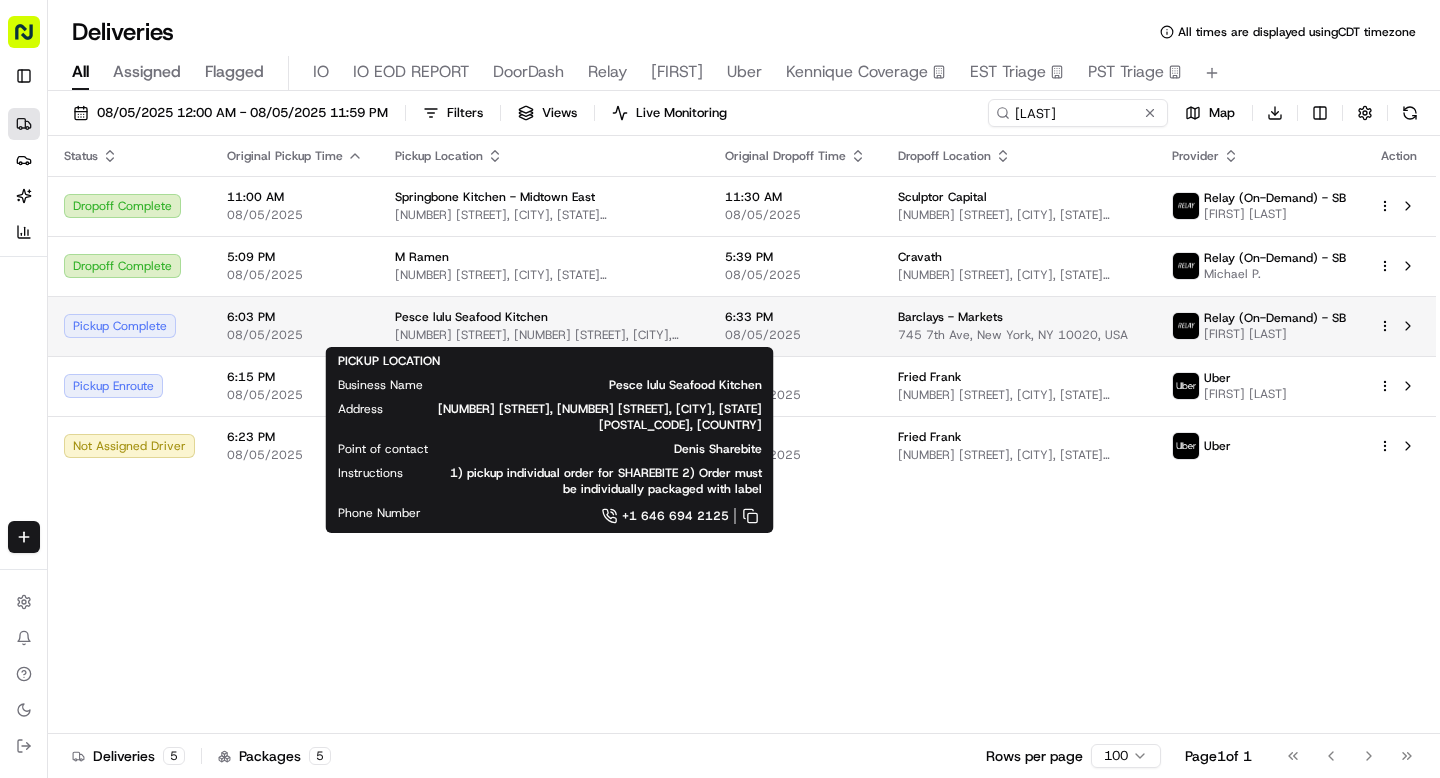 click on "601 Lexington Avenue, 153 E 53rd St, New York, NY 10022, USA" at bounding box center [544, 335] 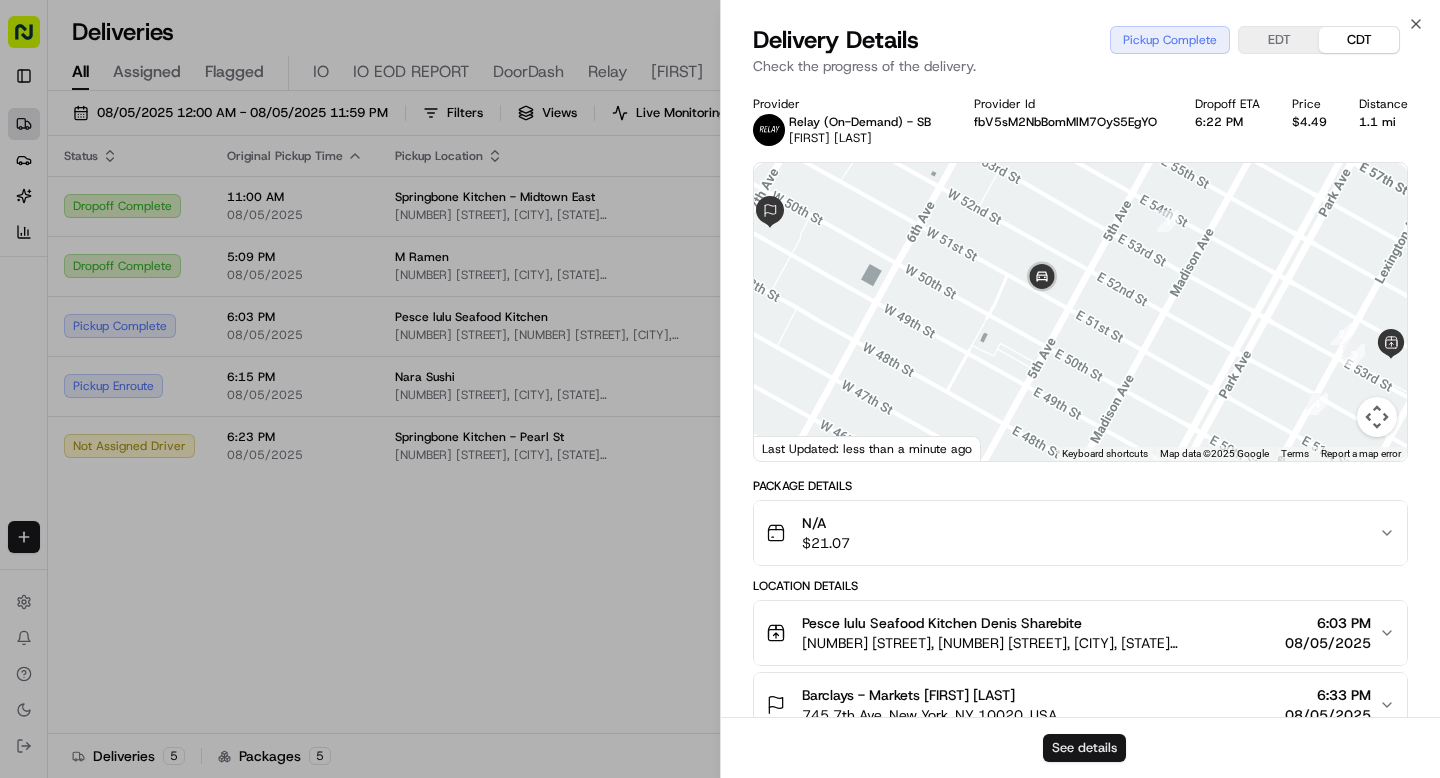 click on "See details" at bounding box center [1084, 748] 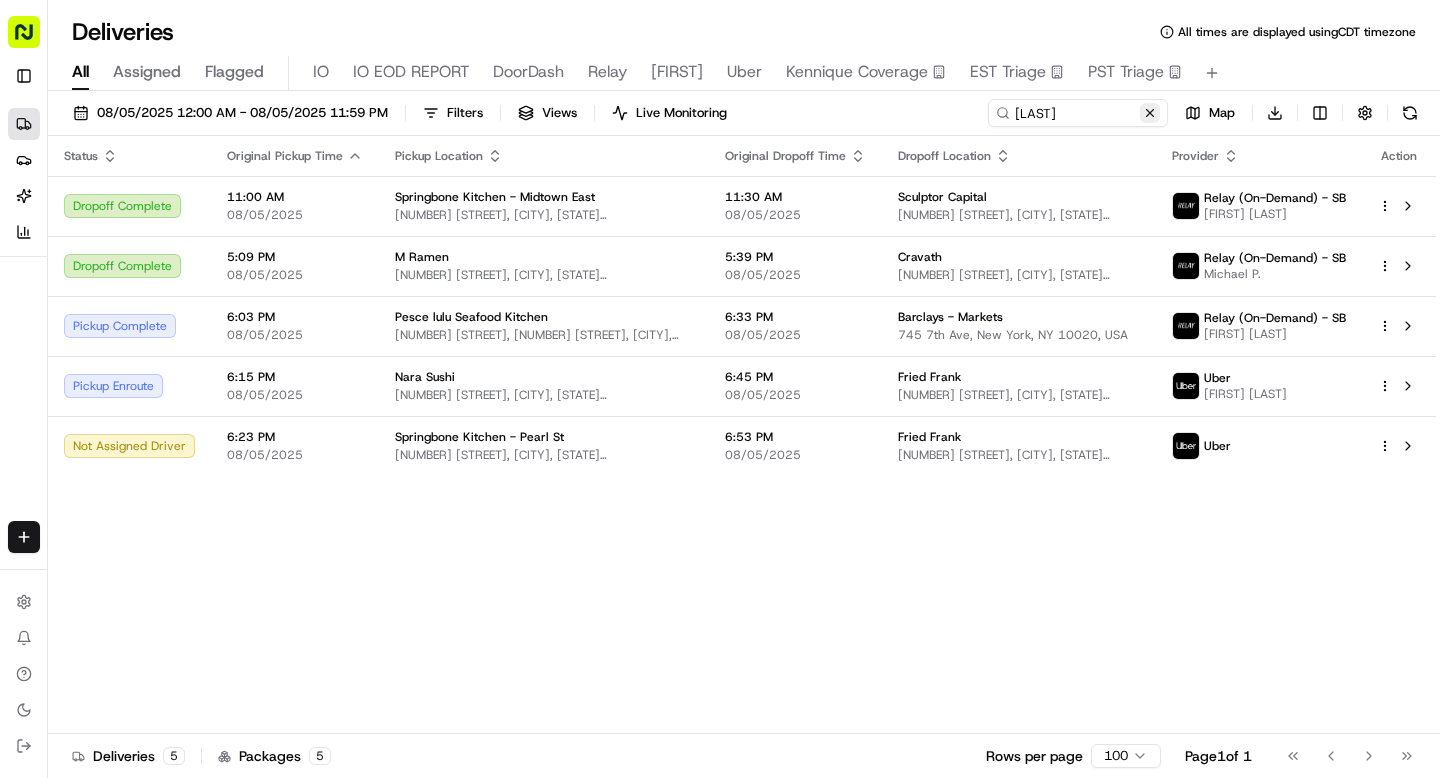click at bounding box center (1150, 113) 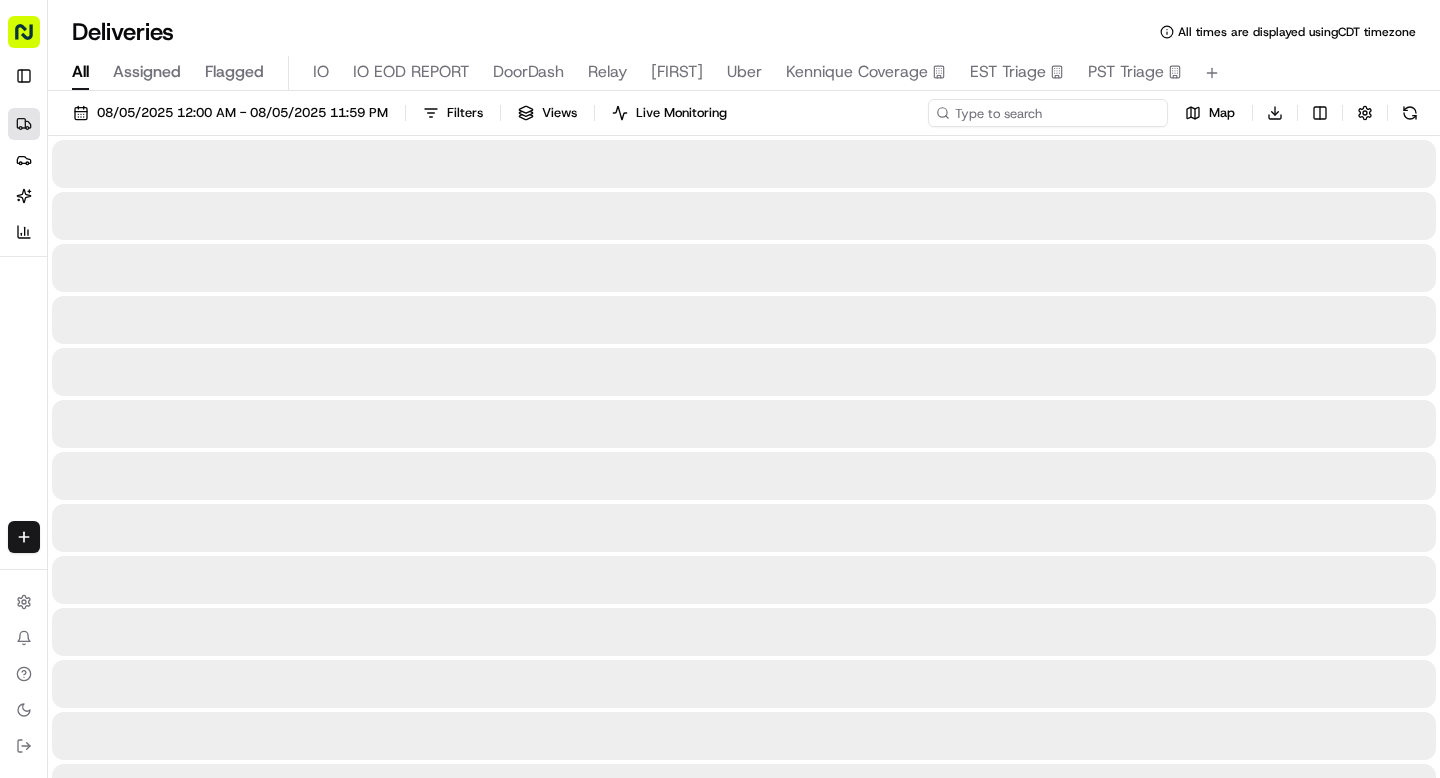 click at bounding box center (1048, 113) 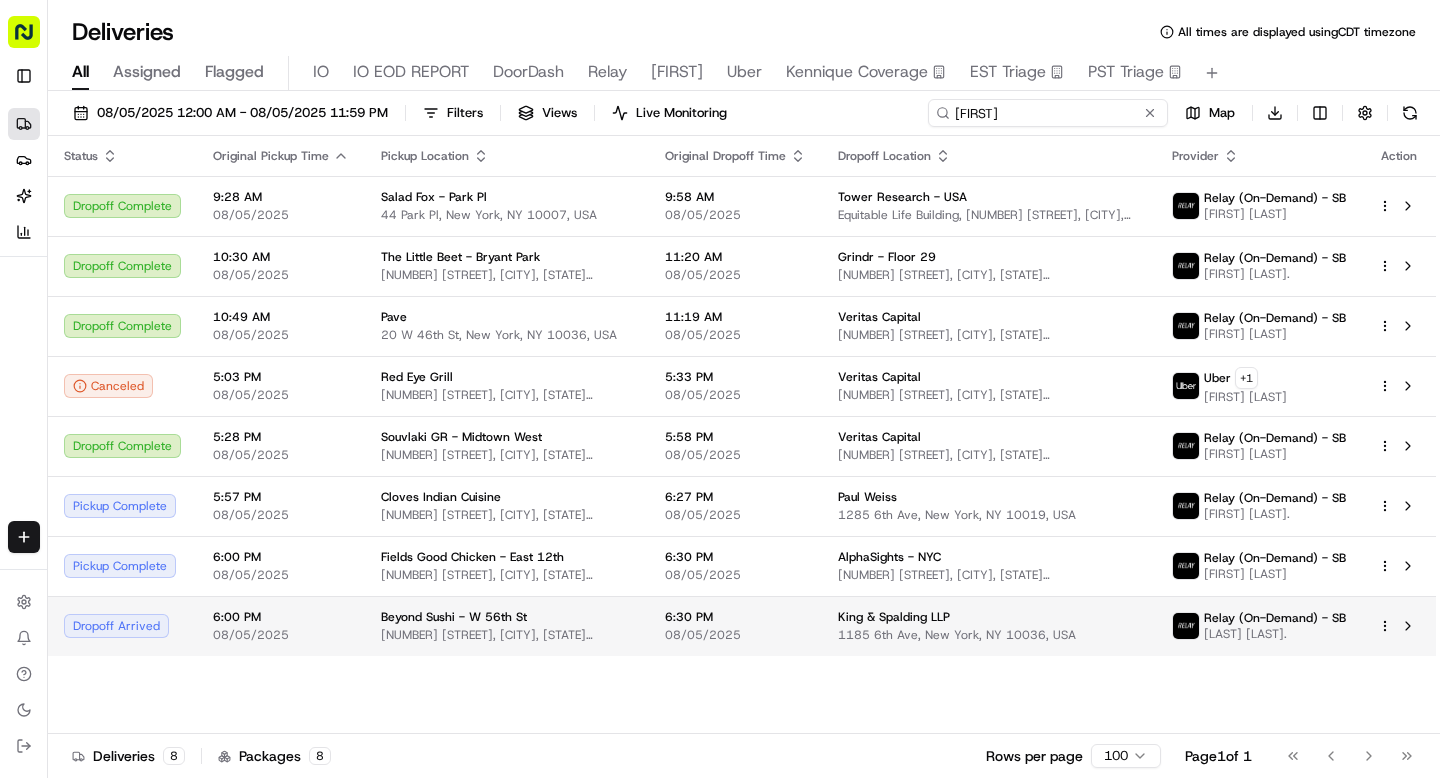 type on "nich" 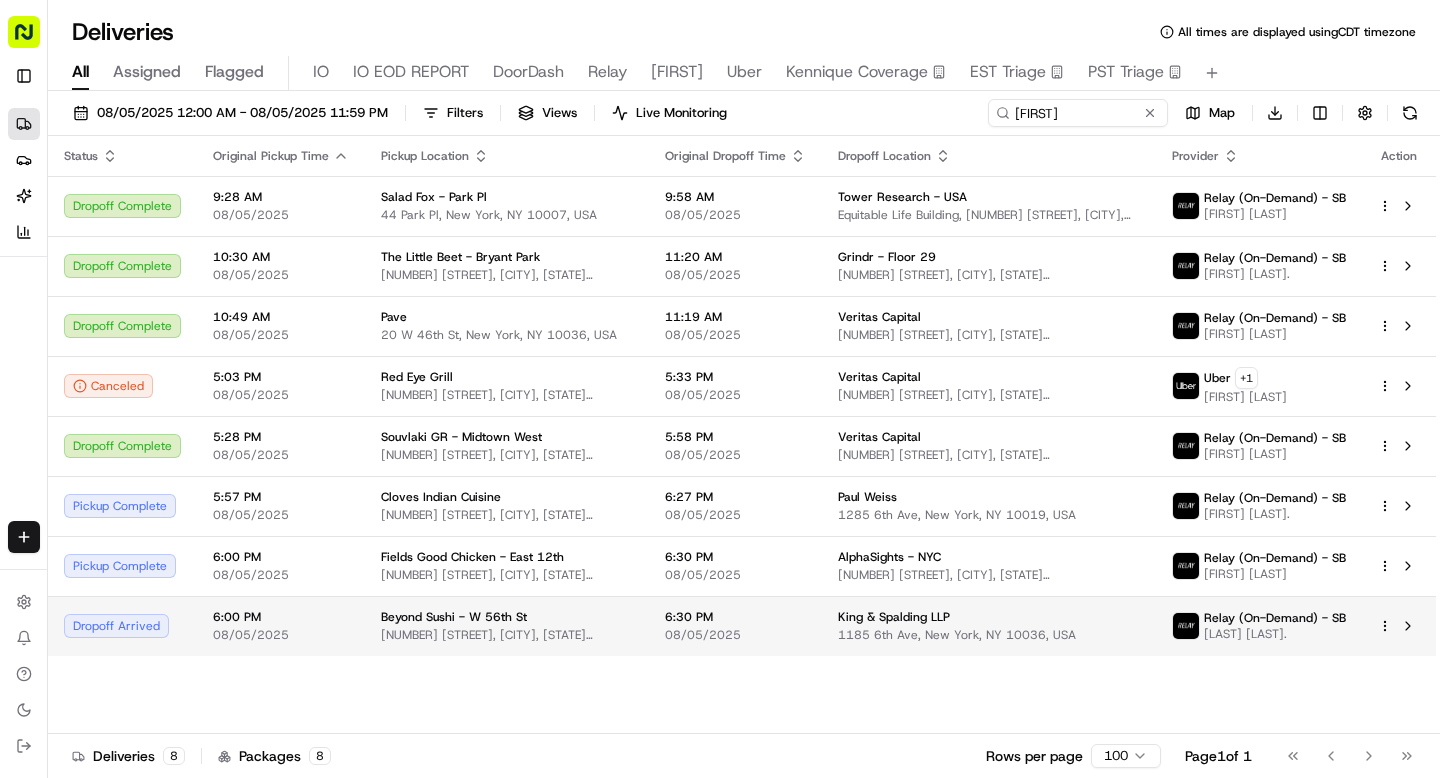 click on "Beyond Sushi - W 56th St 62 W 56th St, New York, NY 10019, USA" at bounding box center [507, 626] 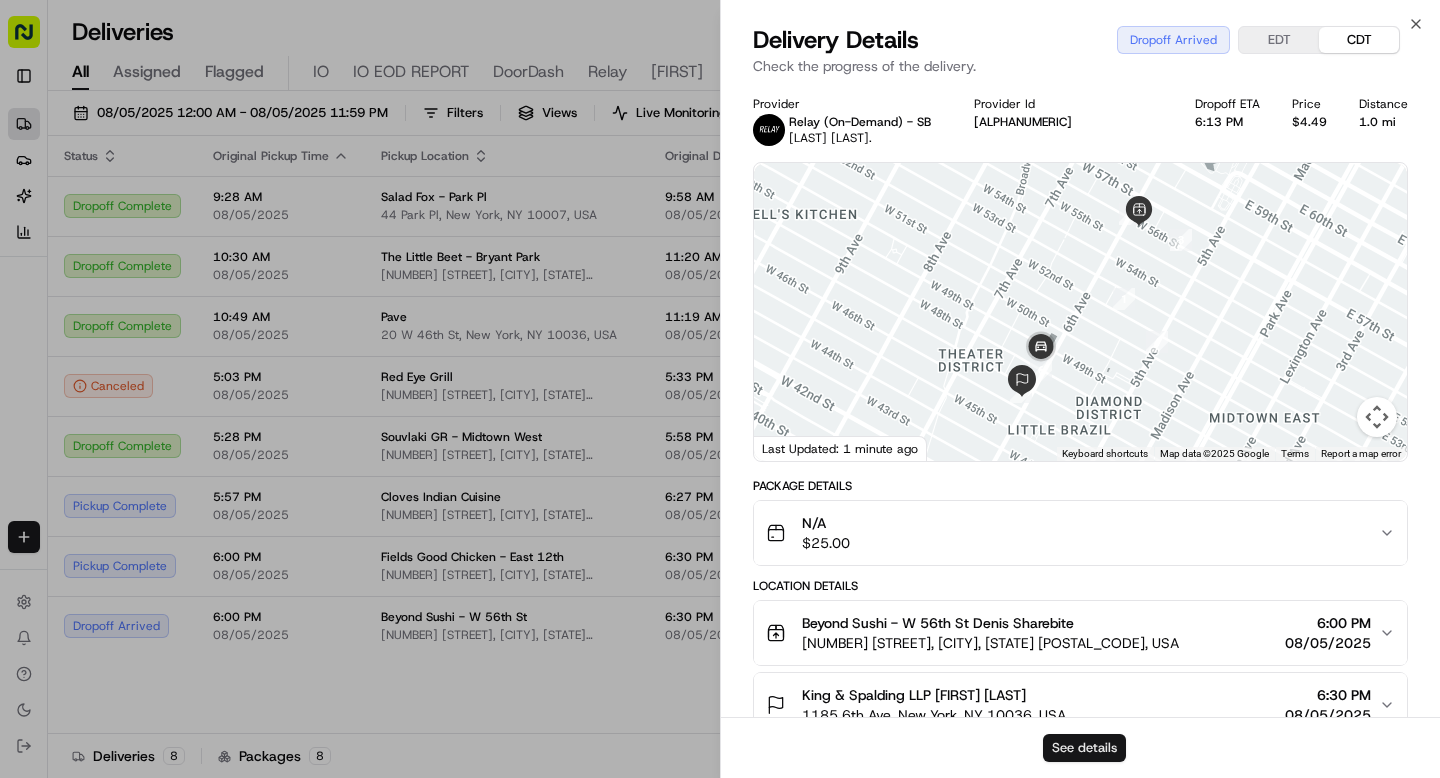 click on "See details" at bounding box center [1084, 748] 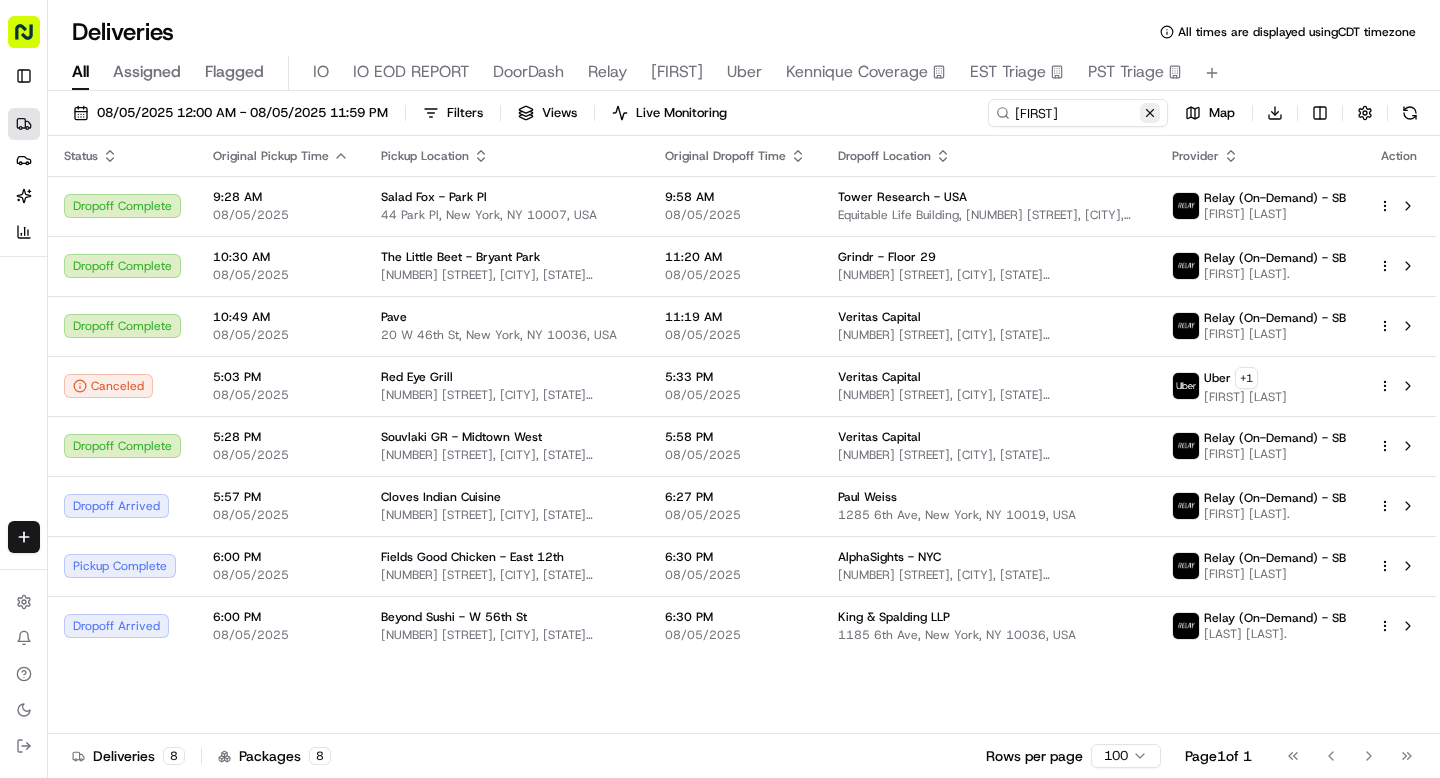 click at bounding box center (1150, 113) 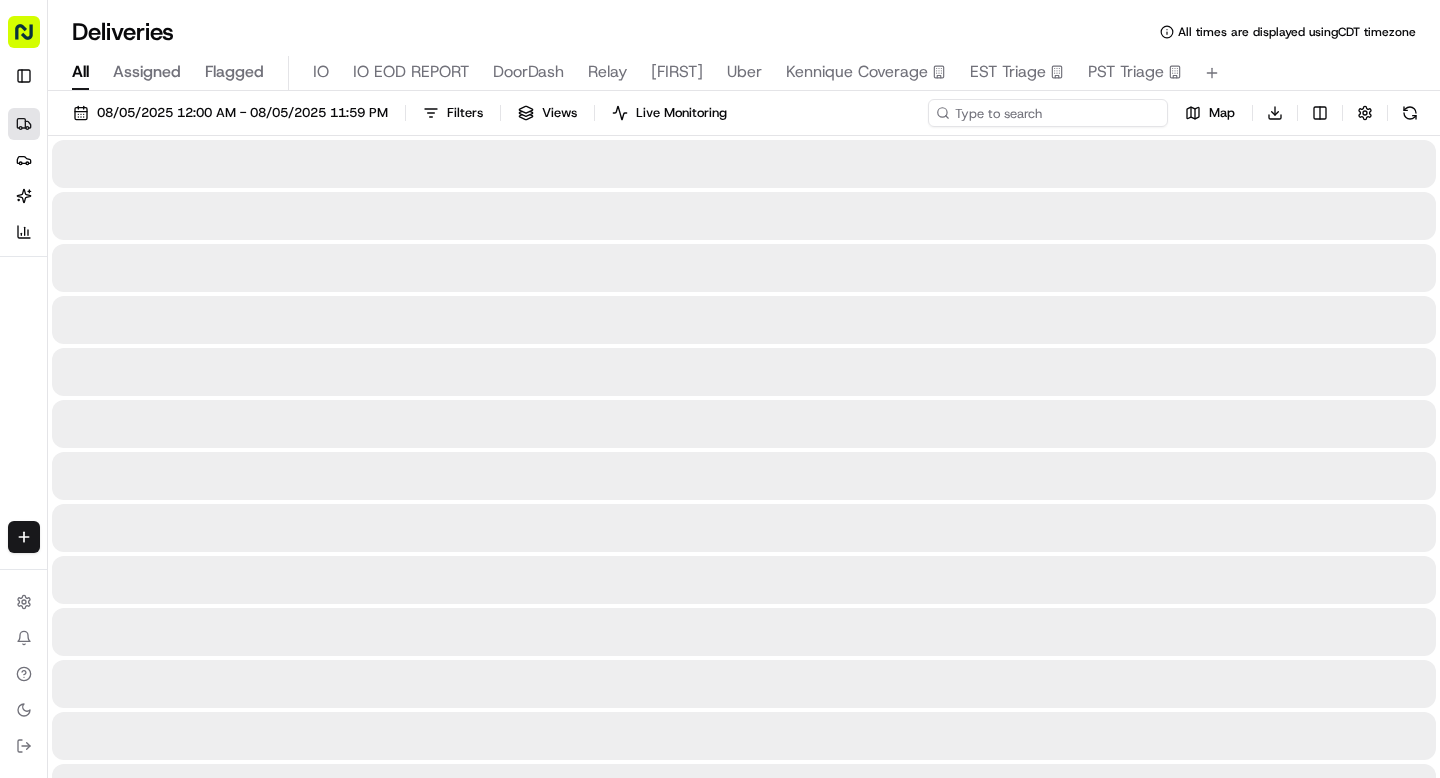 click at bounding box center [1048, 113] 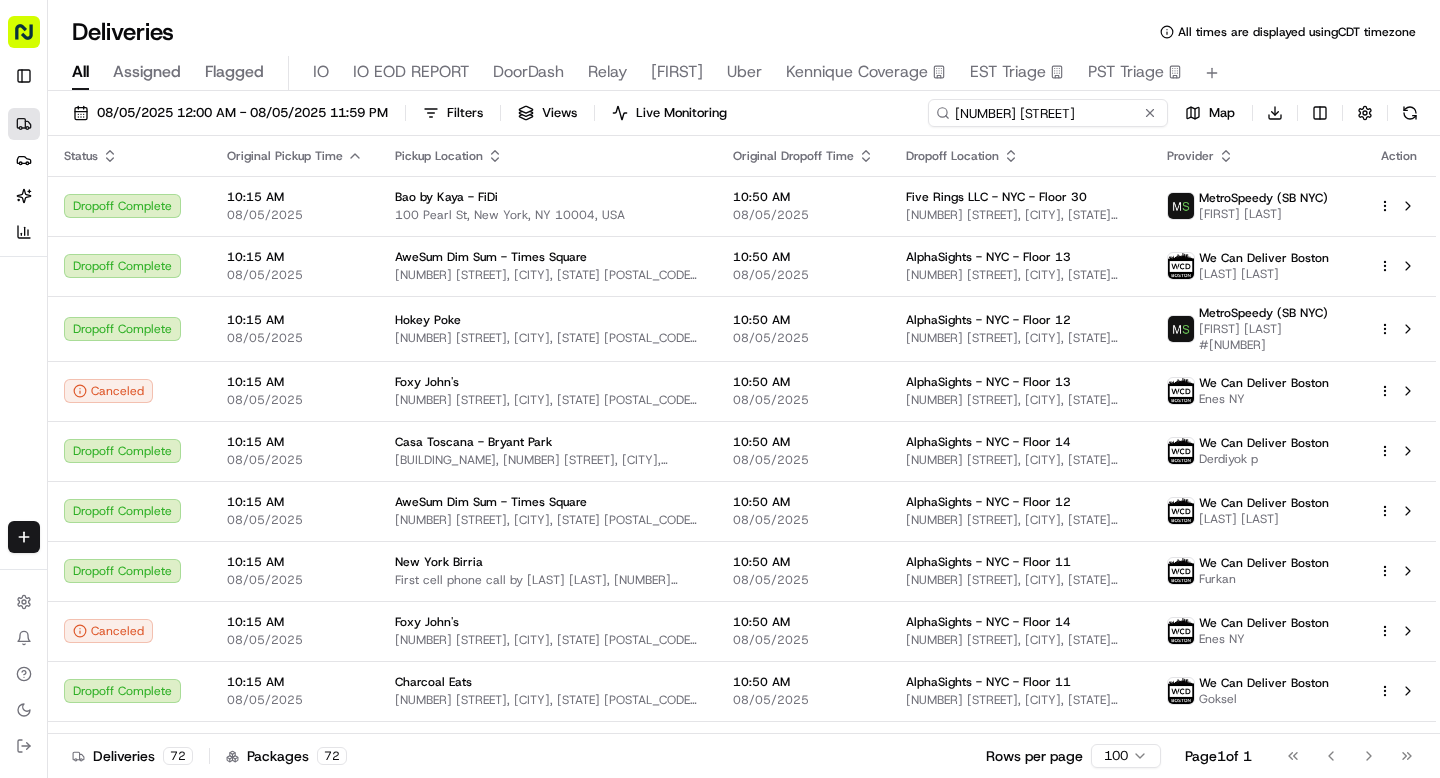 drag, startPoint x: 997, startPoint y: 116, endPoint x: 941, endPoint y: 115, distance: 56.008926 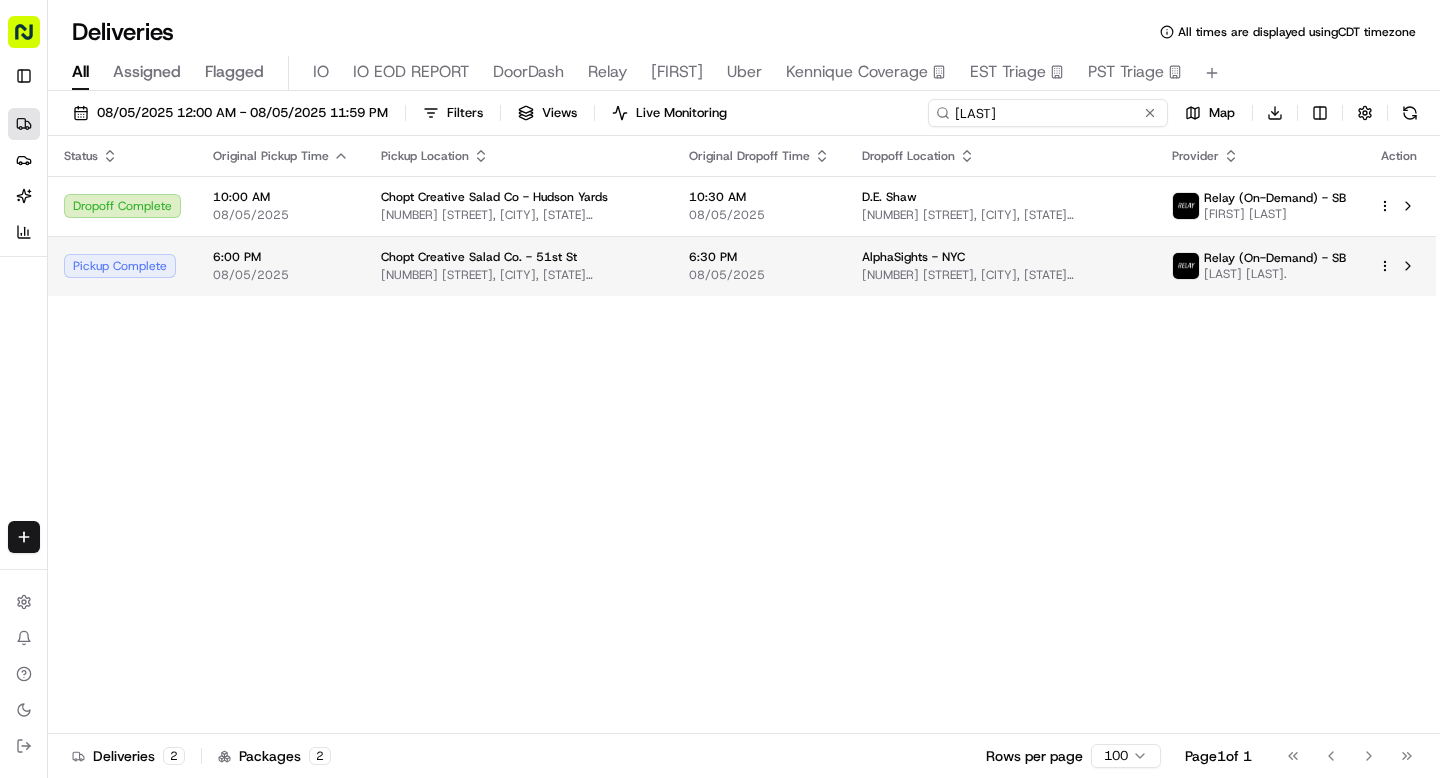 type on "rache" 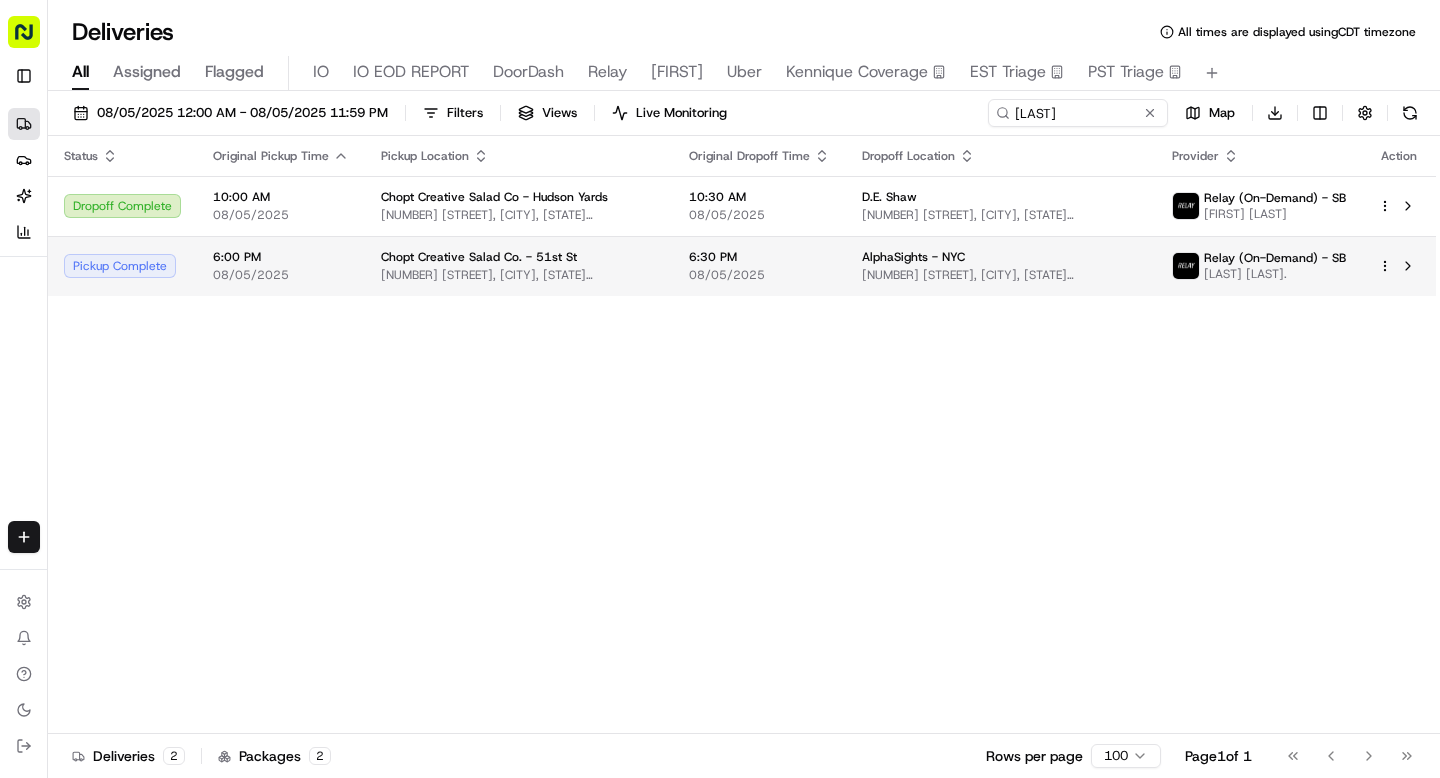 click on "Chopt Creative Salad Co. - 51st St 145 W 51st St, New York, NY 10019, USA" at bounding box center [519, 266] 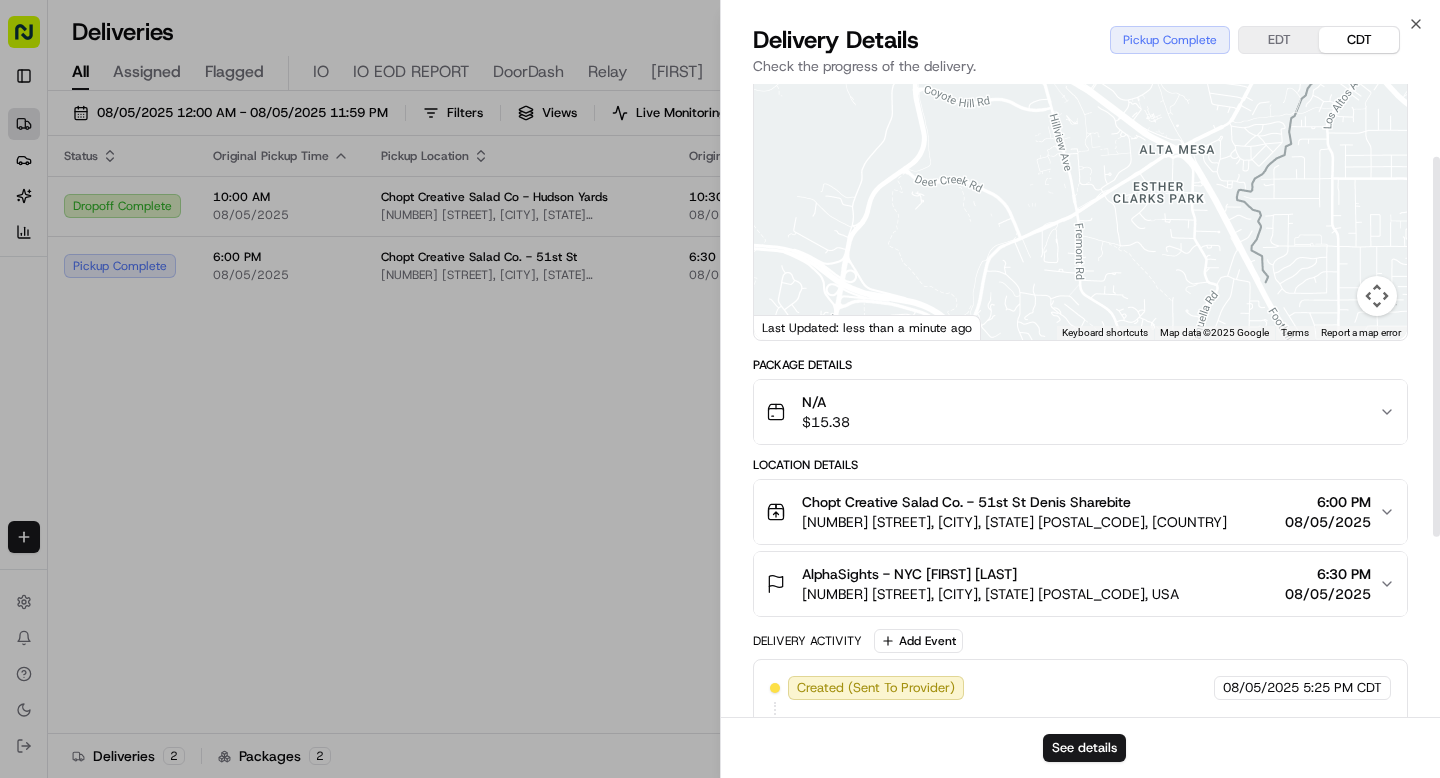 click on "100 Park Ave, New York, NY 10017, USA" at bounding box center [990, 594] 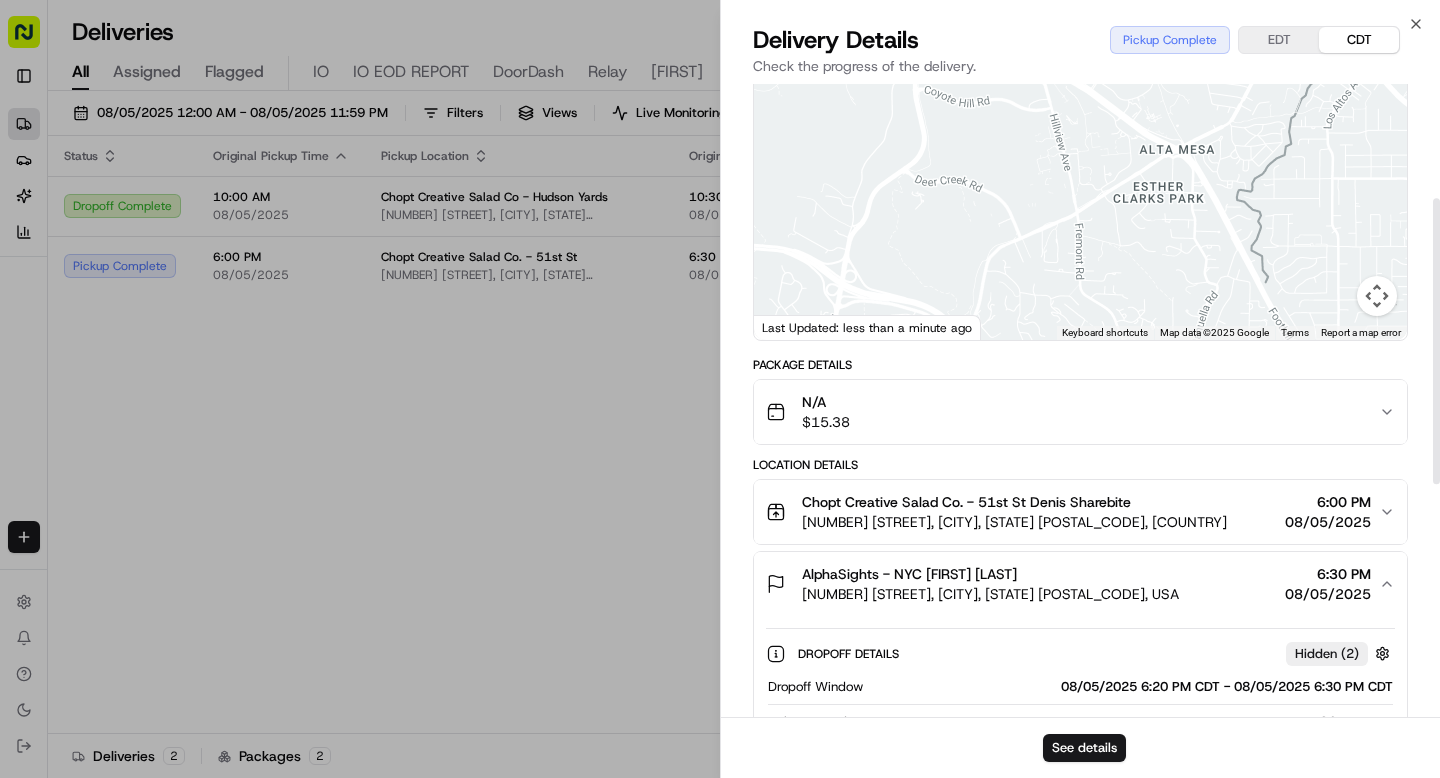 scroll, scrollTop: 362, scrollLeft: 0, axis: vertical 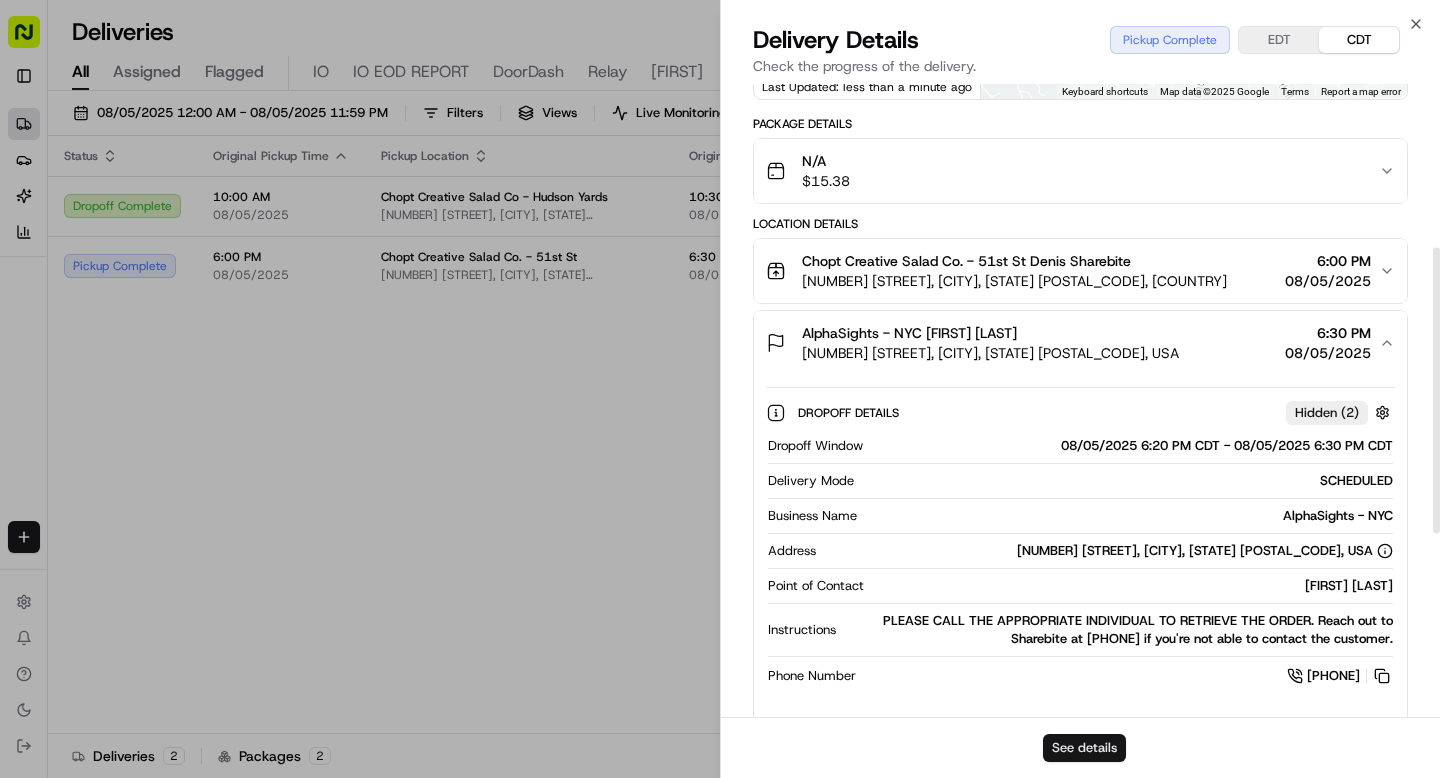 click on "See details" at bounding box center (1084, 748) 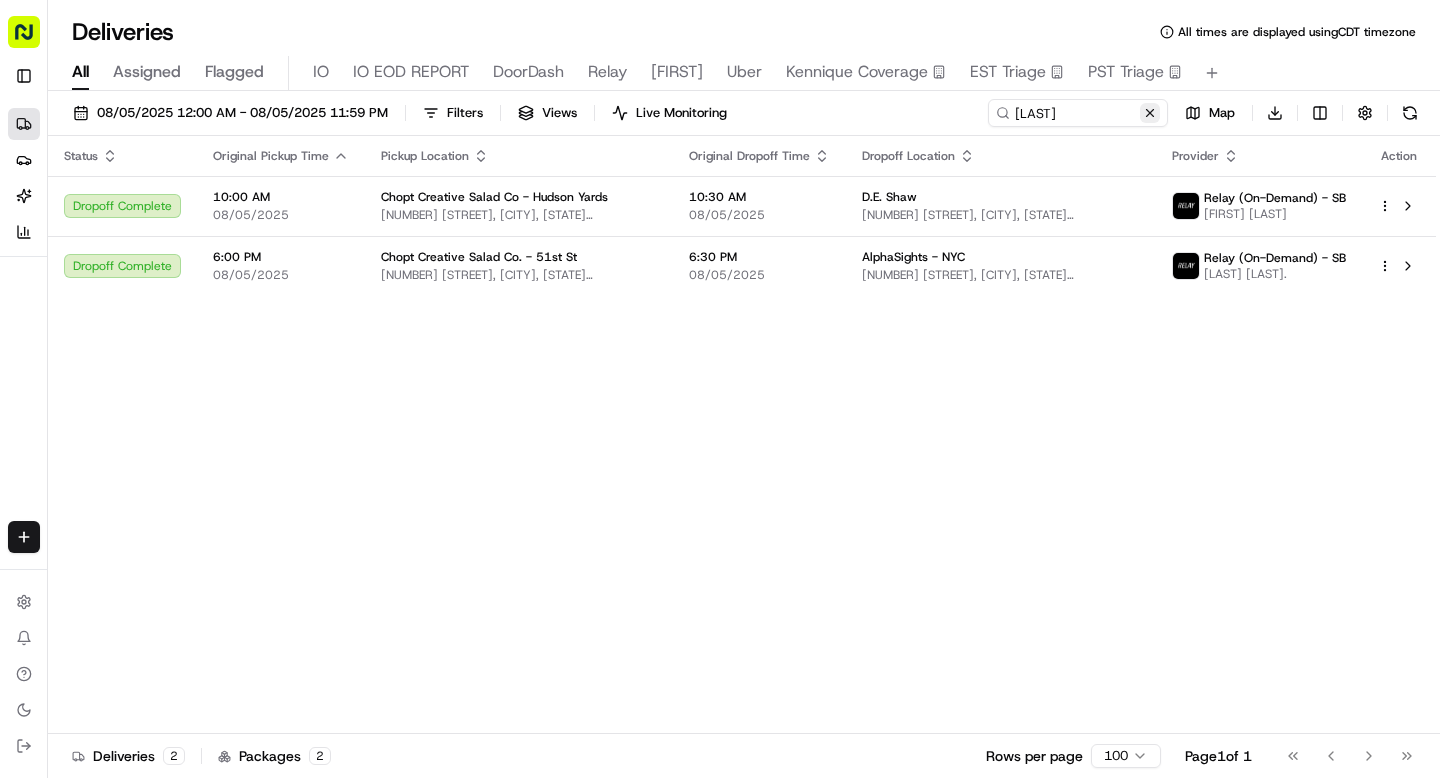 click at bounding box center (1150, 113) 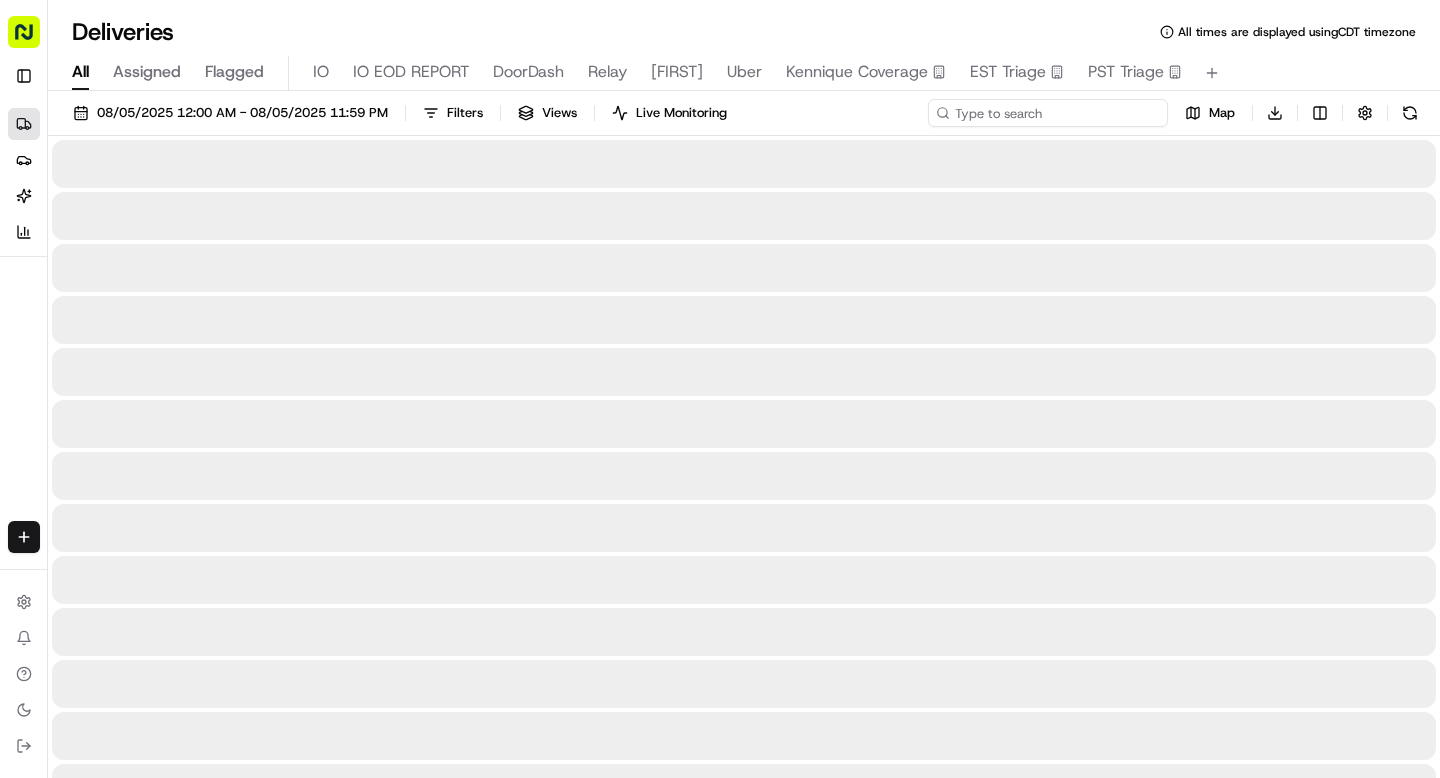 click at bounding box center [1048, 113] 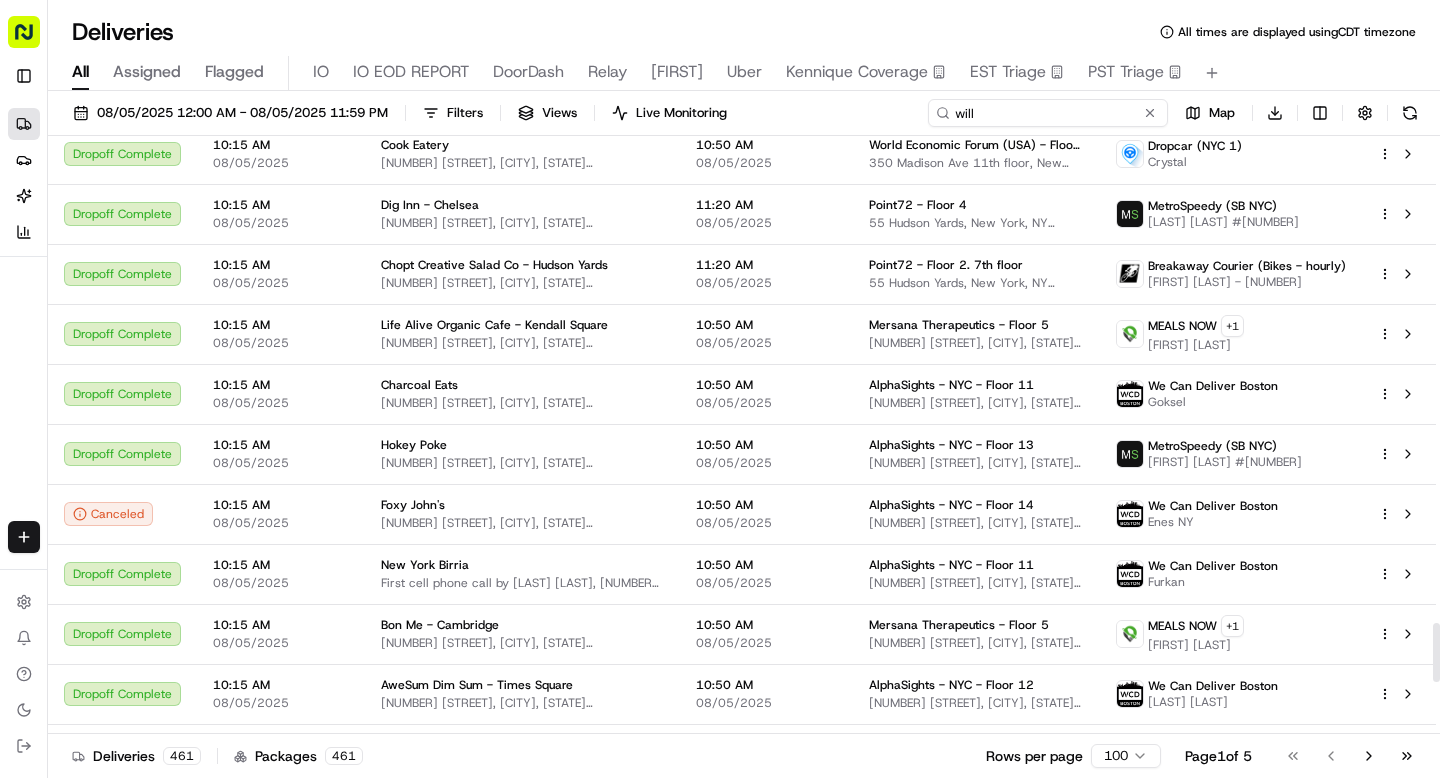 scroll, scrollTop: 5442, scrollLeft: 0, axis: vertical 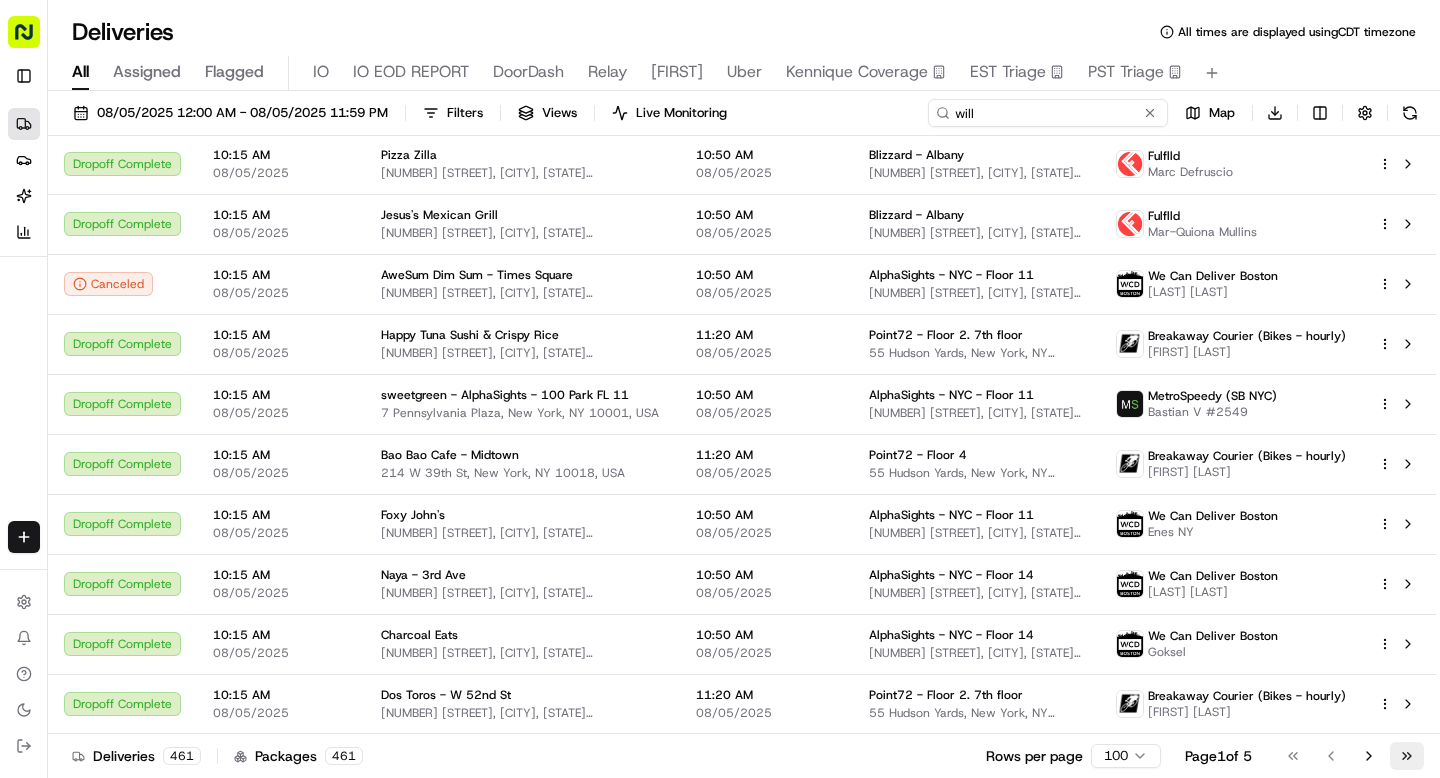 type on "will" 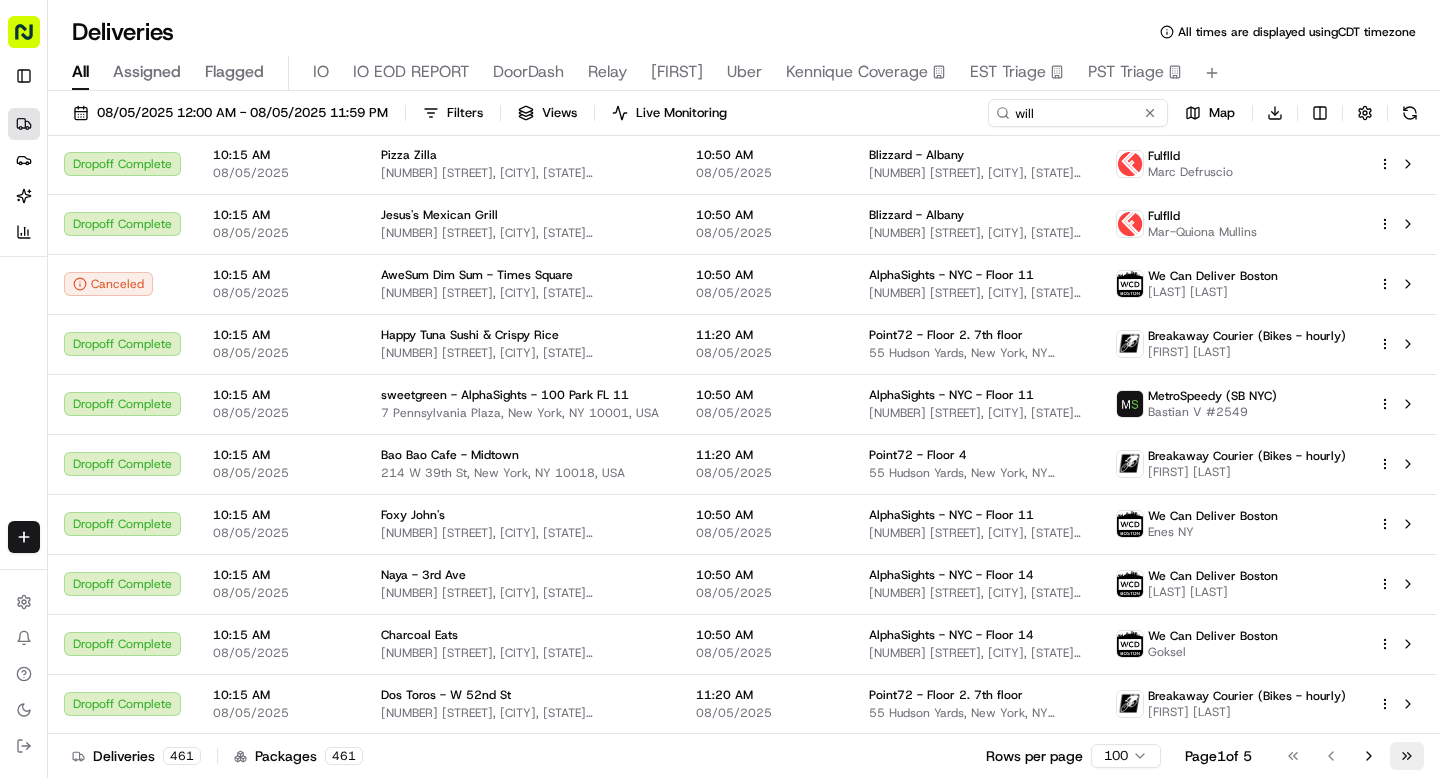 click on "Go to last page" at bounding box center (1407, 756) 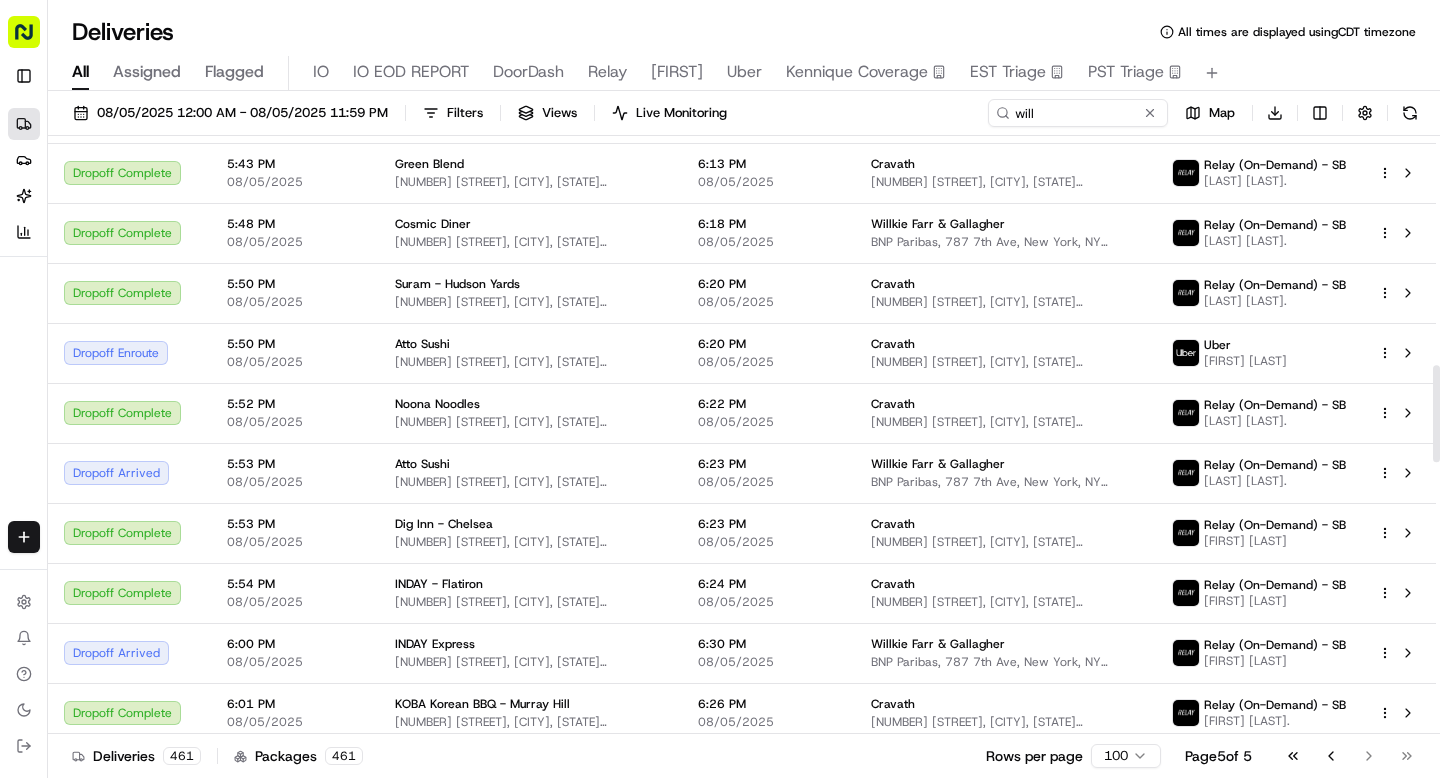 scroll, scrollTop: 1412, scrollLeft: 0, axis: vertical 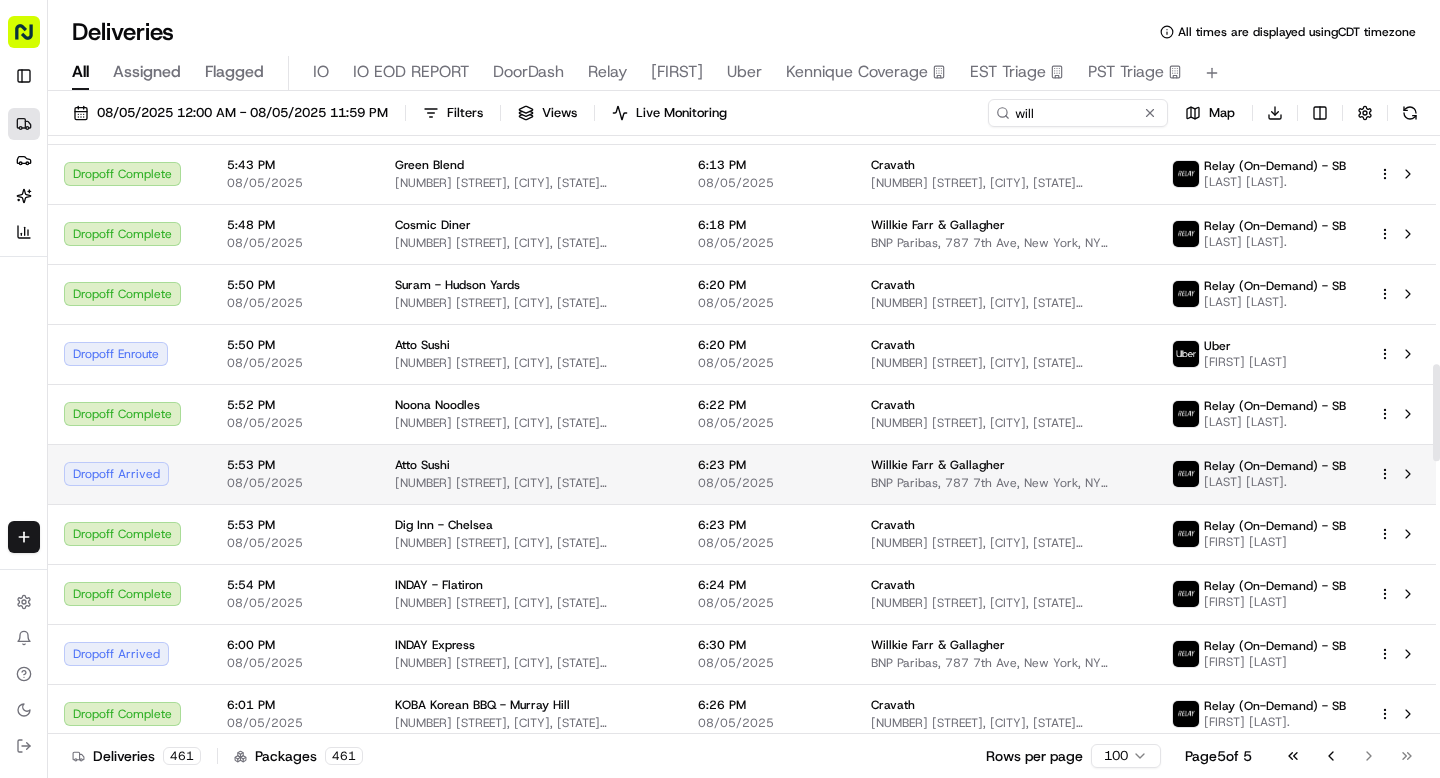 click on "08/05/2025" at bounding box center (295, 483) 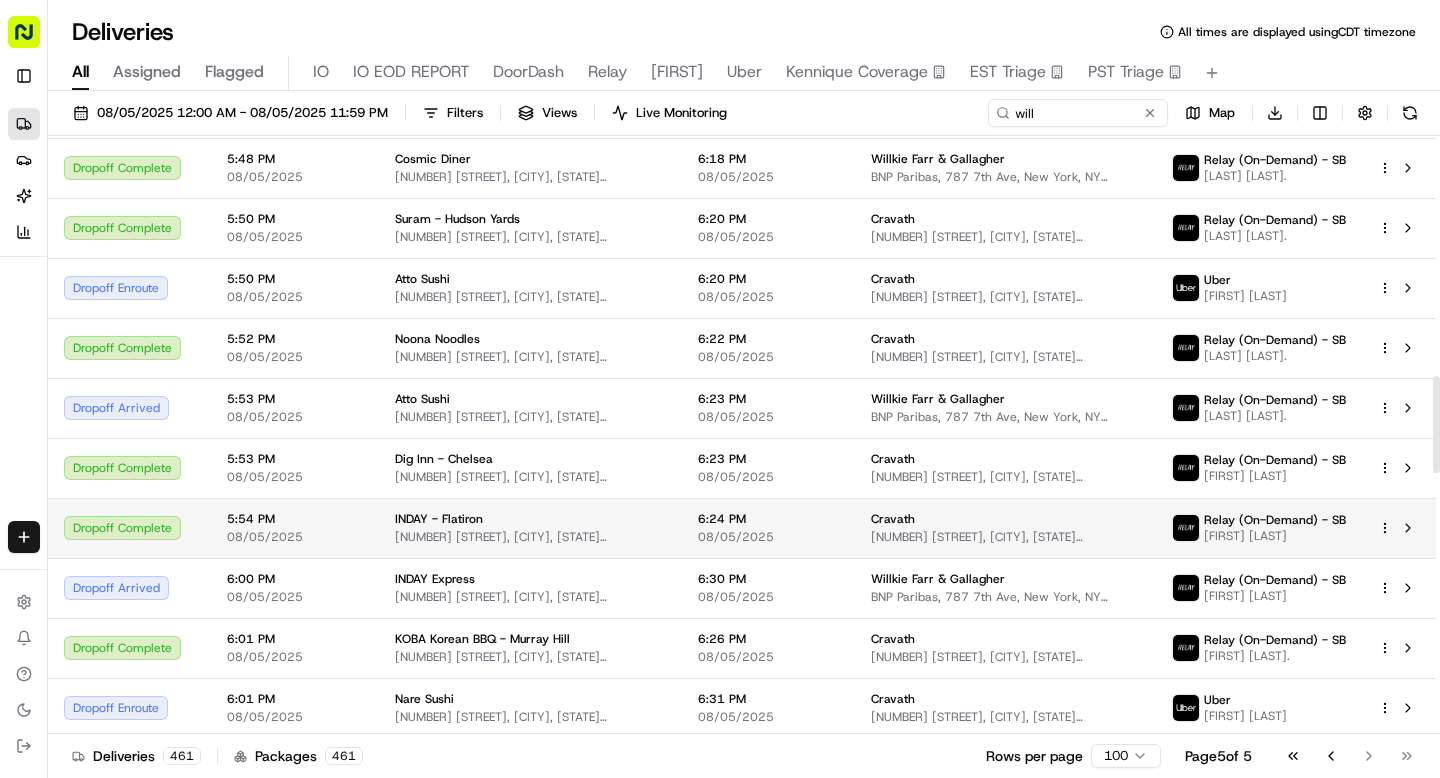scroll, scrollTop: 1486, scrollLeft: 0, axis: vertical 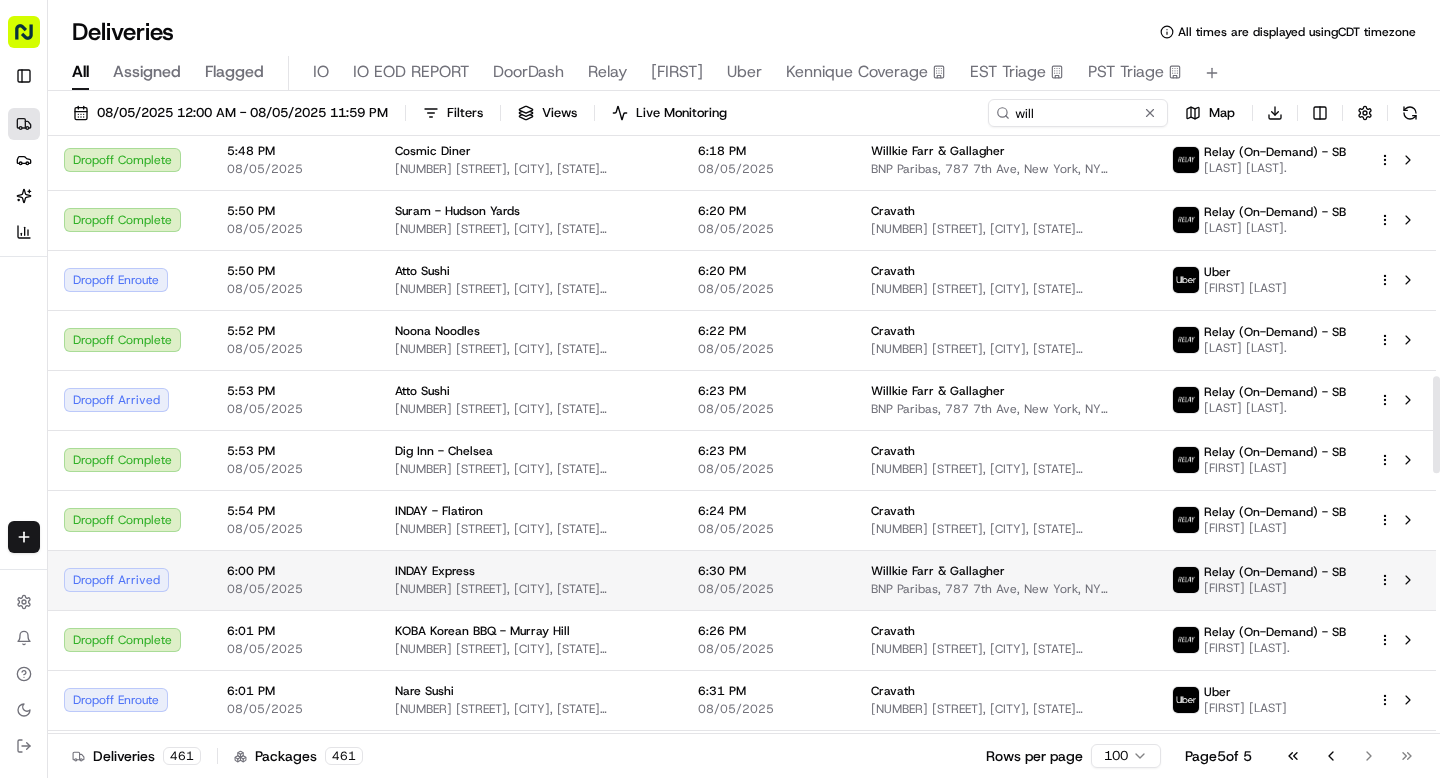 click on "08/05/2025" at bounding box center (295, 589) 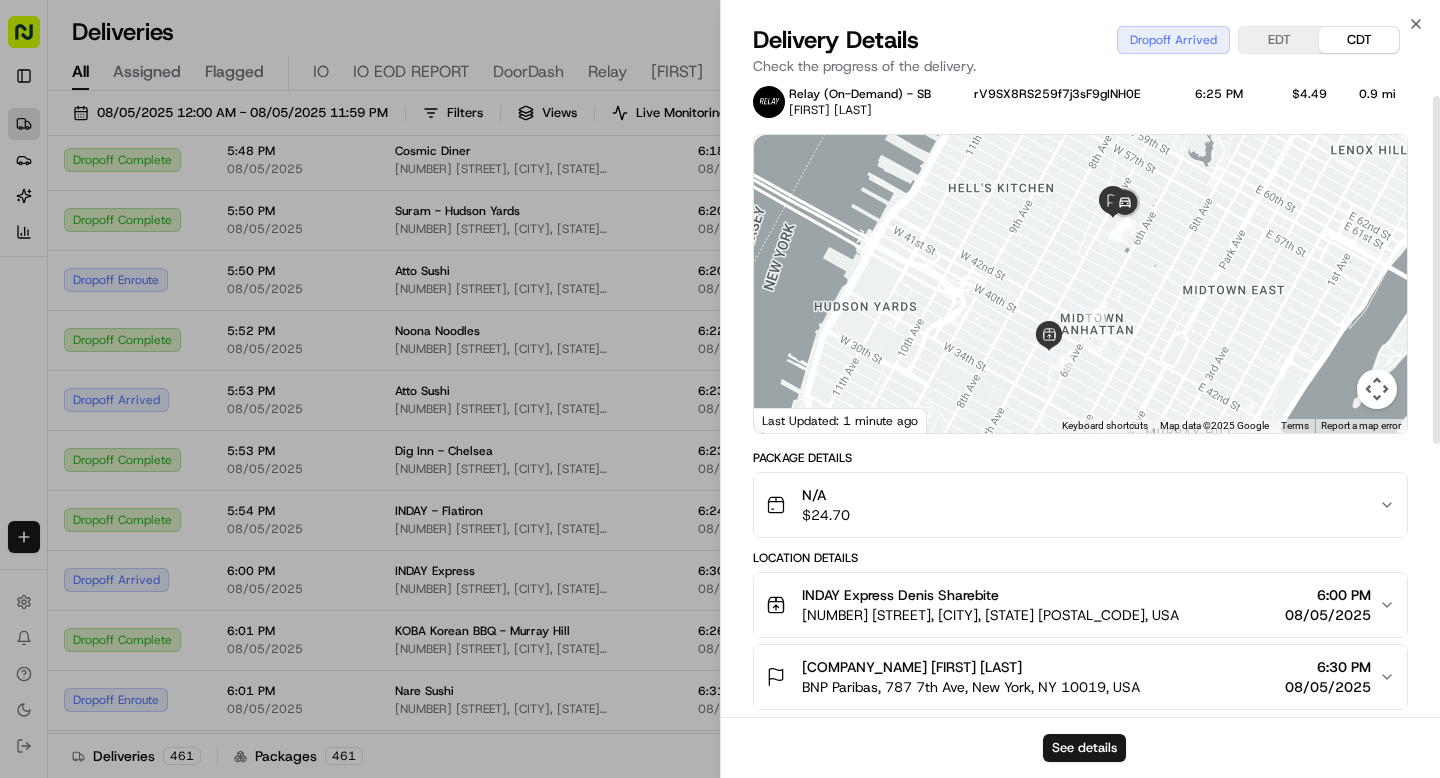 scroll, scrollTop: 30, scrollLeft: 0, axis: vertical 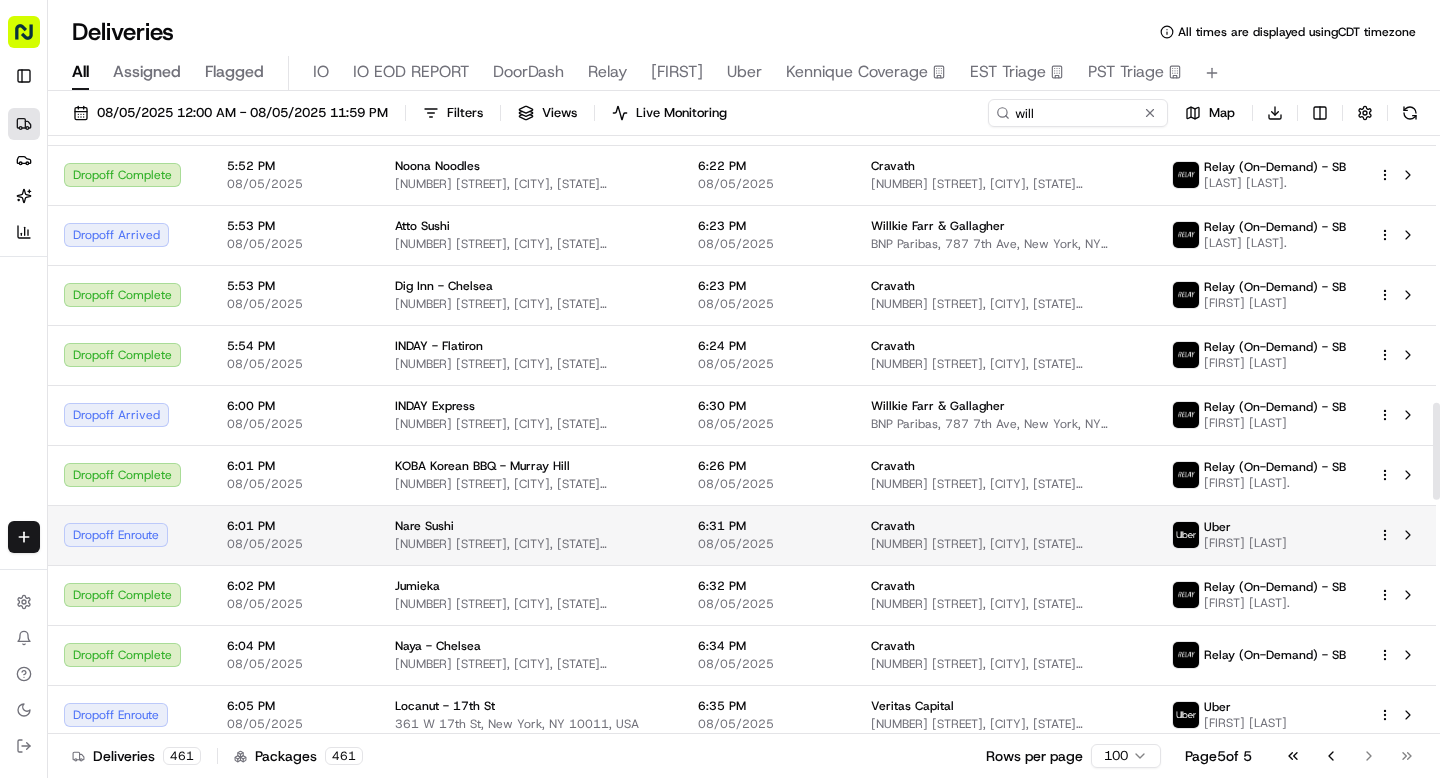 click on "875 3rd Ave, New York, NY 10022, USA" at bounding box center (530, 544) 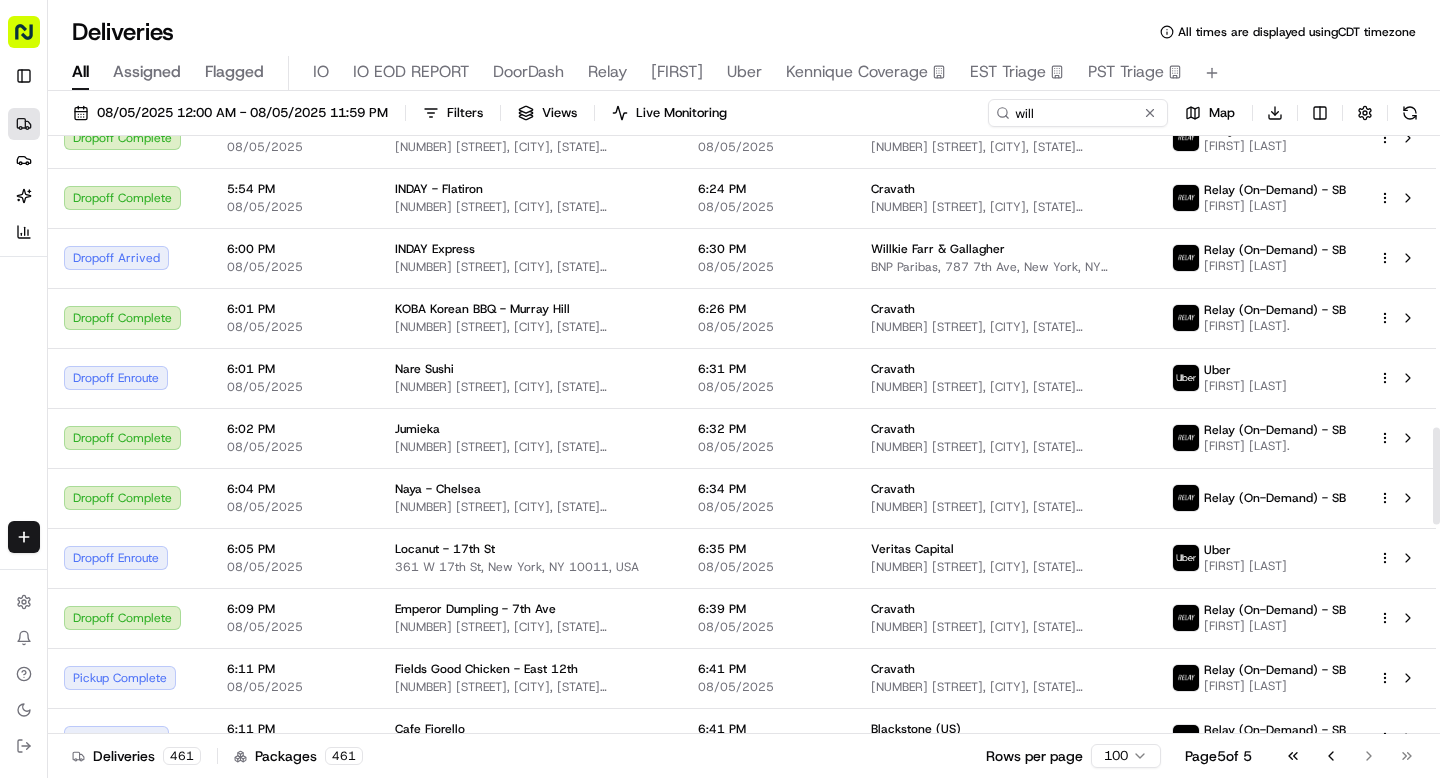 scroll, scrollTop: 1818, scrollLeft: 0, axis: vertical 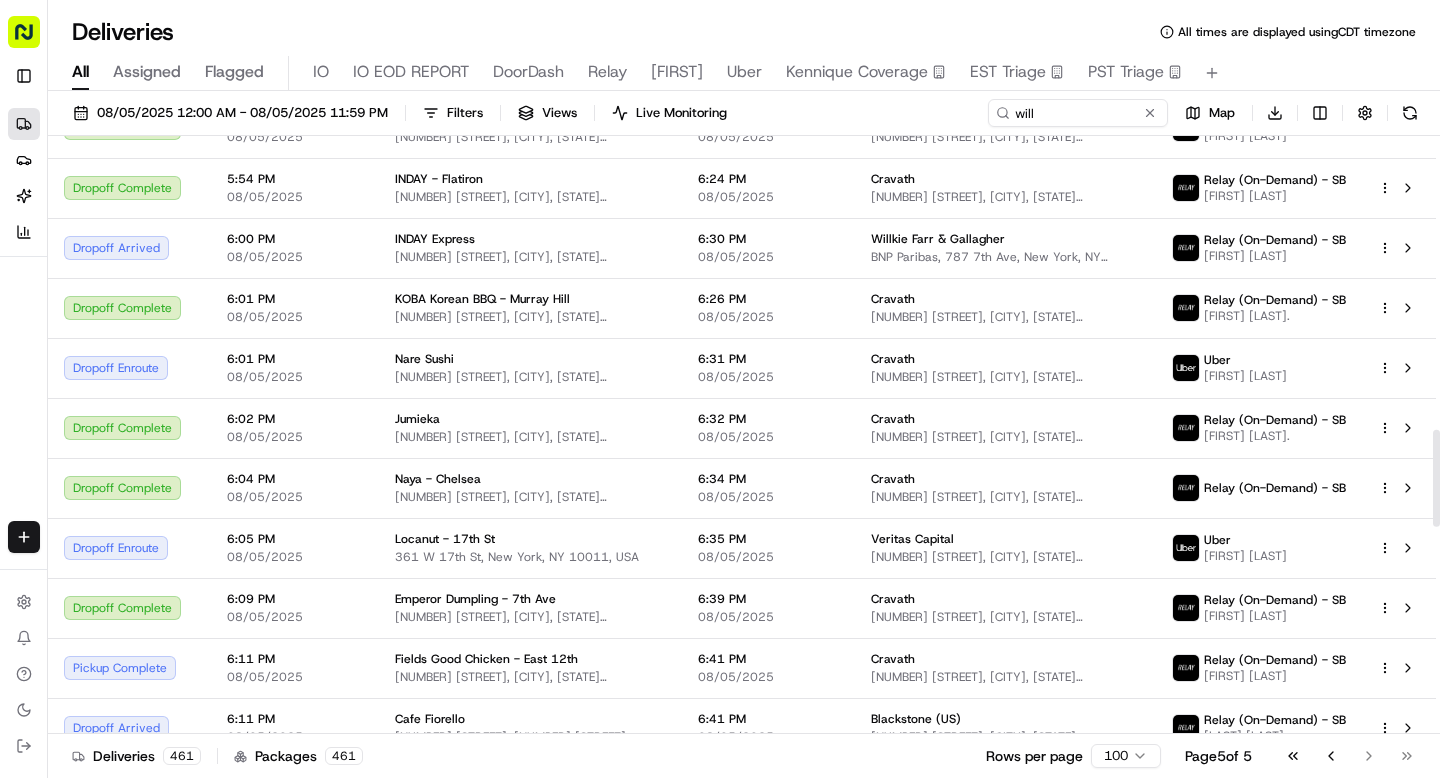 click on "Locanut - 17th St" at bounding box center (445, 539) 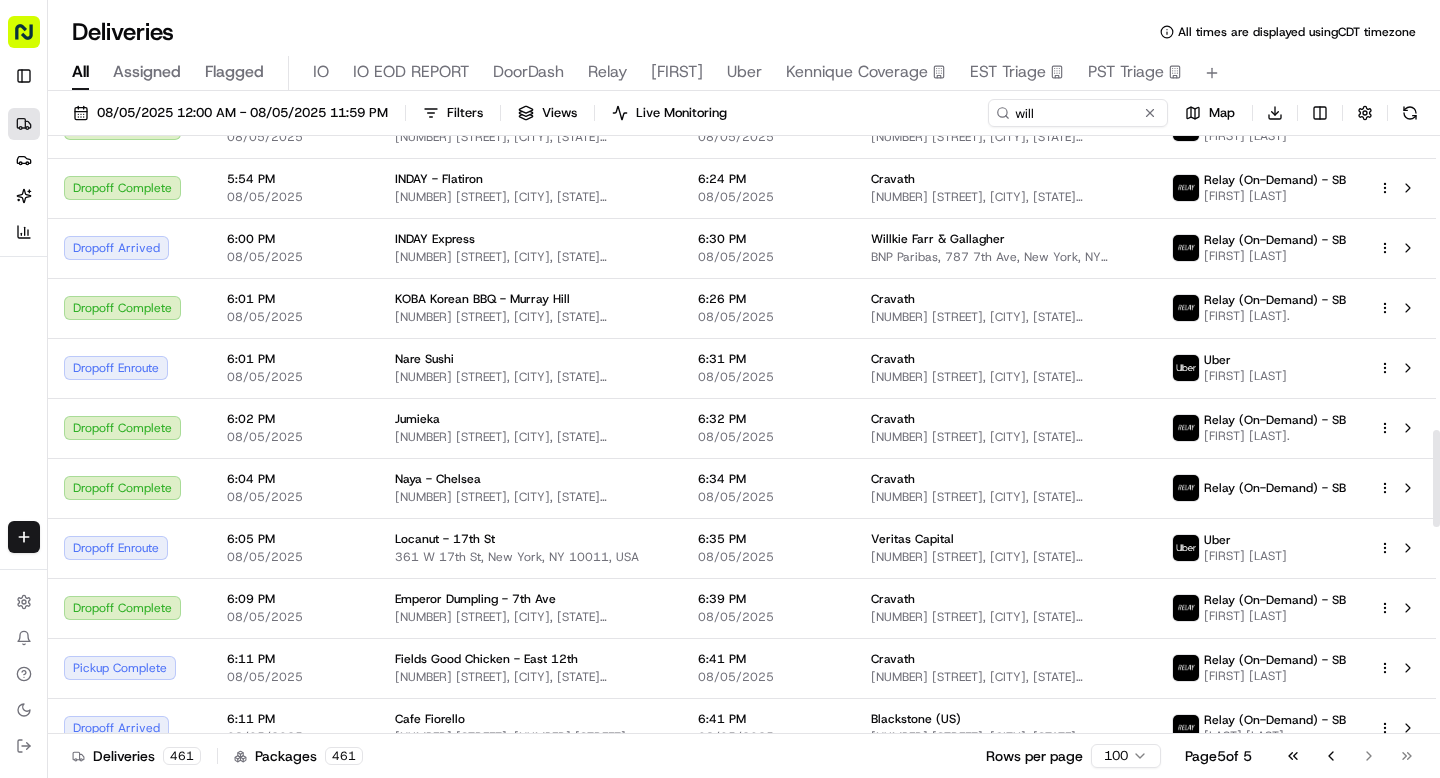 scroll, scrollTop: 1966, scrollLeft: 0, axis: vertical 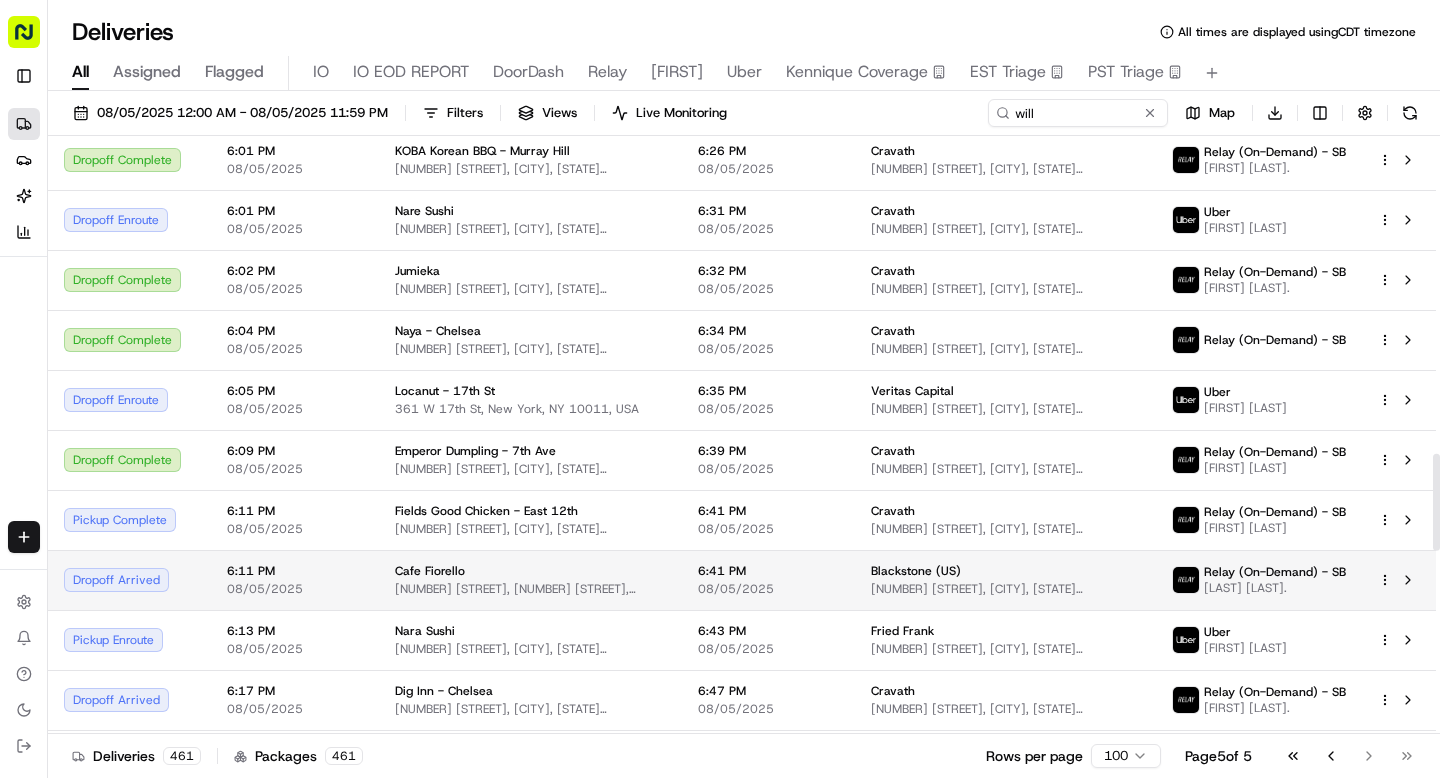 click on "Cafe Fiorello" at bounding box center (430, 571) 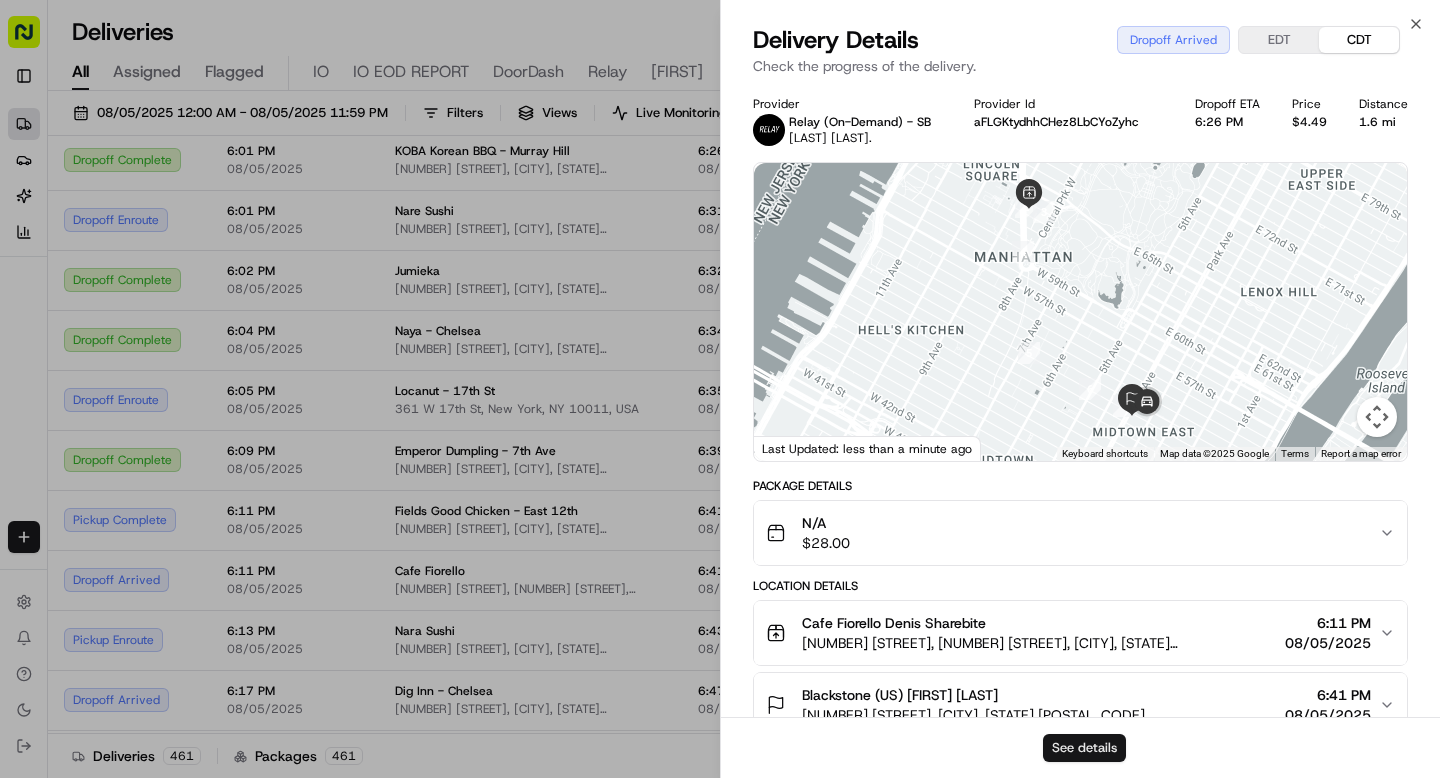 click on "See details" at bounding box center (1084, 748) 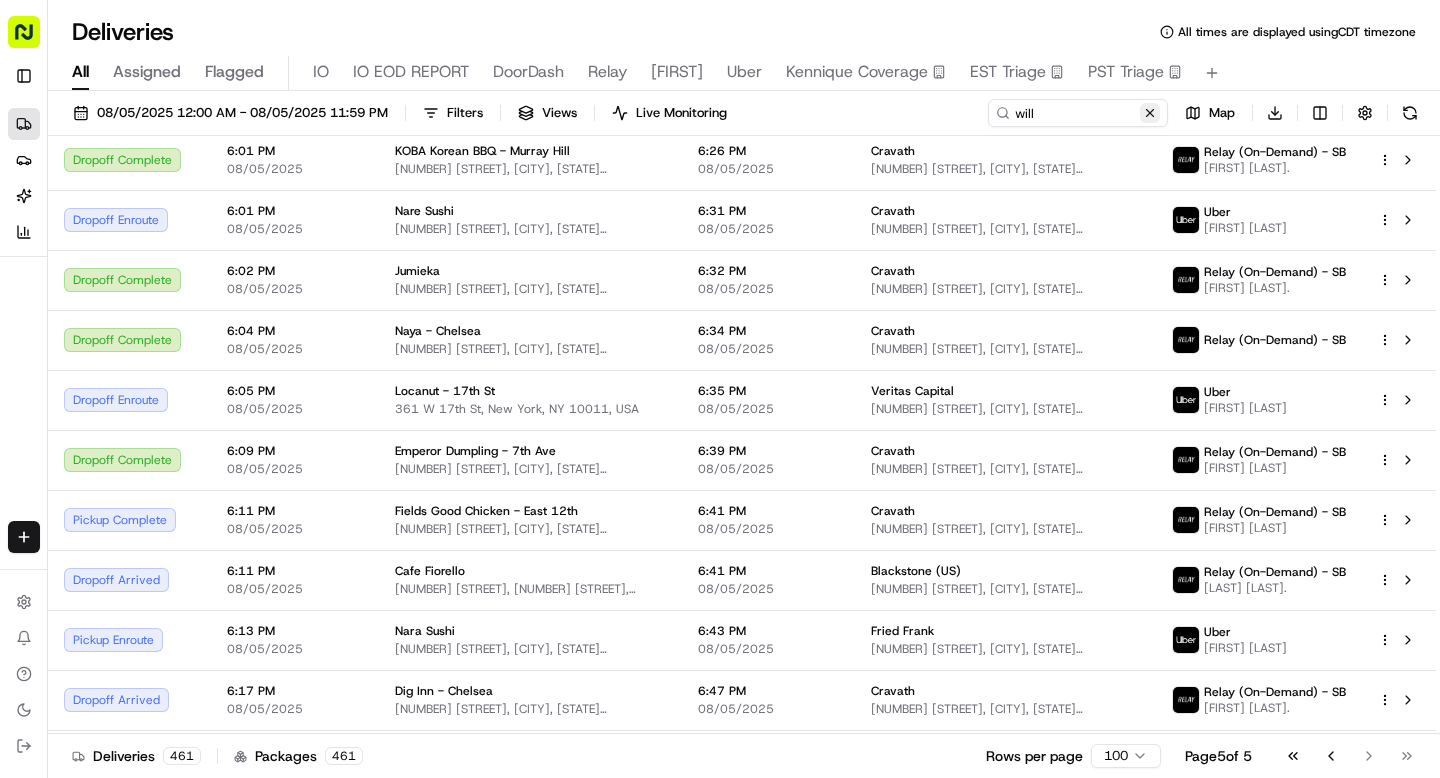 click at bounding box center [1150, 113] 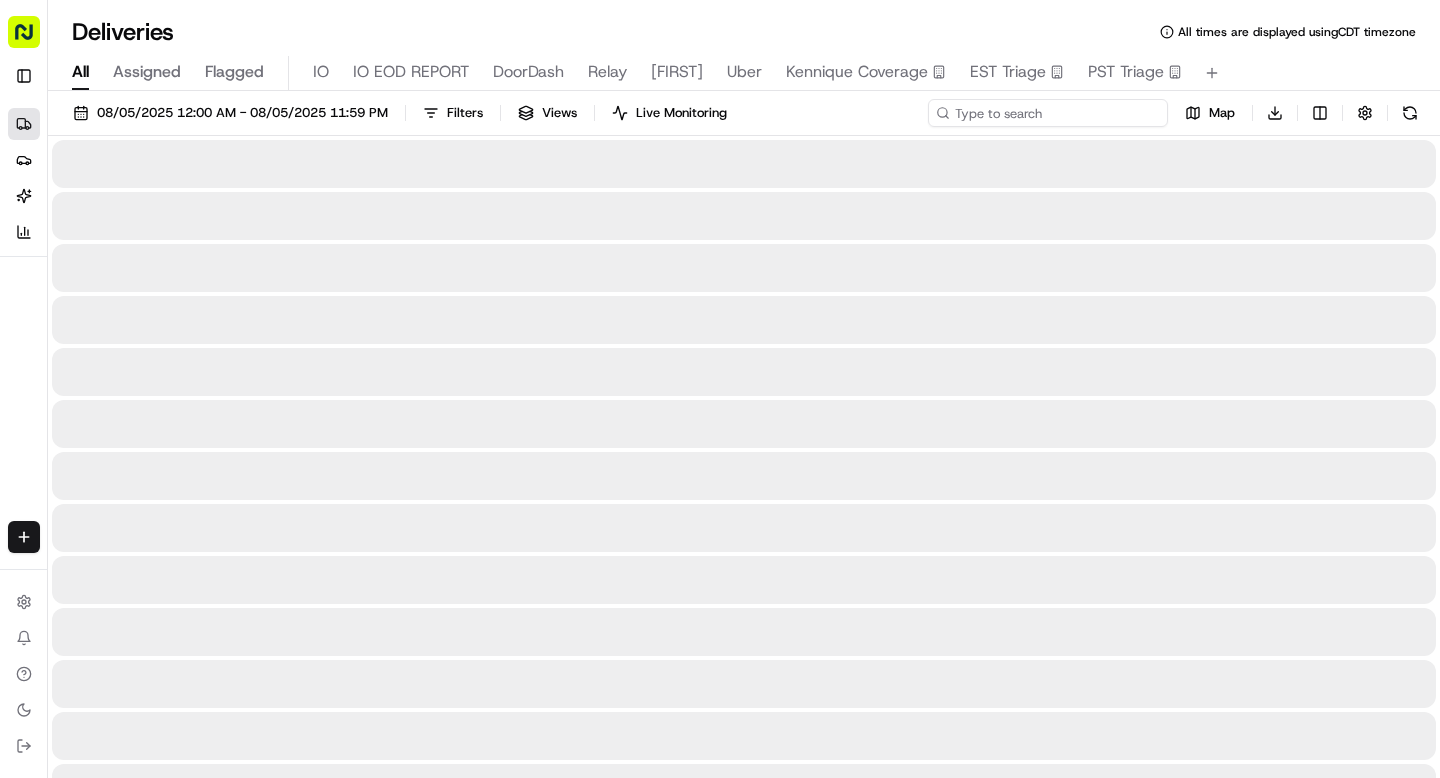click at bounding box center [1048, 113] 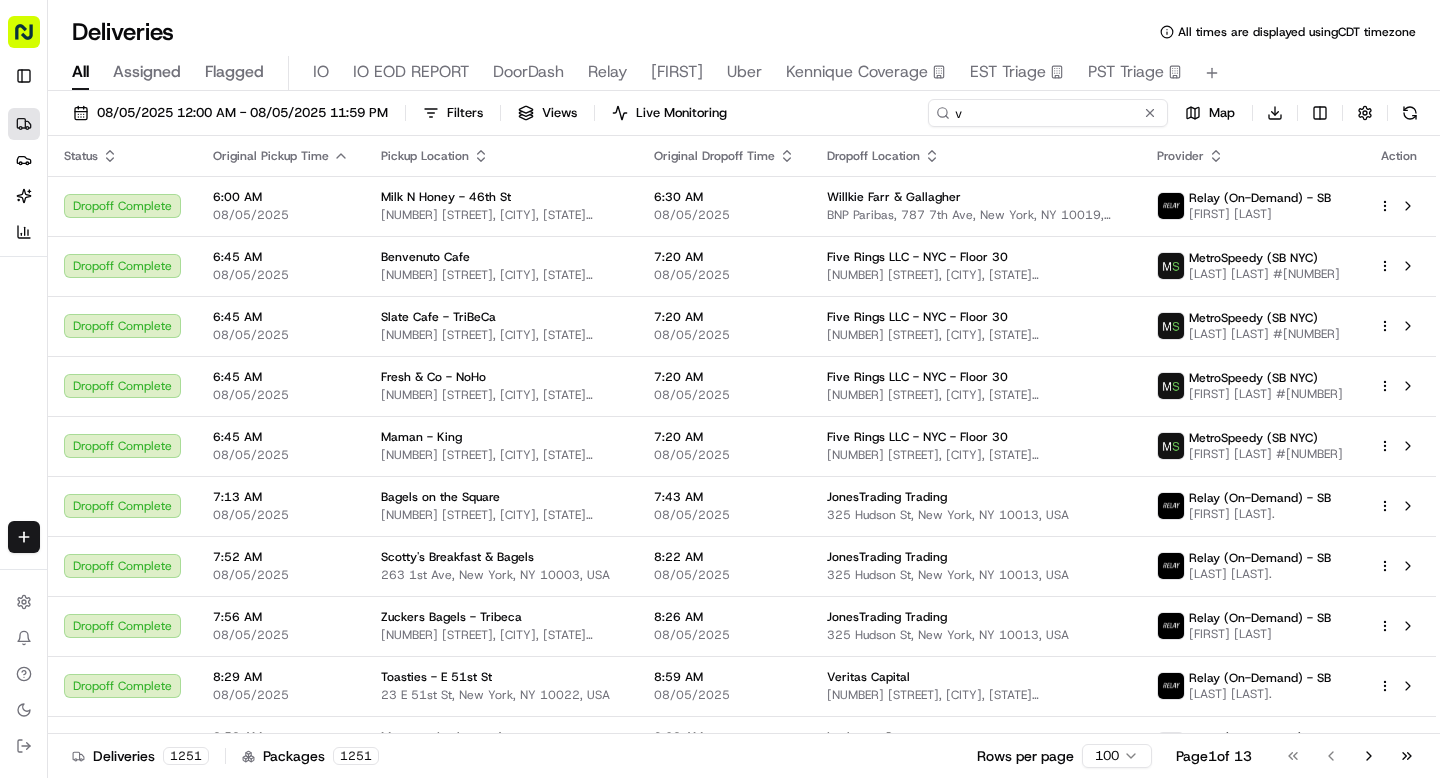 type on "v" 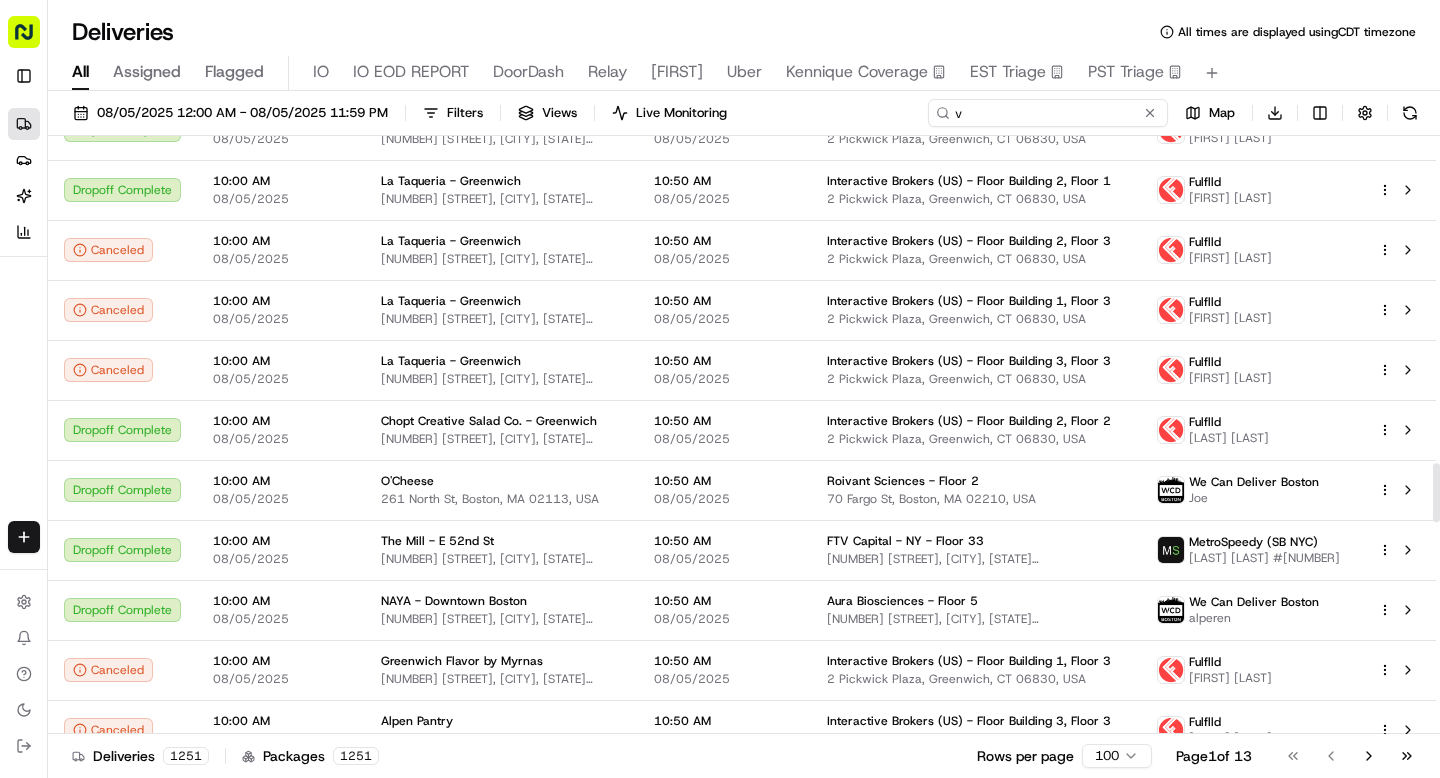 scroll, scrollTop: 3937, scrollLeft: 0, axis: vertical 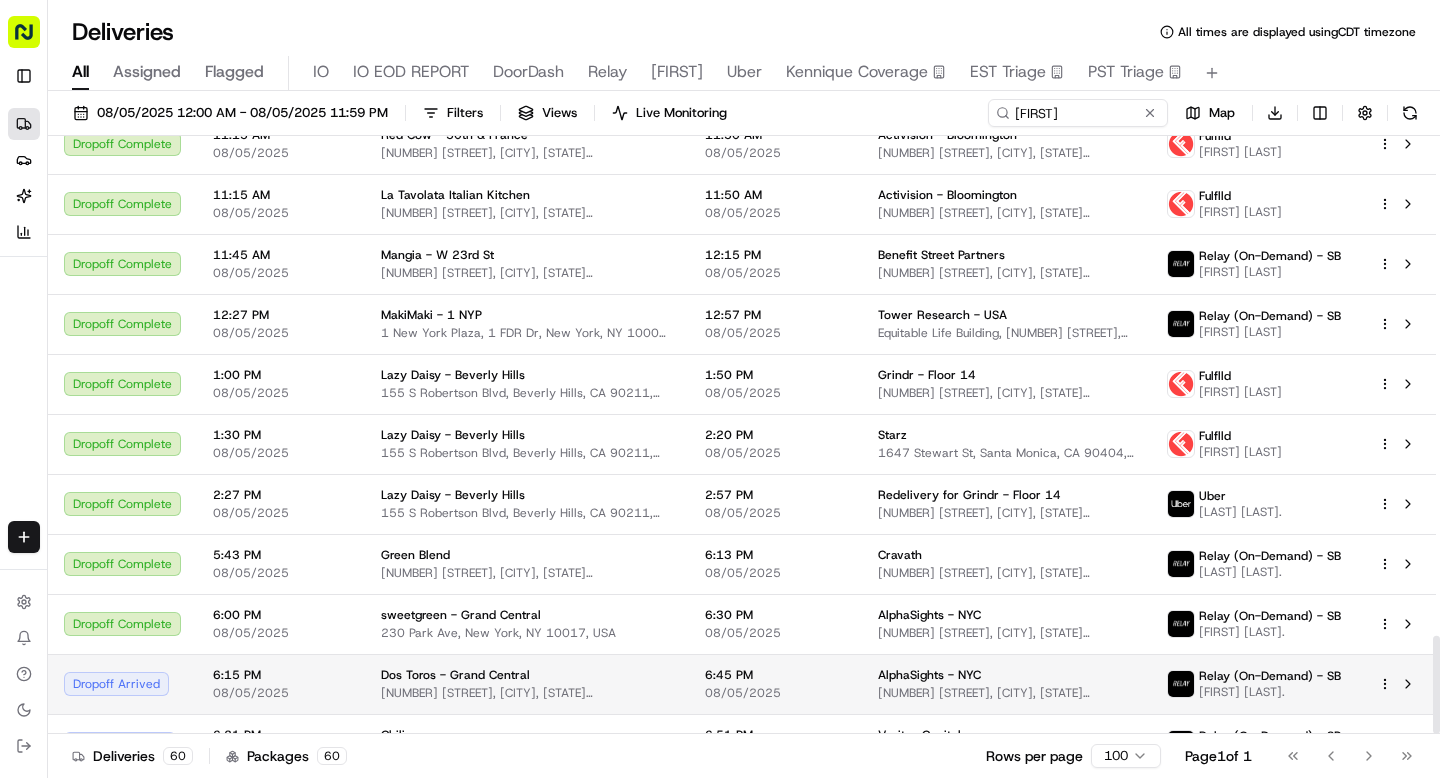 click on "466 Lexington Ave, New York, NY 10017, USA" at bounding box center [527, 693] 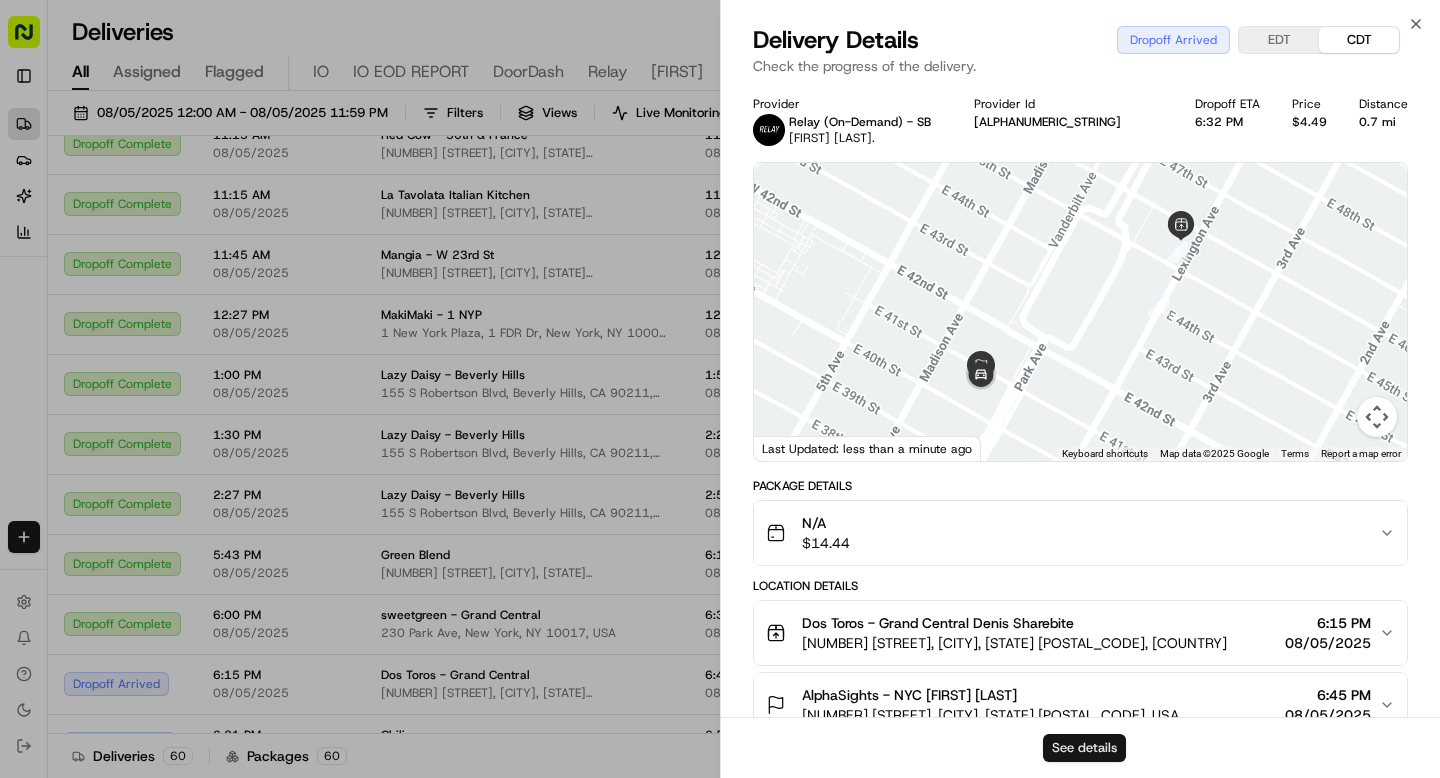 click on "See details" at bounding box center [1084, 748] 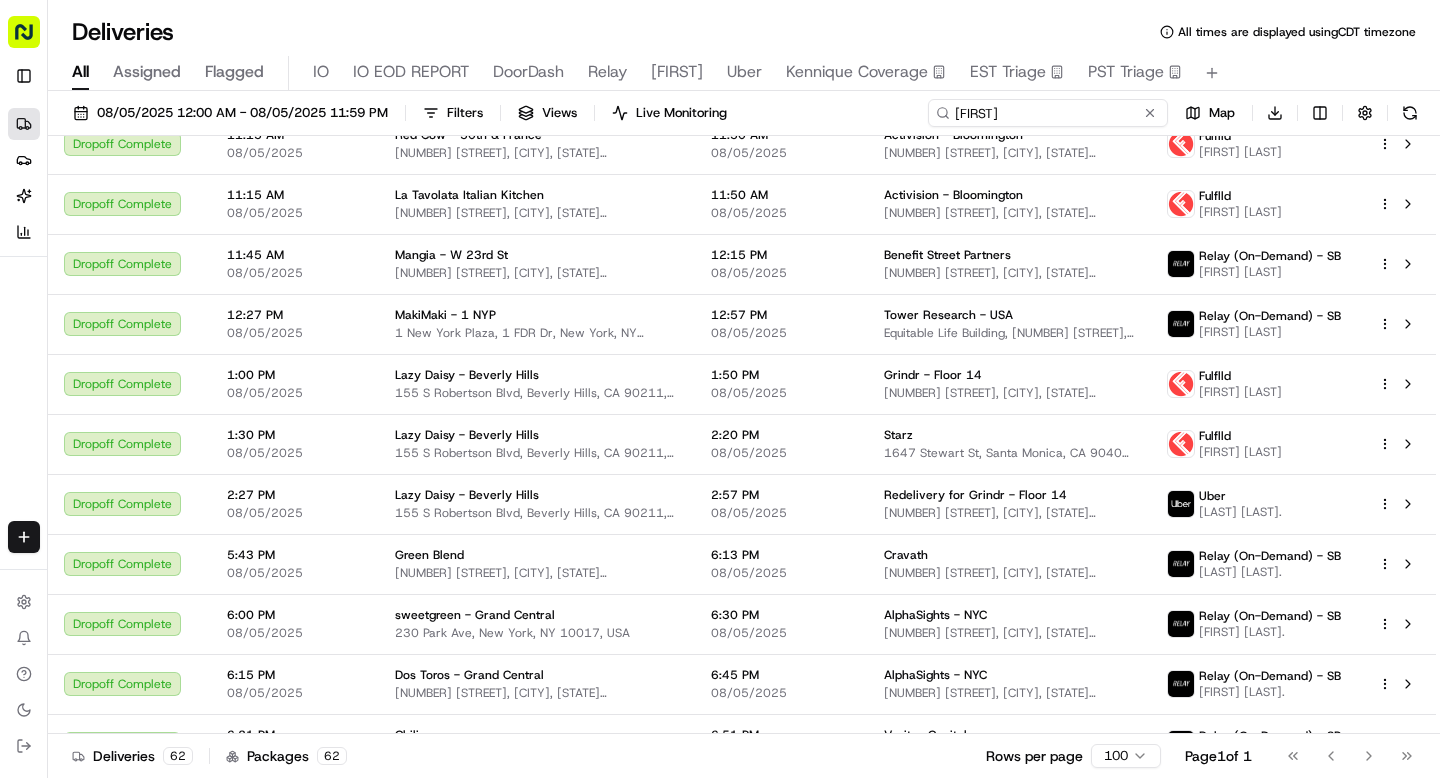 click on "robert" at bounding box center [1048, 113] 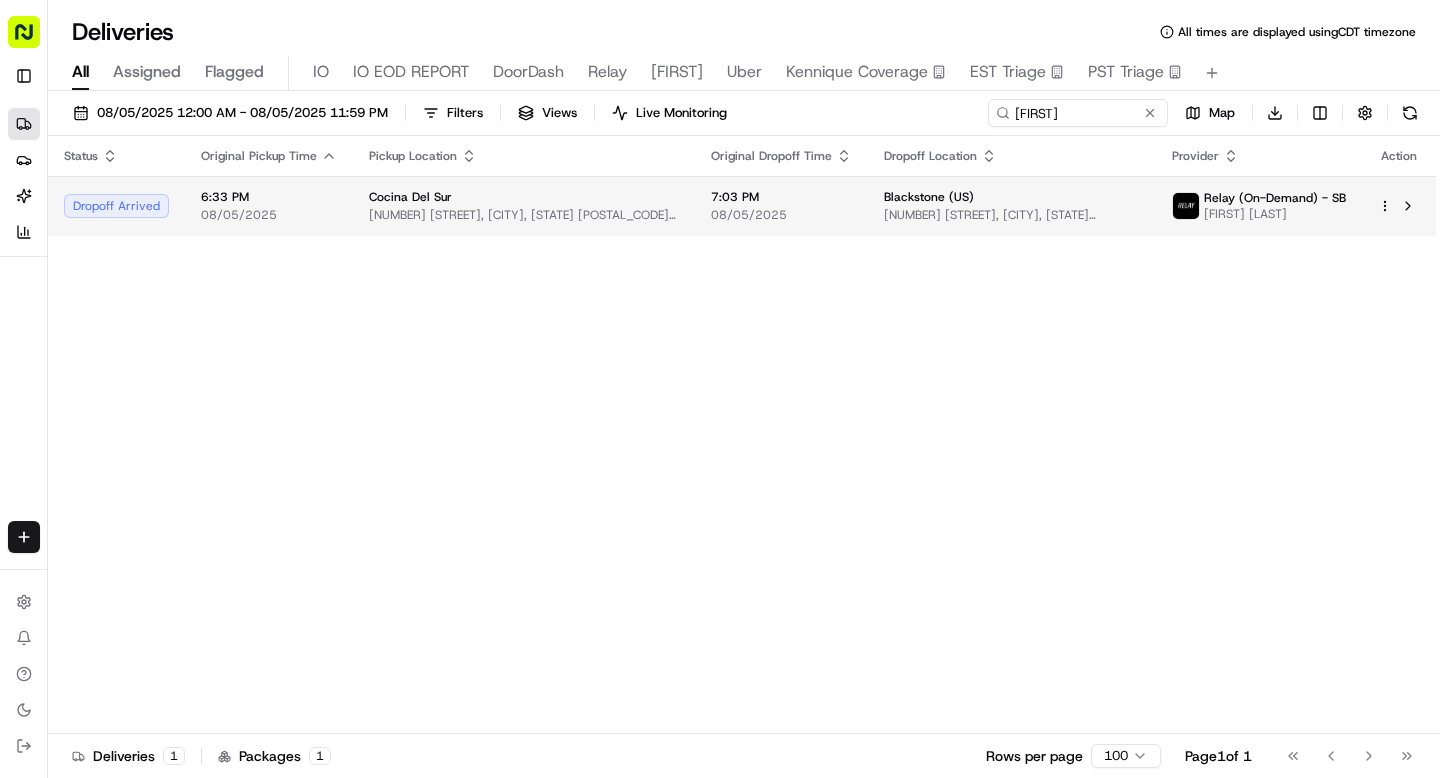 click on "40 W 38th St, New York, NY 10018, USA" at bounding box center [524, 215] 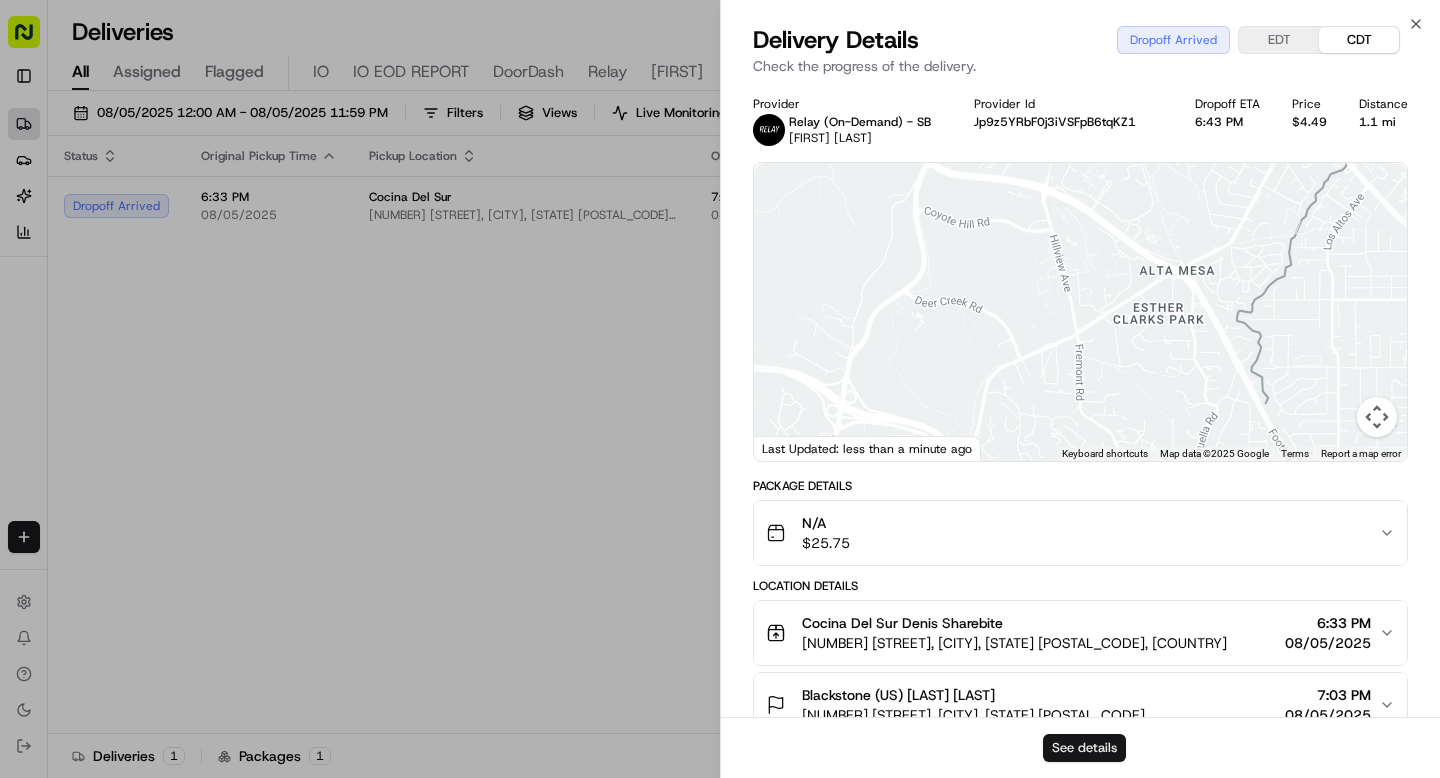 click on "See details" at bounding box center (1084, 748) 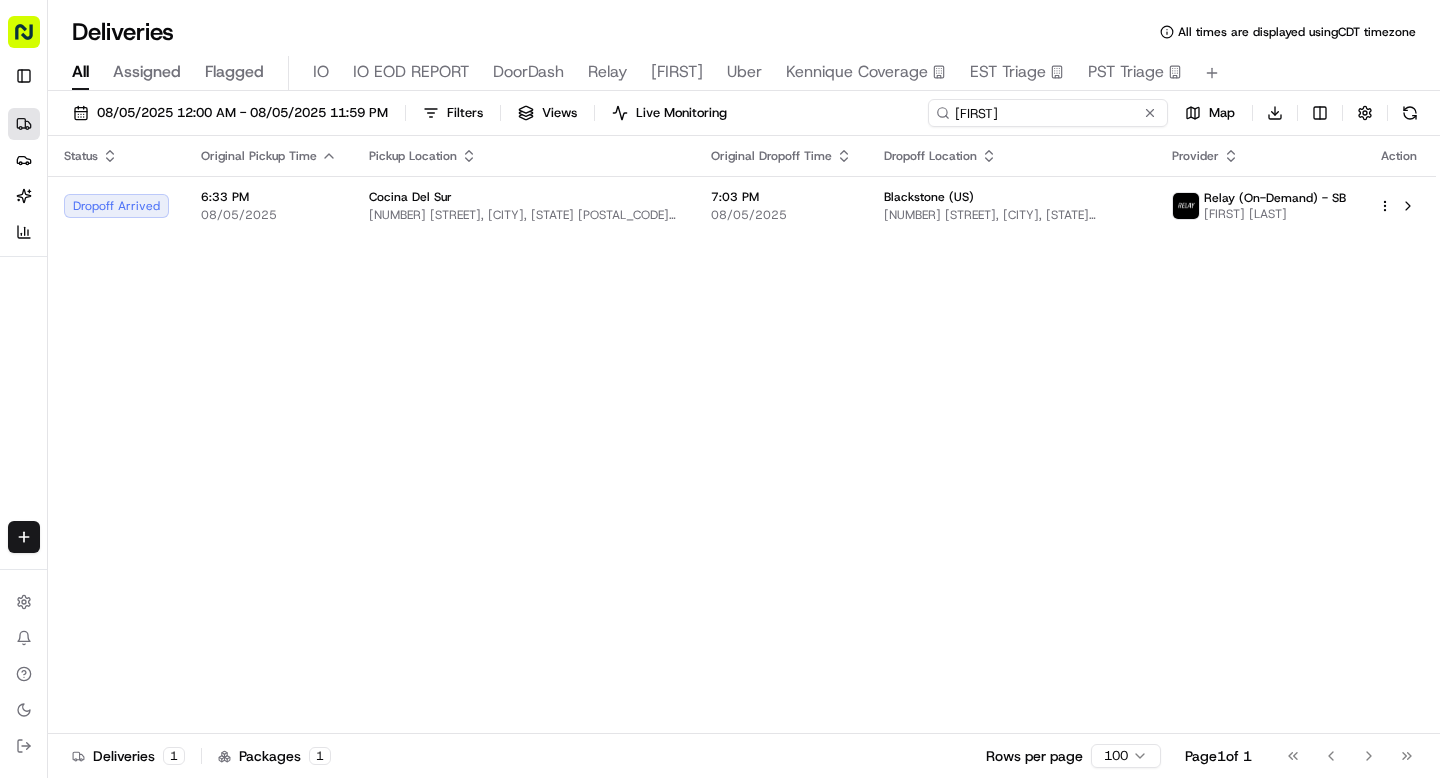 click on "connor" at bounding box center [1048, 113] 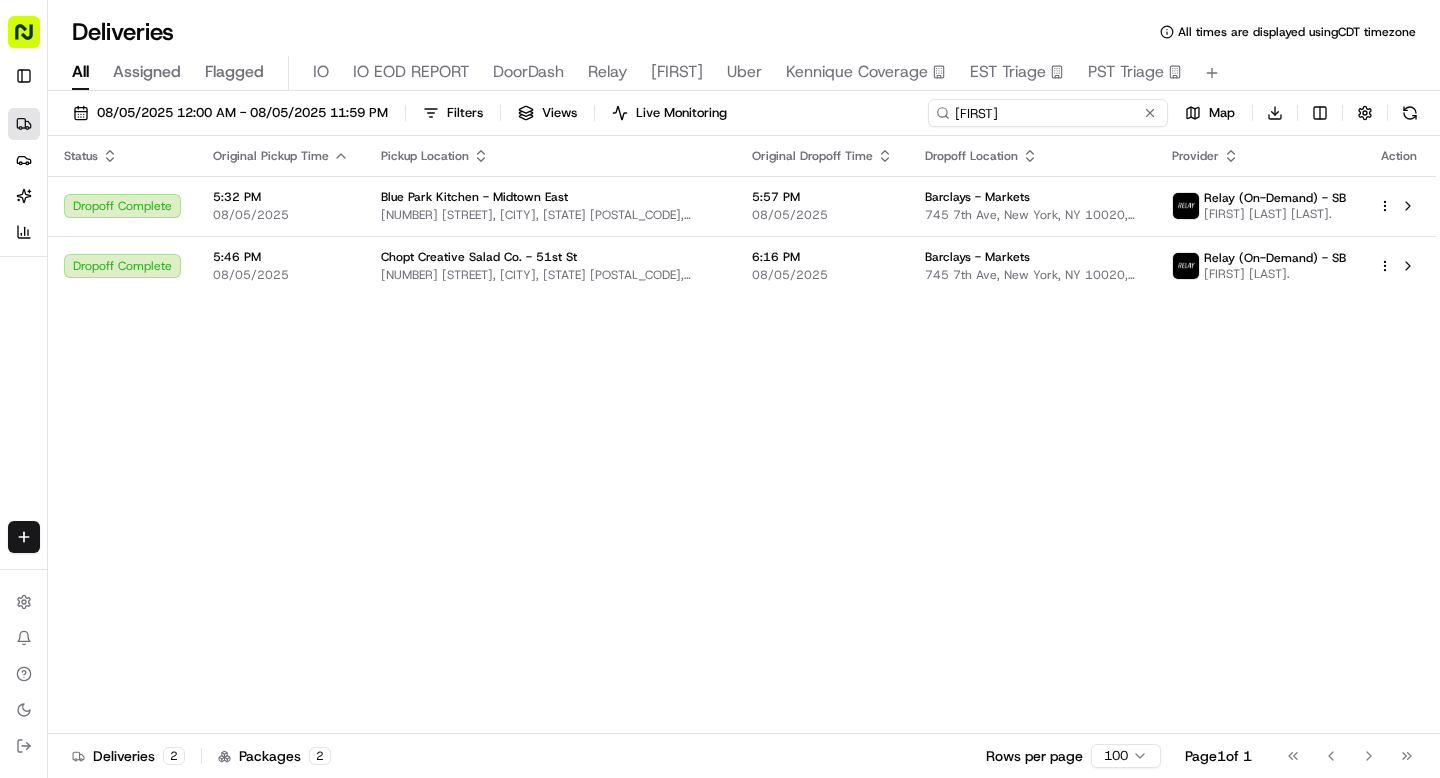 click on "caitlin" at bounding box center [1048, 113] 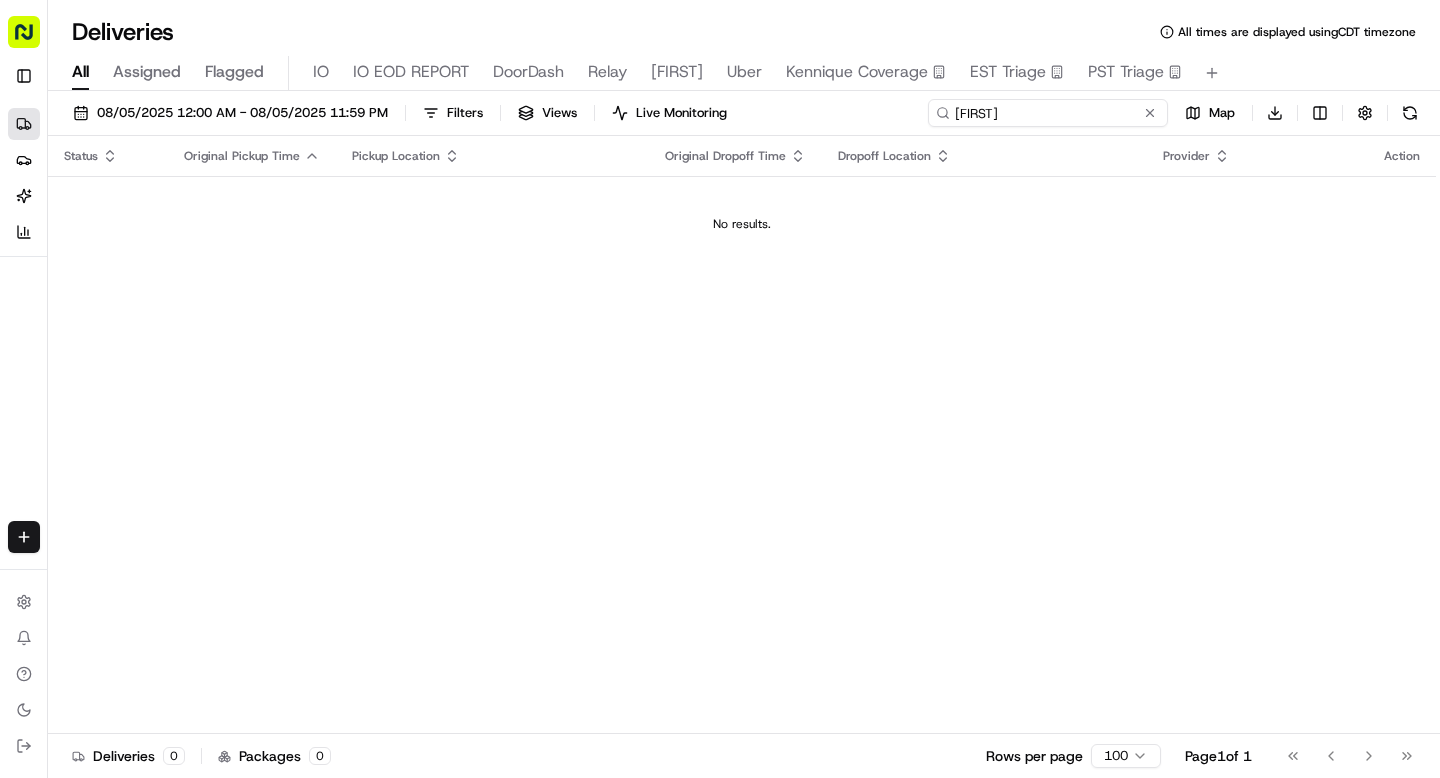 click on "kaitlin" at bounding box center [1048, 113] 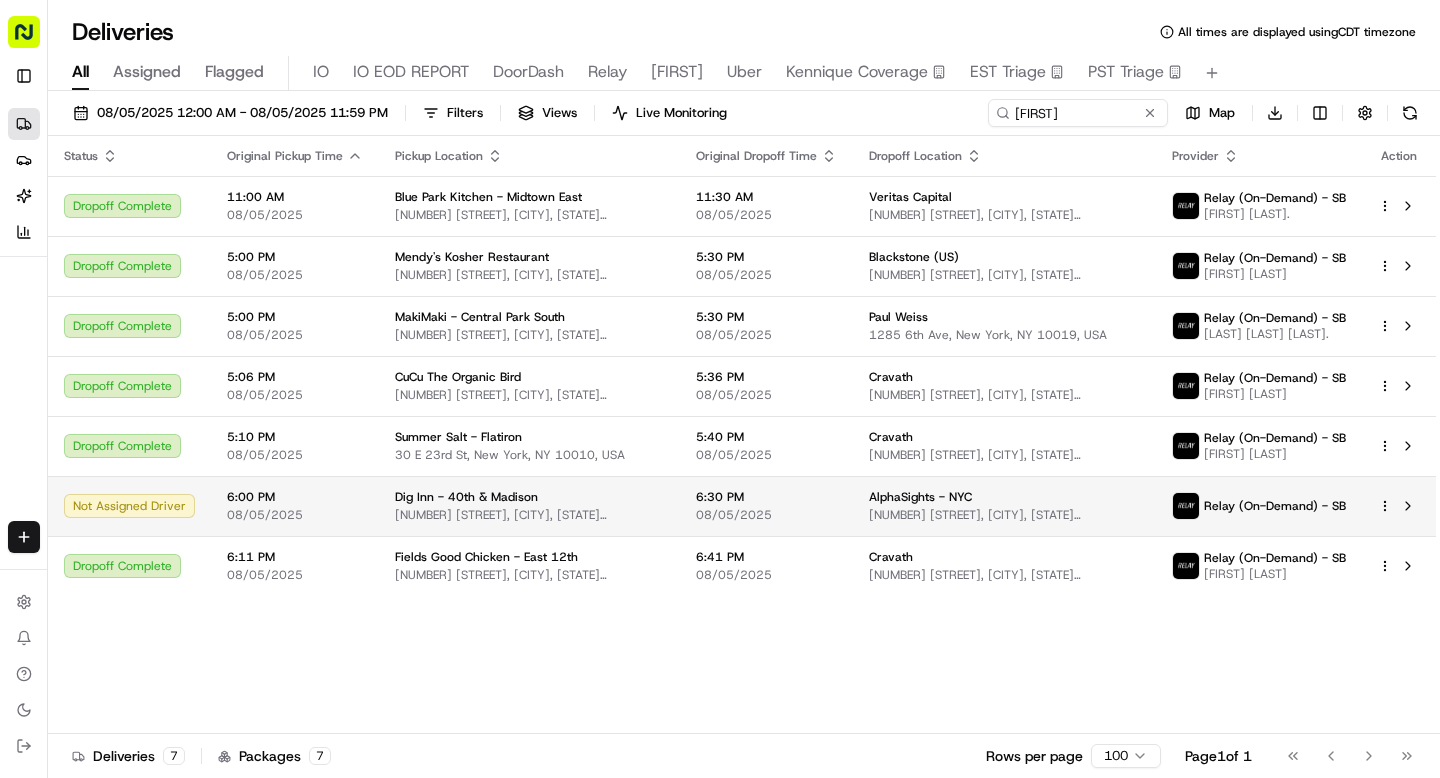 click on "6:00 PM" at bounding box center (295, 497) 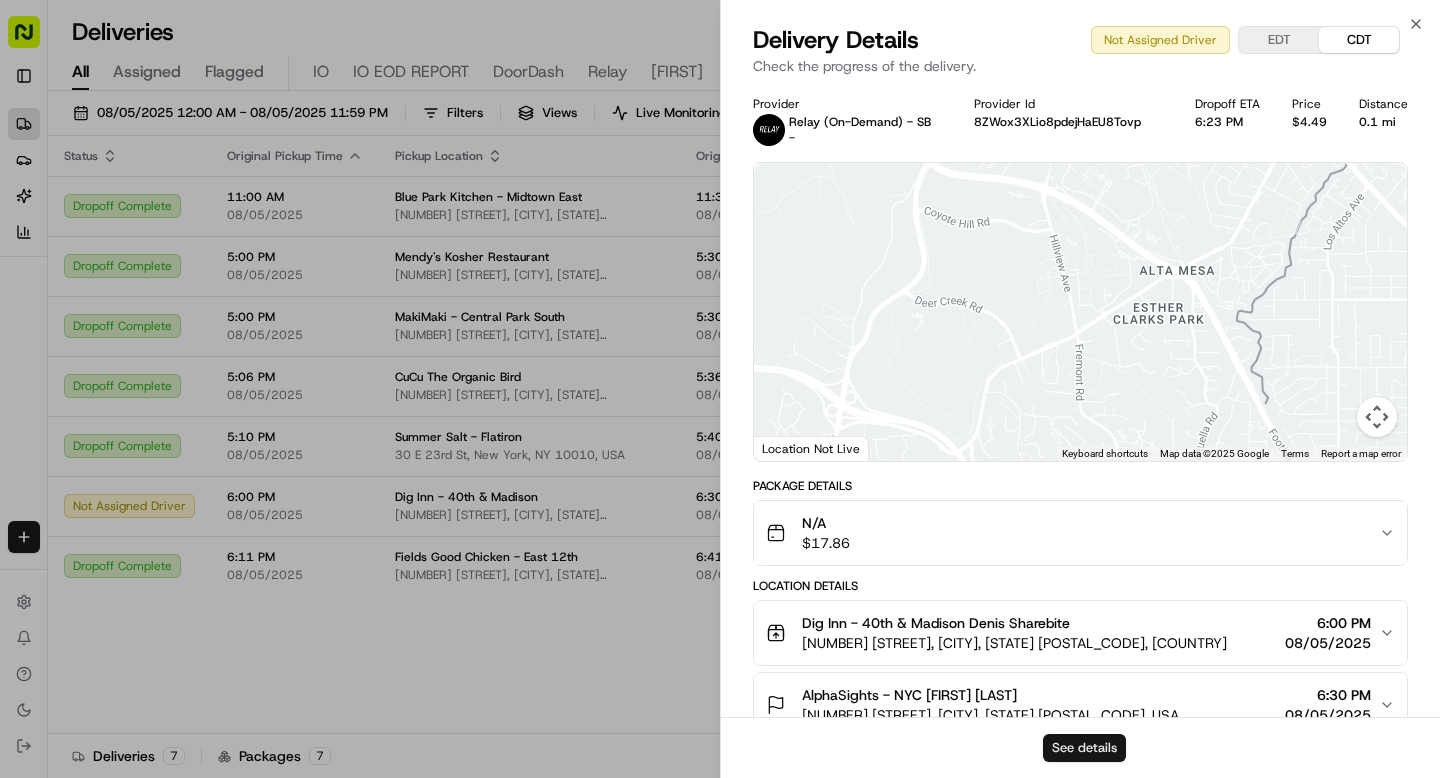 click on "See details" at bounding box center [1084, 748] 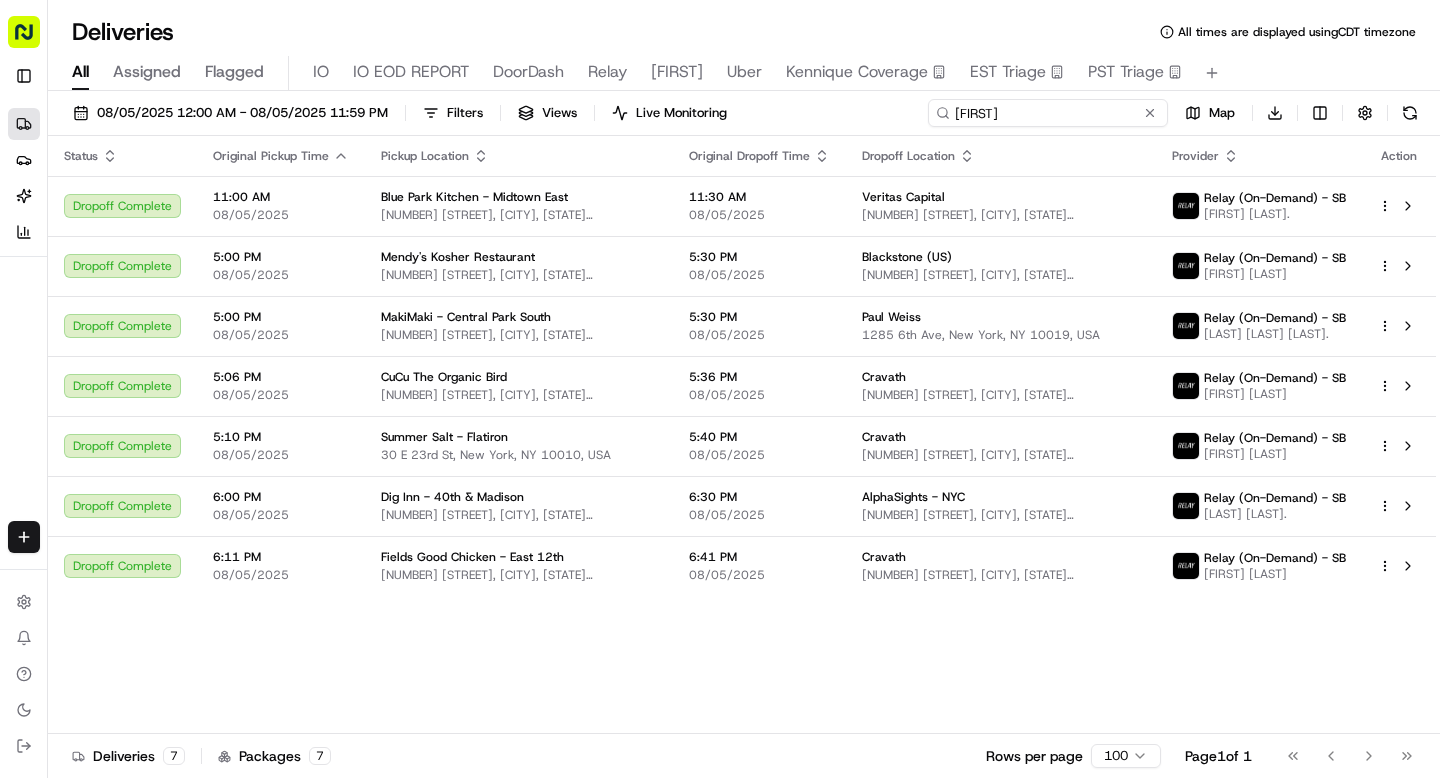 click on "benjamin" at bounding box center [1048, 113] 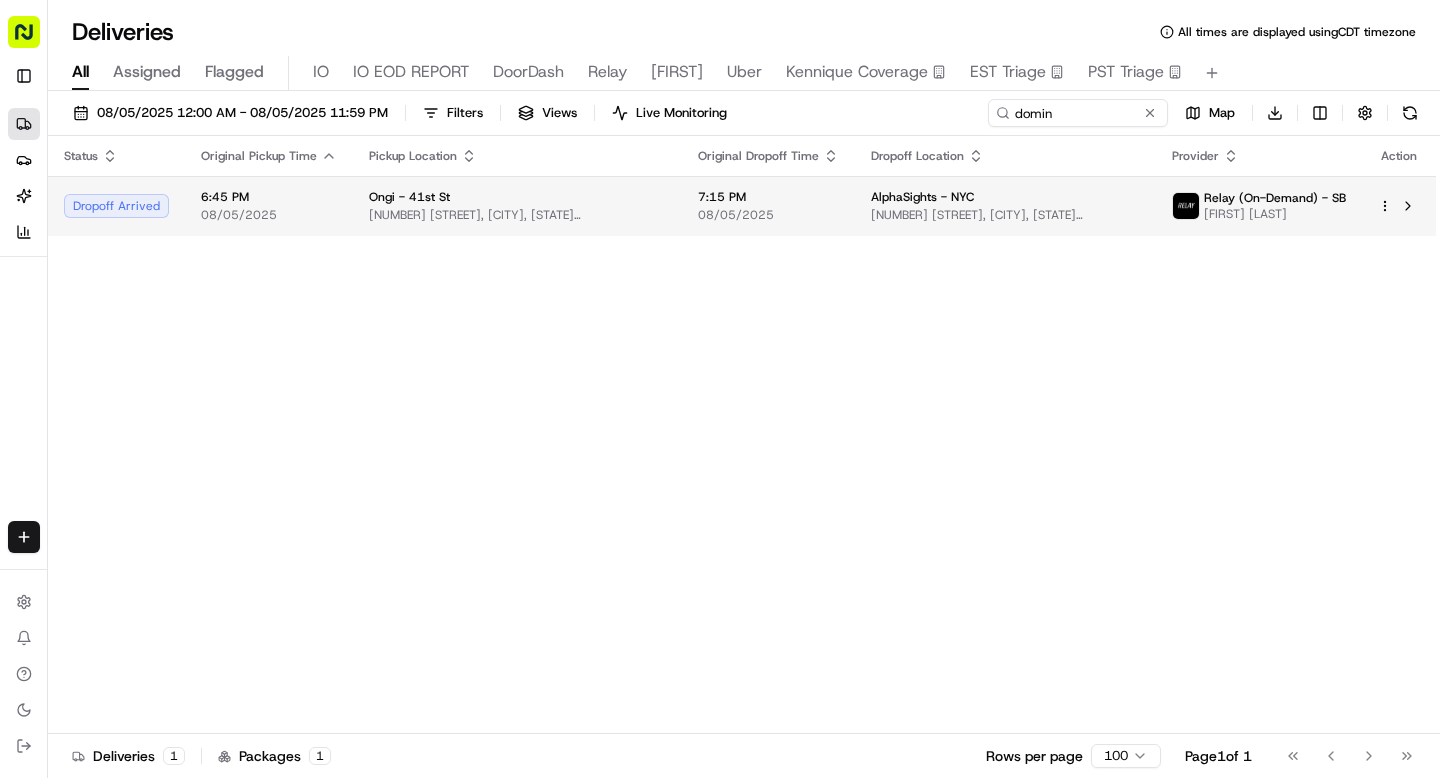 click on "630 3rd Avenue, New York, New York 10017, USA" at bounding box center (517, 215) 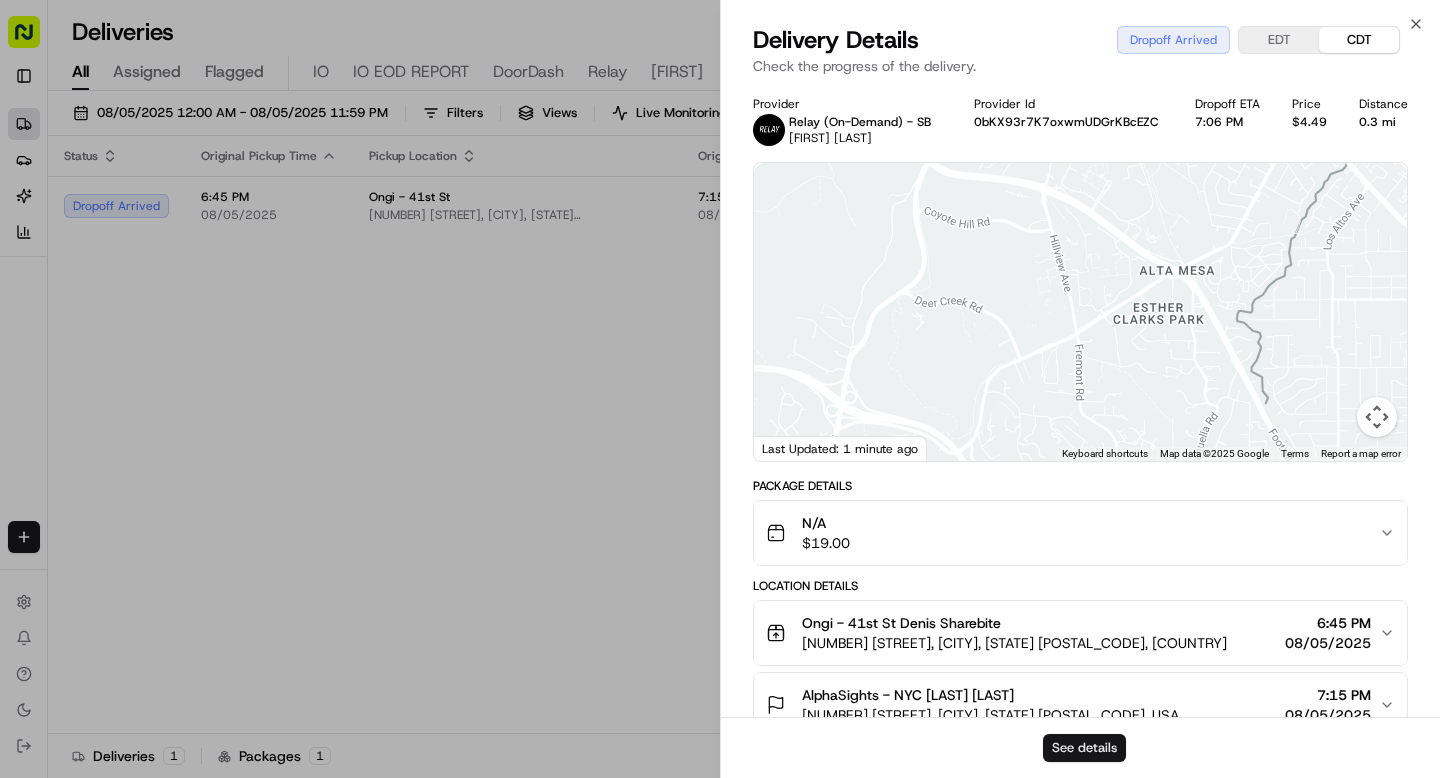click on "See details" at bounding box center [1084, 748] 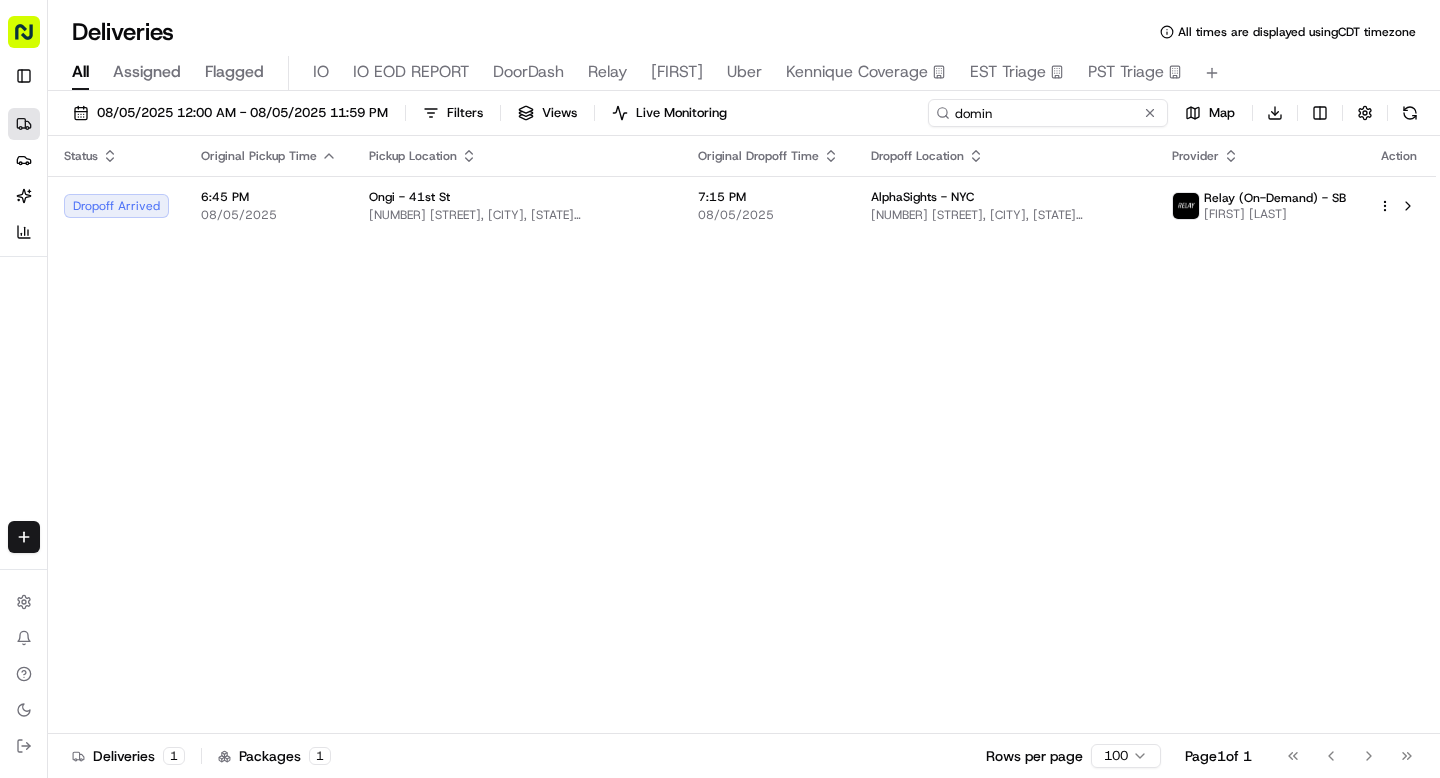 click on "domin" at bounding box center [1048, 113] 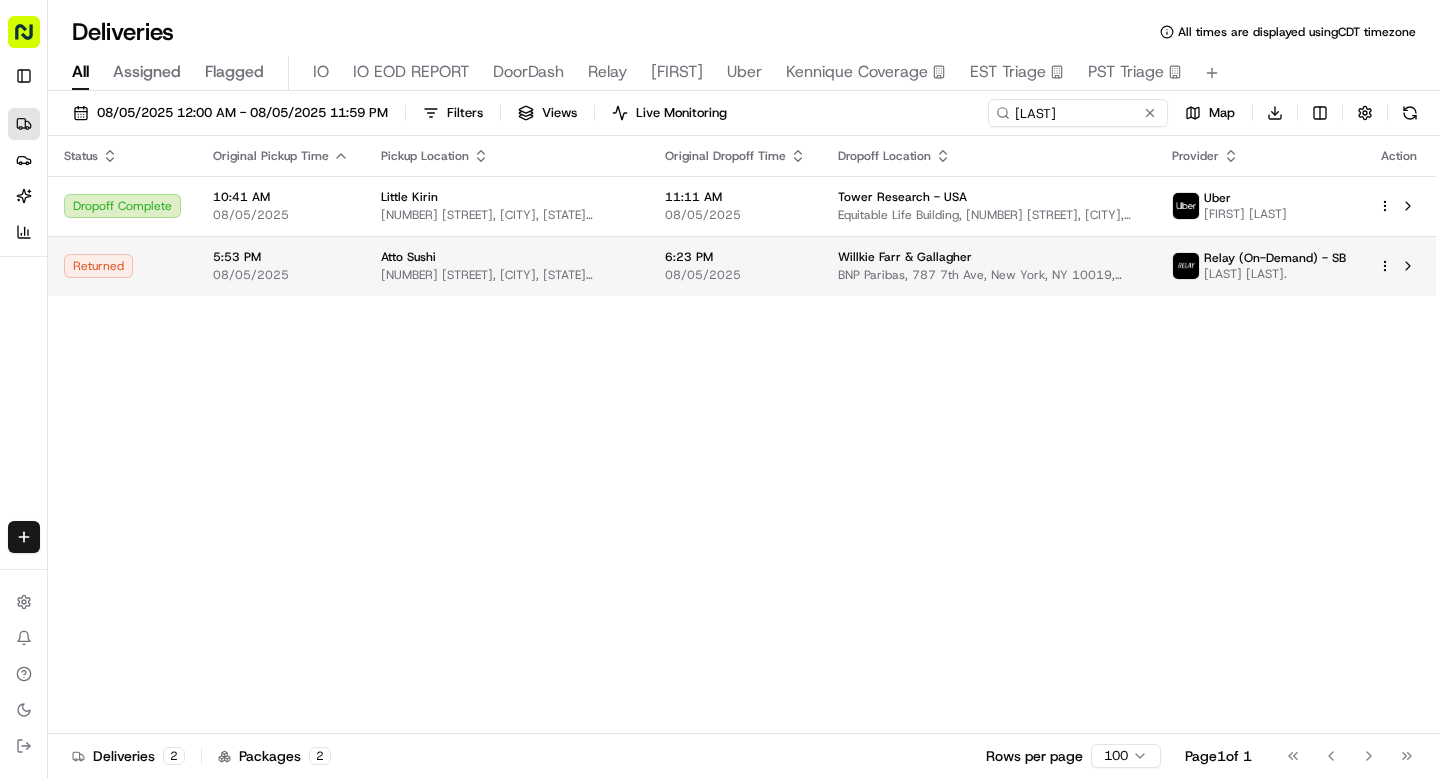 click on "Sharebite n.barrigan@sharebite.com Toggle Sidebar Deliveries Providers Nash AI Analytics Favorites Main Menu Members & Organization Organization Users Roles Preferences Customization Tracking Orchestration Automations Dispatch Strategy Locations Pickup Locations Dropoff Locations Billing Billing Refund Requests Integrations Notification Triggers Webhooks API Keys Request Logs Create Settings Notifications Chat with us! Toggle Theme Log out Deliveries All times are displayed using  CDT   timezone All Assigned Flagged IO IO EOD REPORT DoorDash Relay Nate Uber Kennique Coverage EST Triage  PST Triage 08/05/2025 12:00 AM - 08/05/2025 11:59 PM Filters Views Live Monitoring rahima Map Download Status Original Pickup Time Pickup Location Original Dropoff Time Dropoff Location Provider Action Dropoff Complete 10:41 AM 08/05/2025 Little Kirin 81 St Marks Pl, New York, NY 10003, USA 11:11 AM 08/05/2025 Tower Research - USA Equitable Life Building, 120 Broadway, New York, NY 10271, USA Uber IBRAHIMA D. 2" at bounding box center (720, 389) 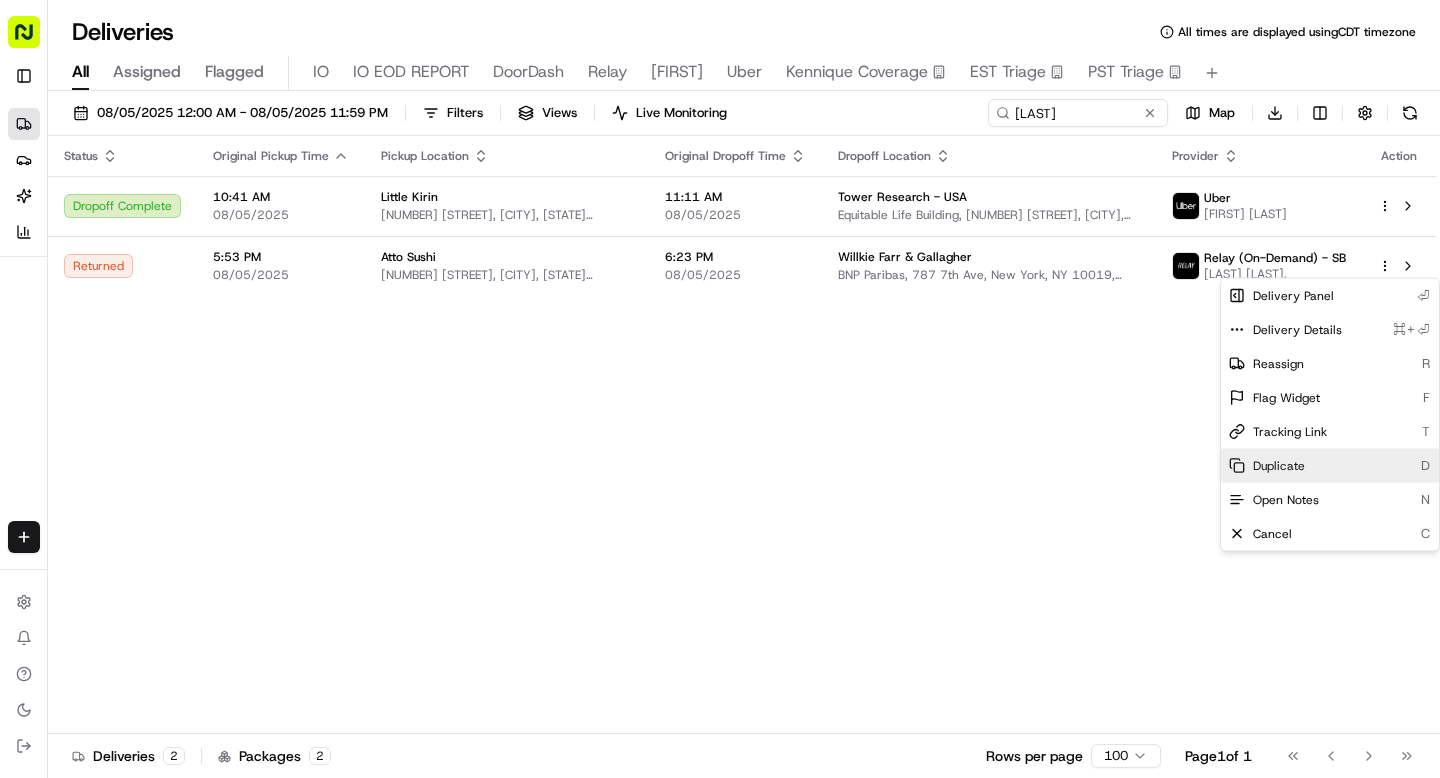 click on "Duplicate" at bounding box center [1279, 466] 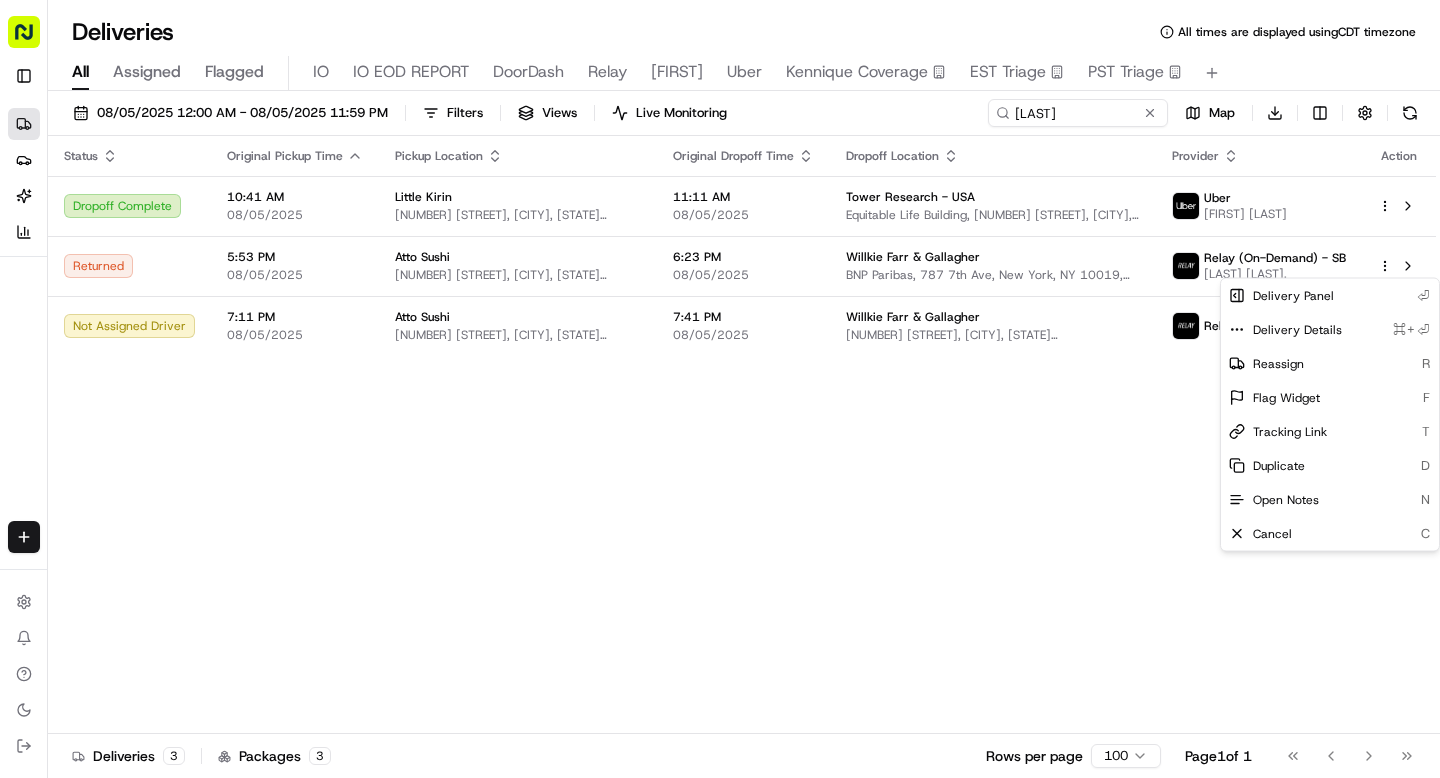 click on "Sharebite n.barrigan@sharebite.com Toggle Sidebar Deliveries Providers Nash AI Analytics Favorites Main Menu Members & Organization Organization Users Roles Preferences Customization Tracking Orchestration Automations Dispatch Strategy Locations Pickup Locations Dropoff Locations Billing Billing Refund Requests Integrations Notification Triggers Webhooks API Keys Request Logs Create Settings Notifications Chat with us! Toggle Theme Log out Deliveries All times are displayed using  CDT   timezone All Assigned Flagged IO IO EOD REPORT DoorDash Relay Nate Uber Kennique Coverage EST Triage  PST Triage 08/05/2025 12:00 AM - 08/05/2025 11:59 PM Filters Views Live Monitoring rahima Map Download Status Original Pickup Time Pickup Location Original Dropoff Time Dropoff Location Provider Action Dropoff Complete 10:41 AM 08/05/2025 Little Kirin 81 St Marks Pl, New York, NY 10003, USA 11:11 AM 08/05/2025 Tower Research - USA Equitable Life Building, 120 Broadway, New York, NY 10271, USA Uber IBRAHIMA D. 3" at bounding box center (720, 389) 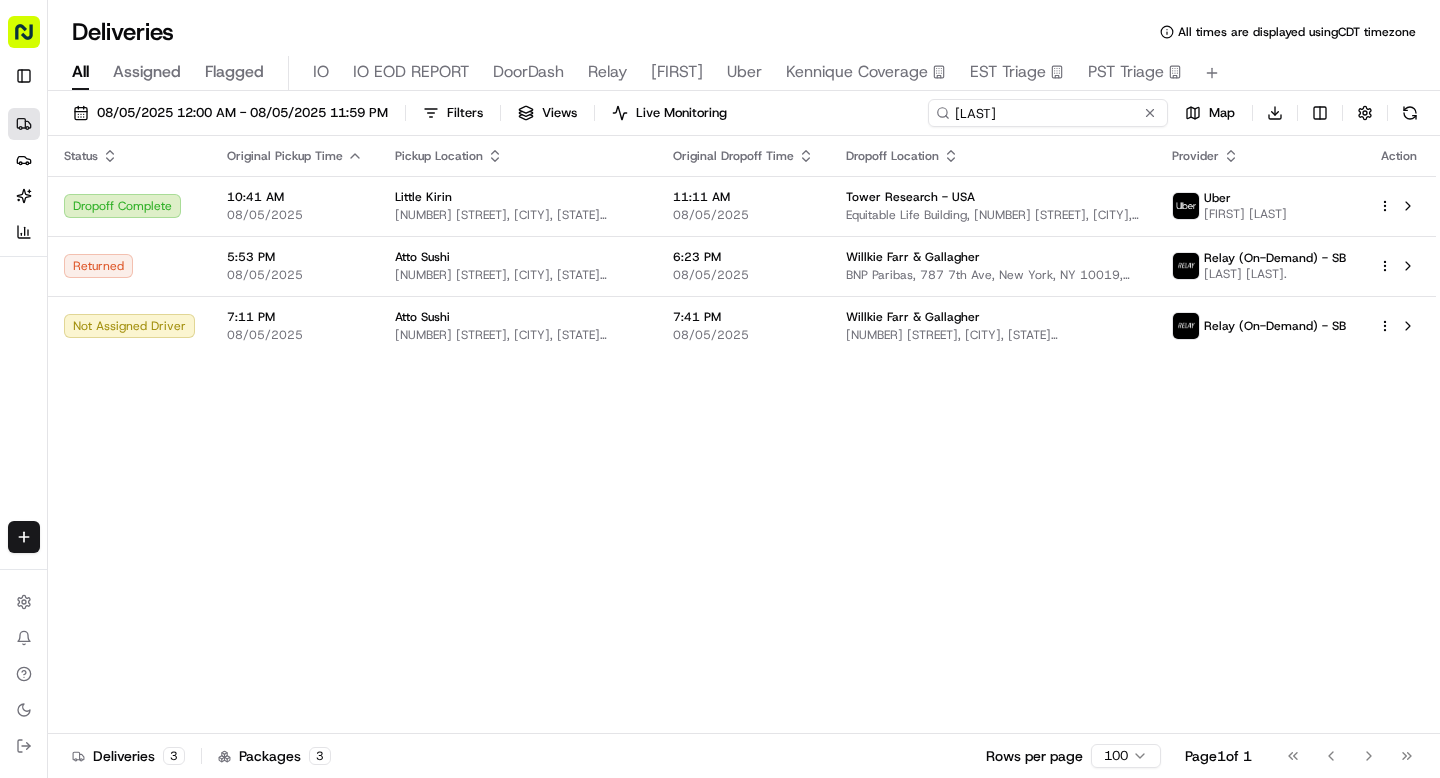 click on "rahima" at bounding box center (1048, 113) 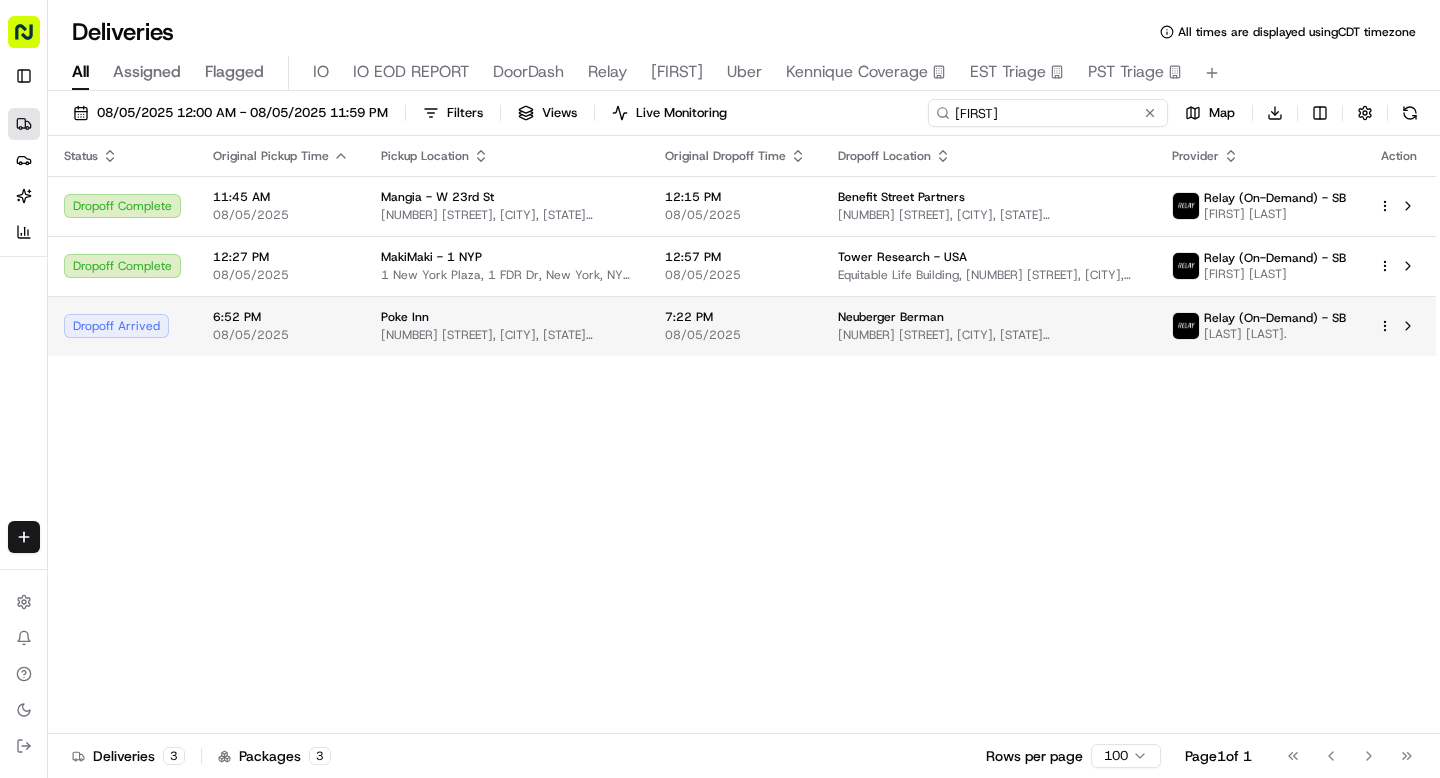 type on "roberto" 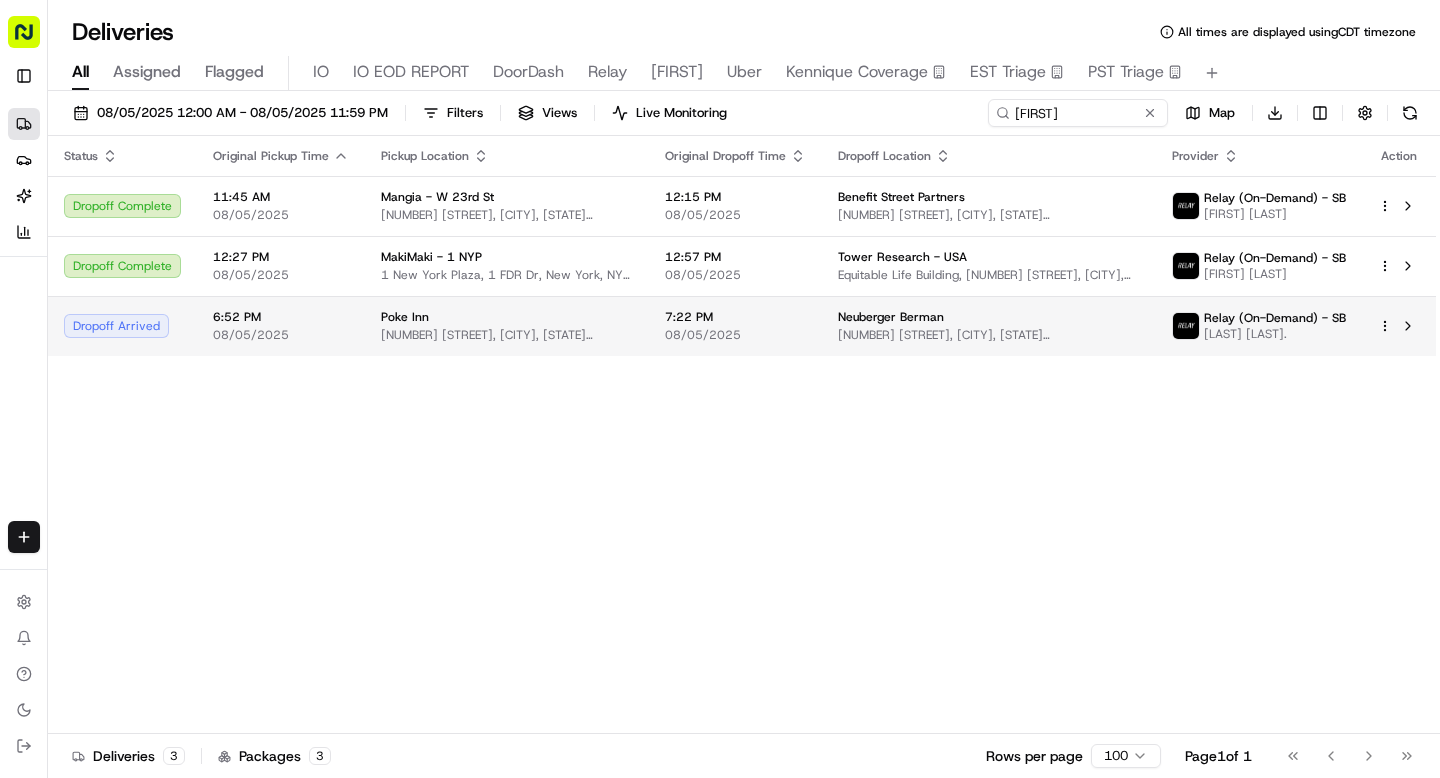 click on "Poke Inn" at bounding box center (507, 317) 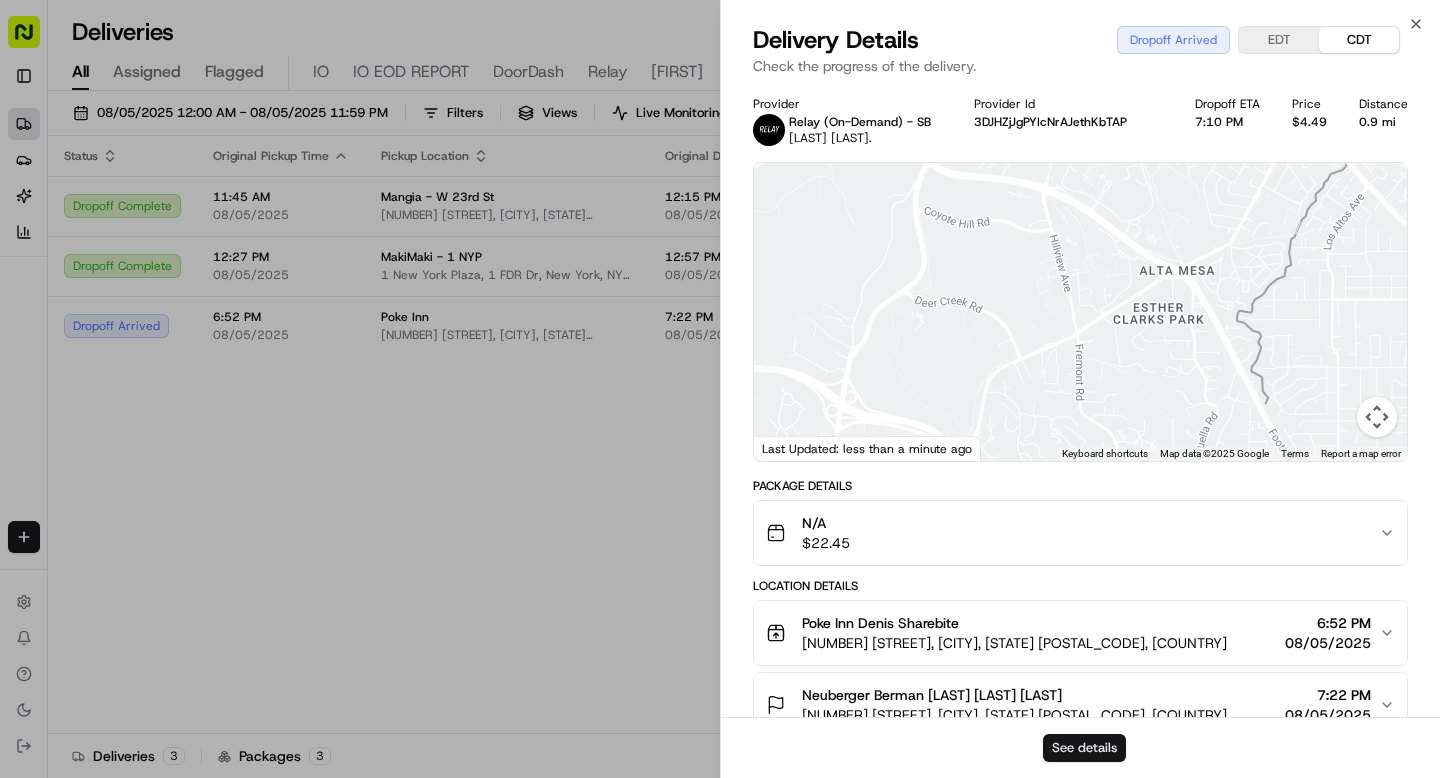 click on "See details" at bounding box center [1084, 748] 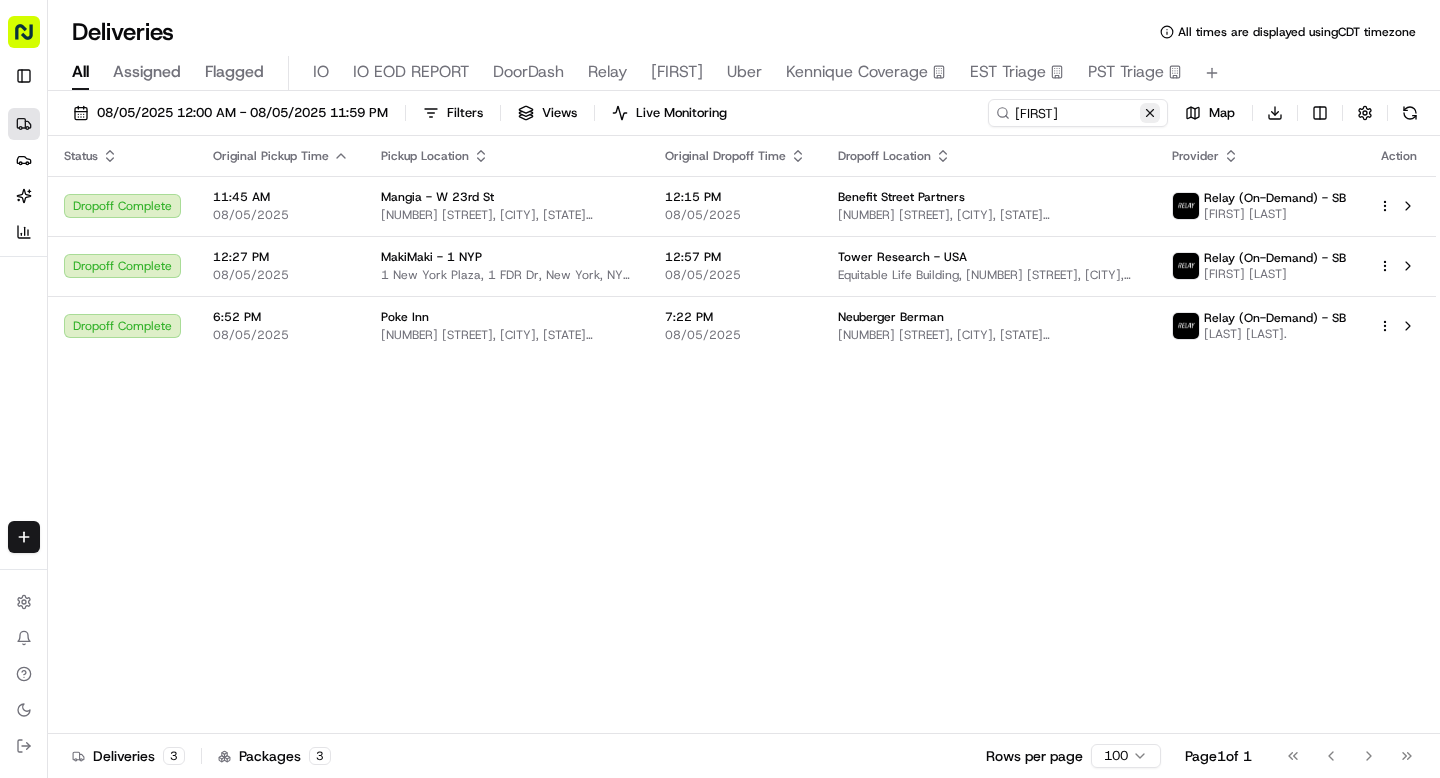 click at bounding box center [1150, 113] 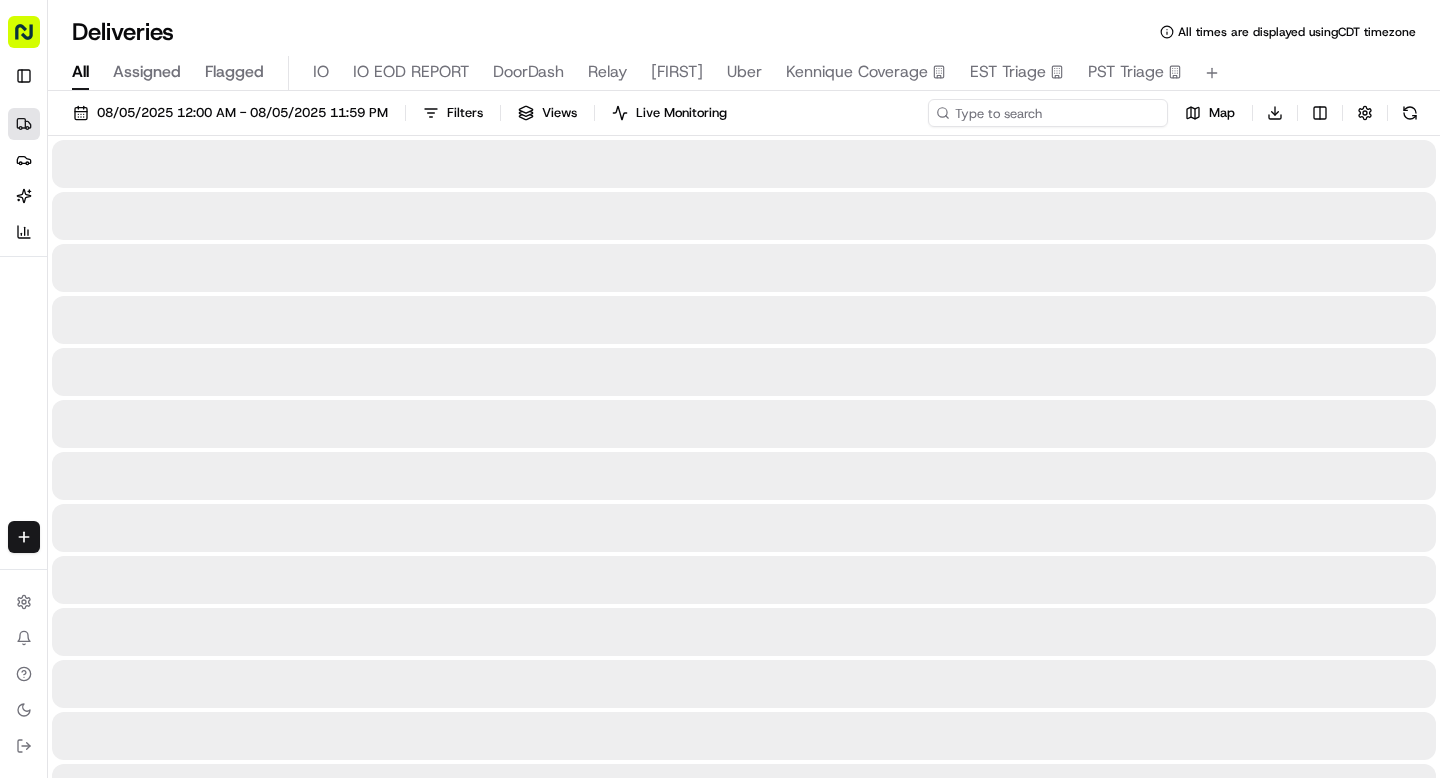 click at bounding box center [1048, 113] 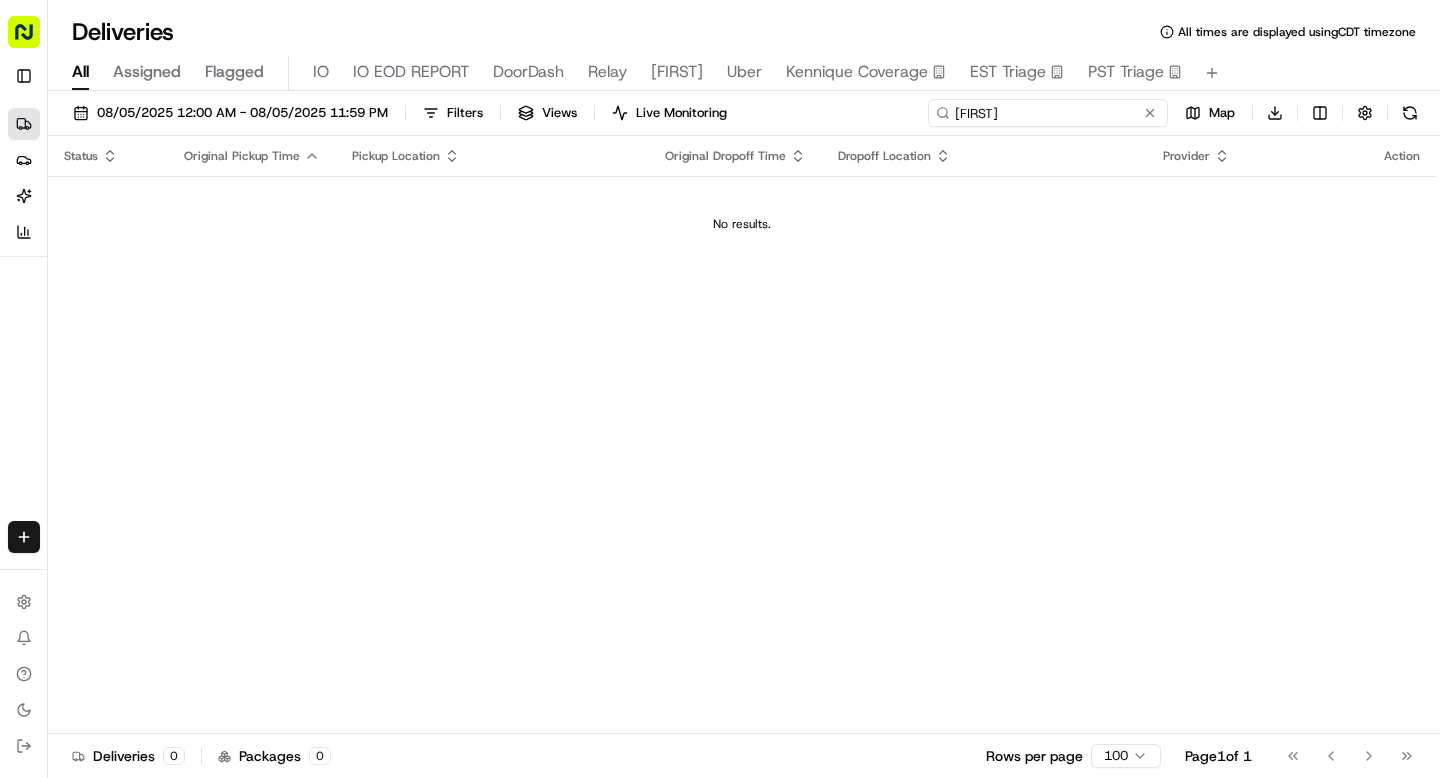 type on "alyssa" 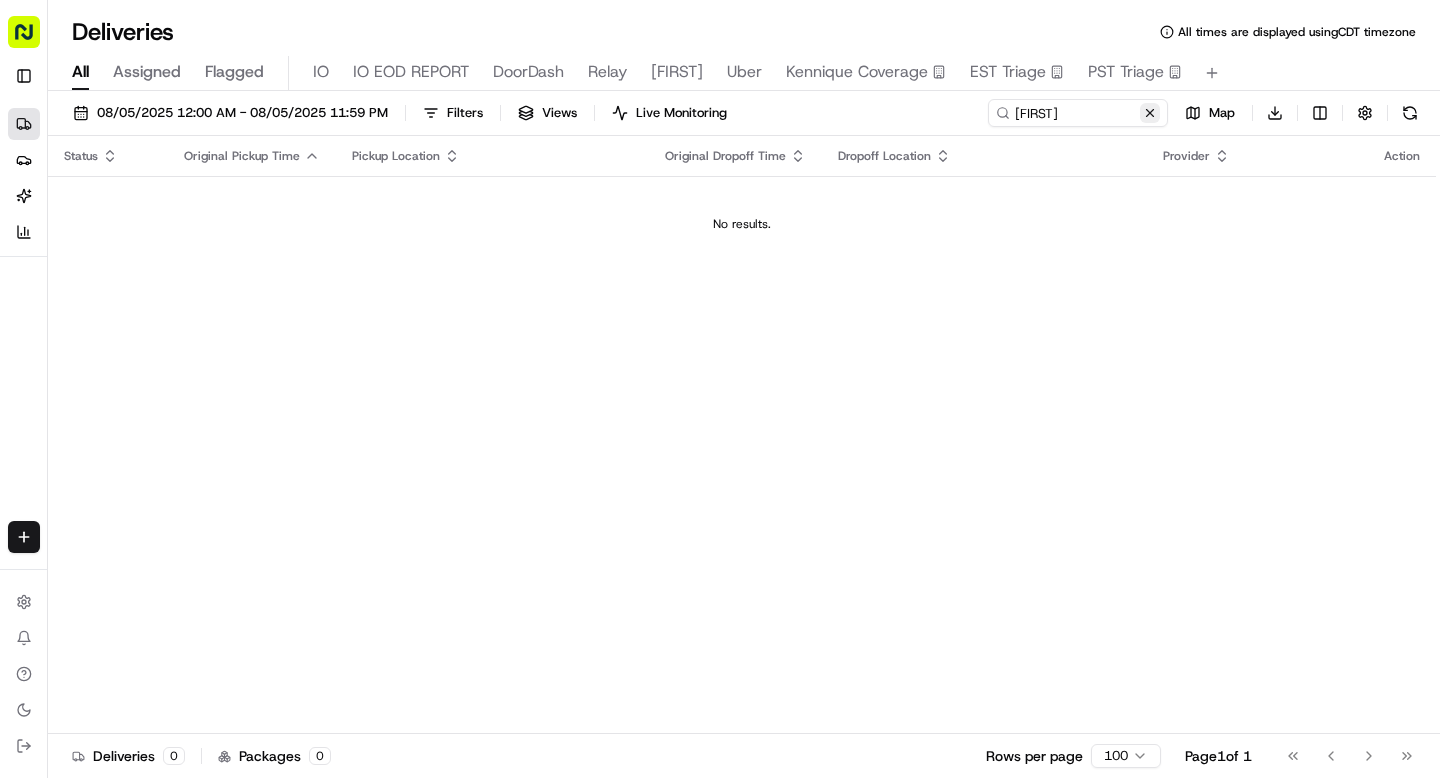 click at bounding box center [1150, 113] 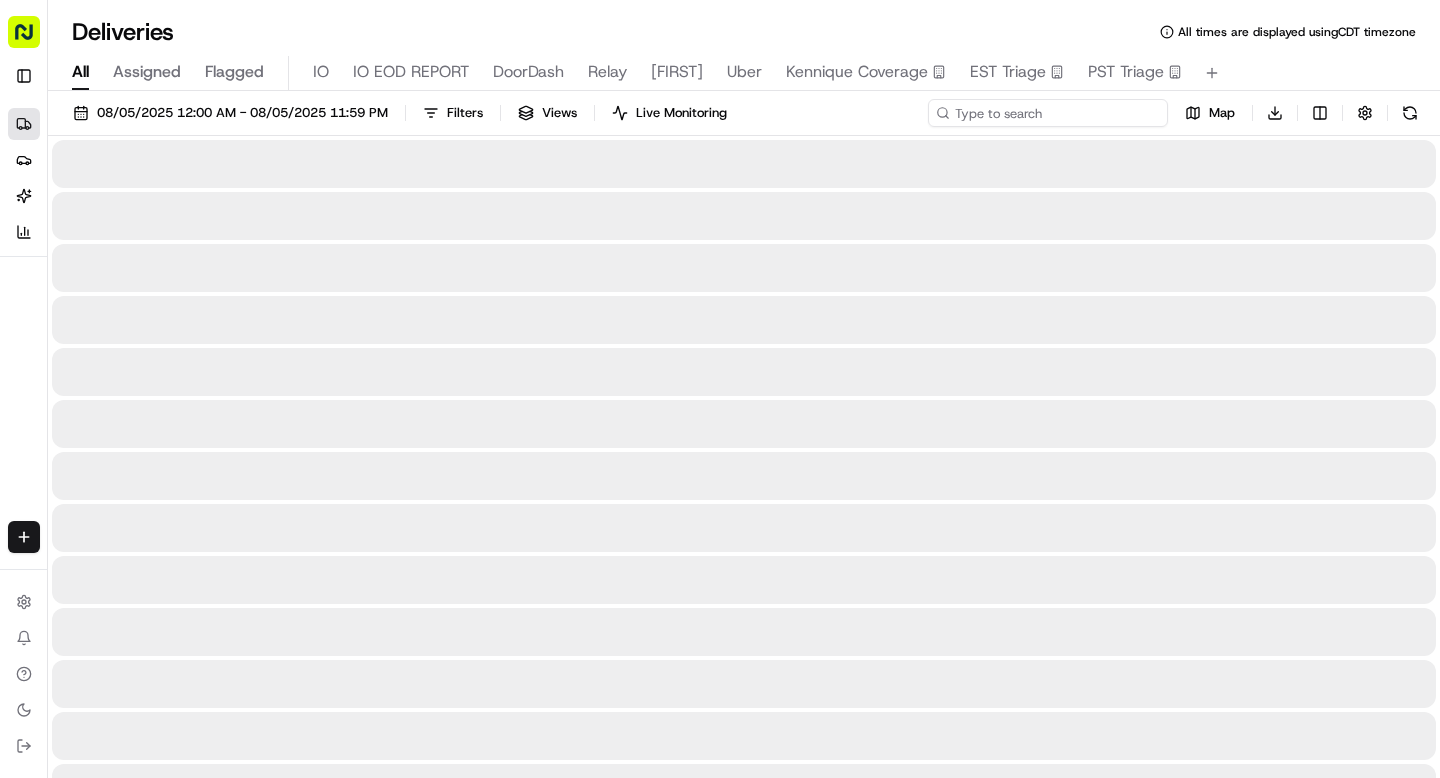 click at bounding box center (1048, 113) 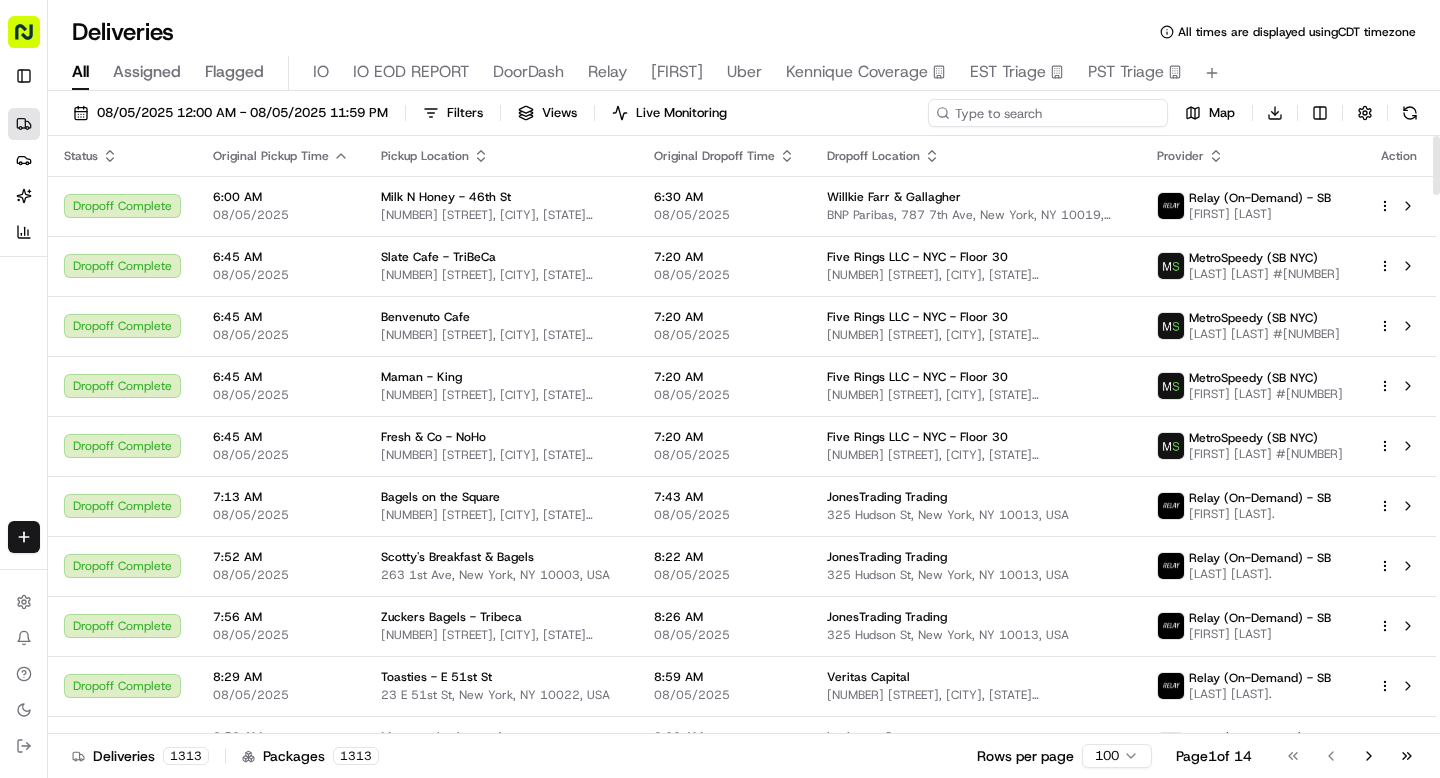 click at bounding box center (1048, 113) 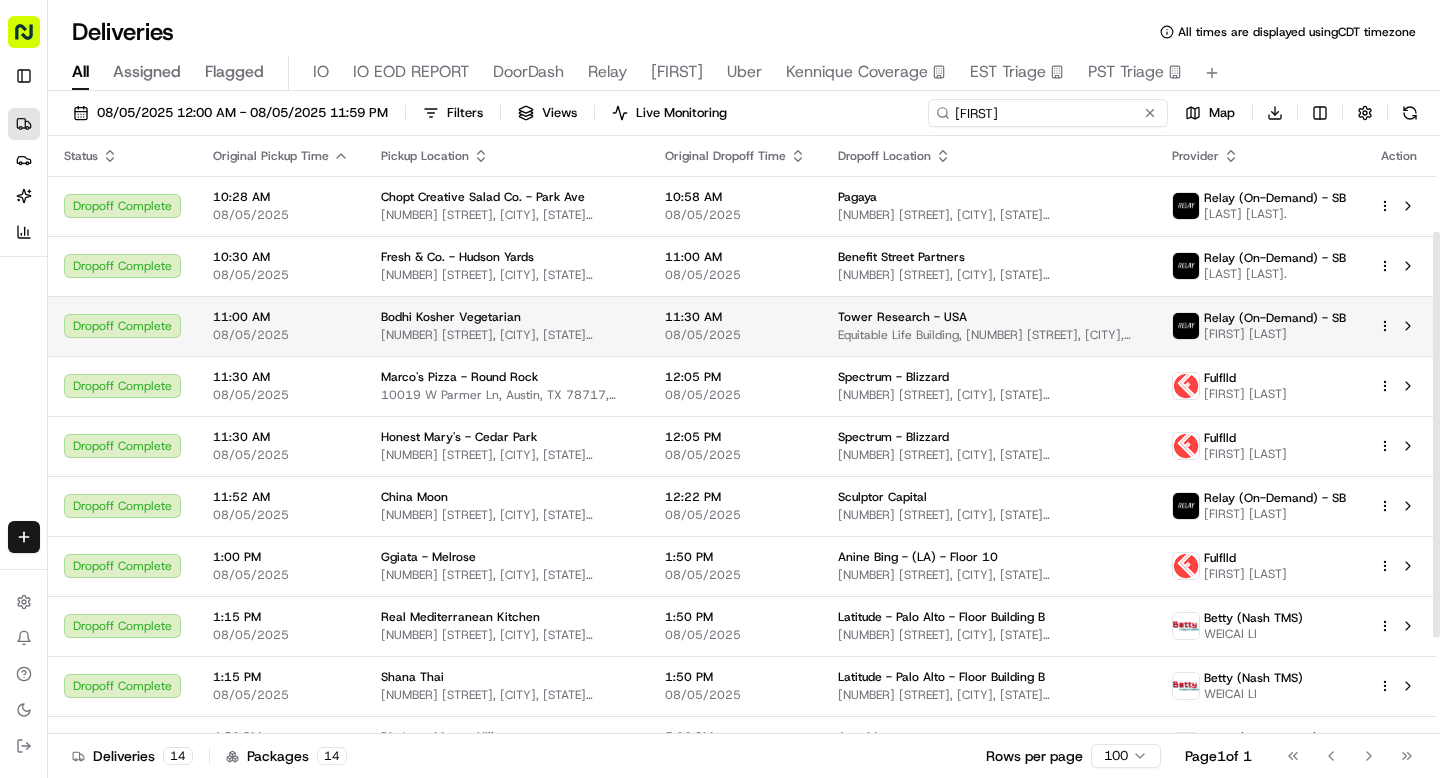 scroll, scrollTop: 282, scrollLeft: 0, axis: vertical 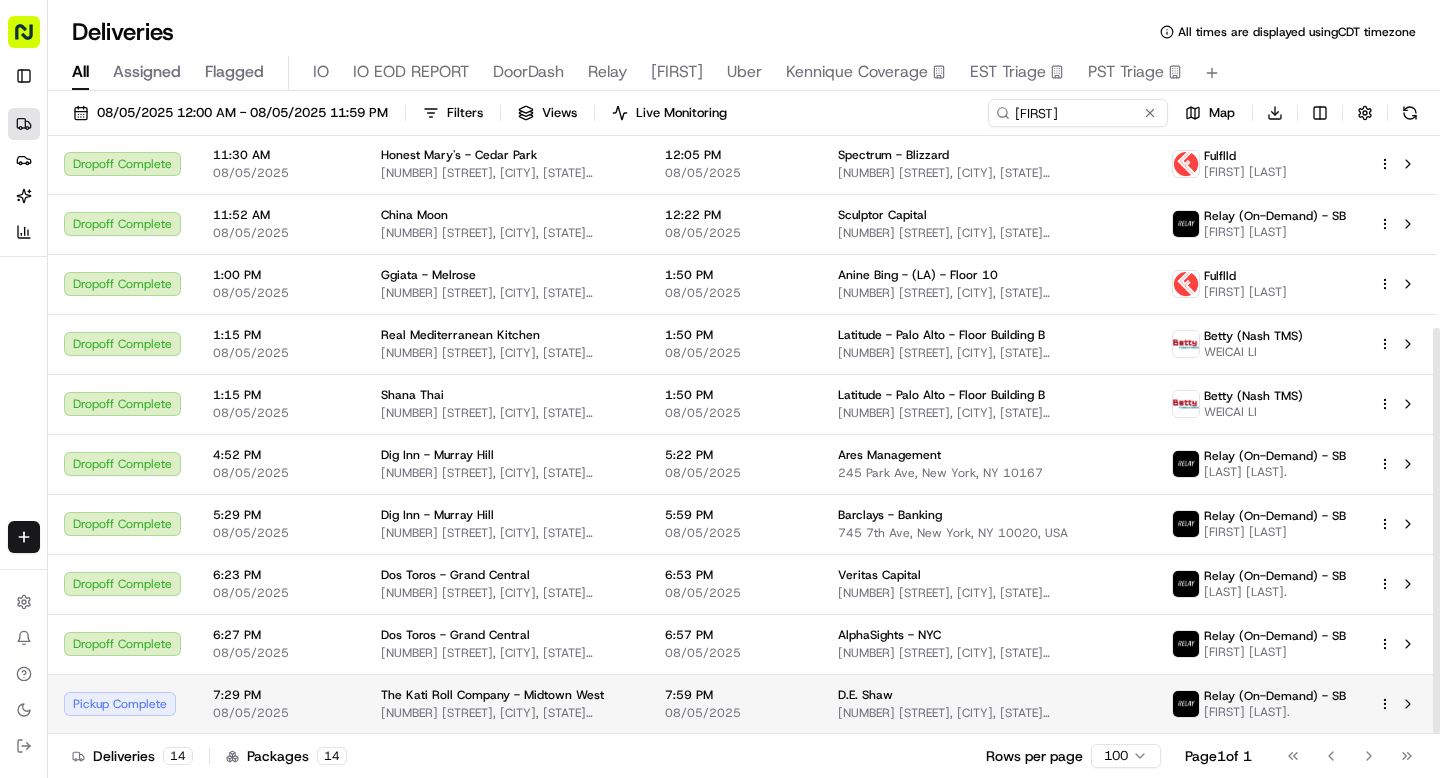 click on "7:59 PM 08/05/2025" at bounding box center [735, 704] 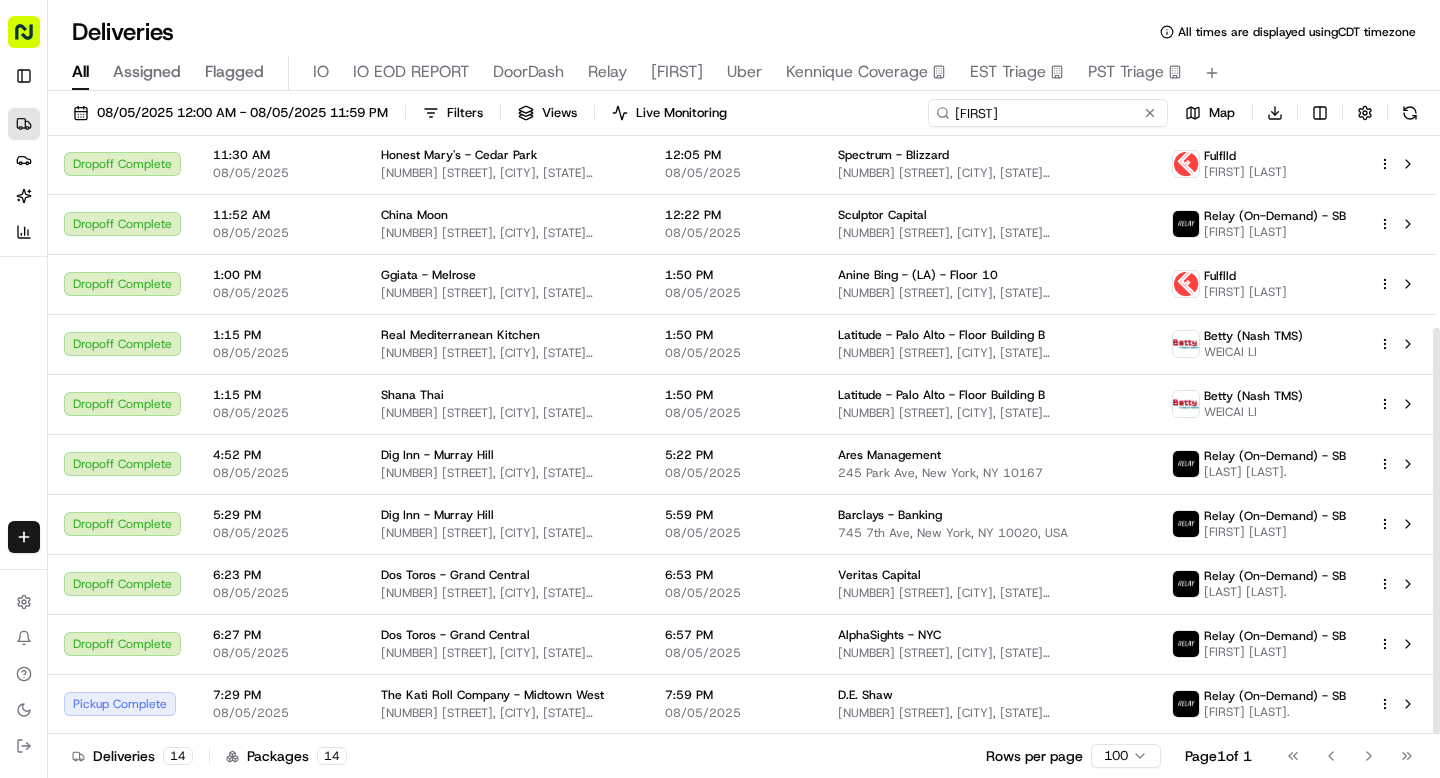 click on "andrew" at bounding box center [1048, 113] 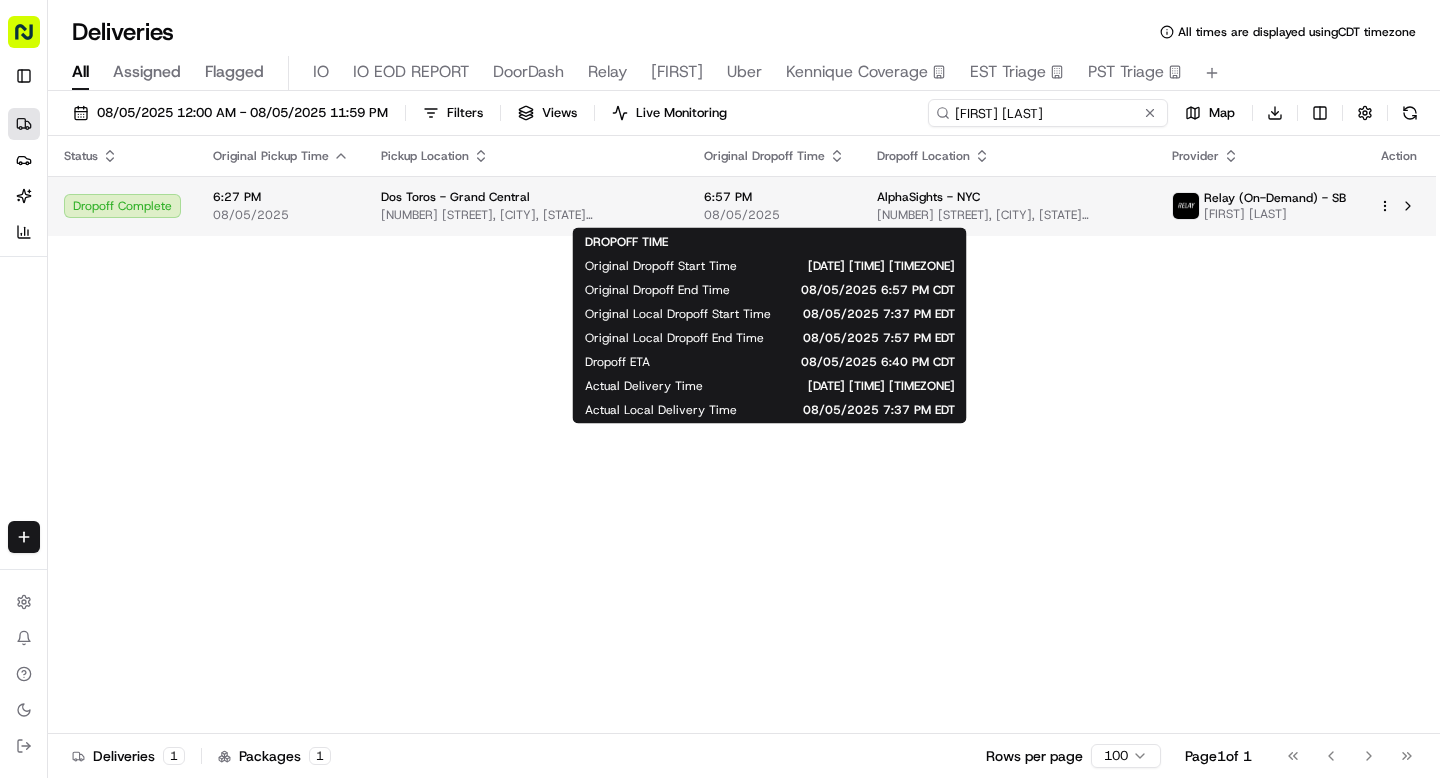 type on "andrew sea" 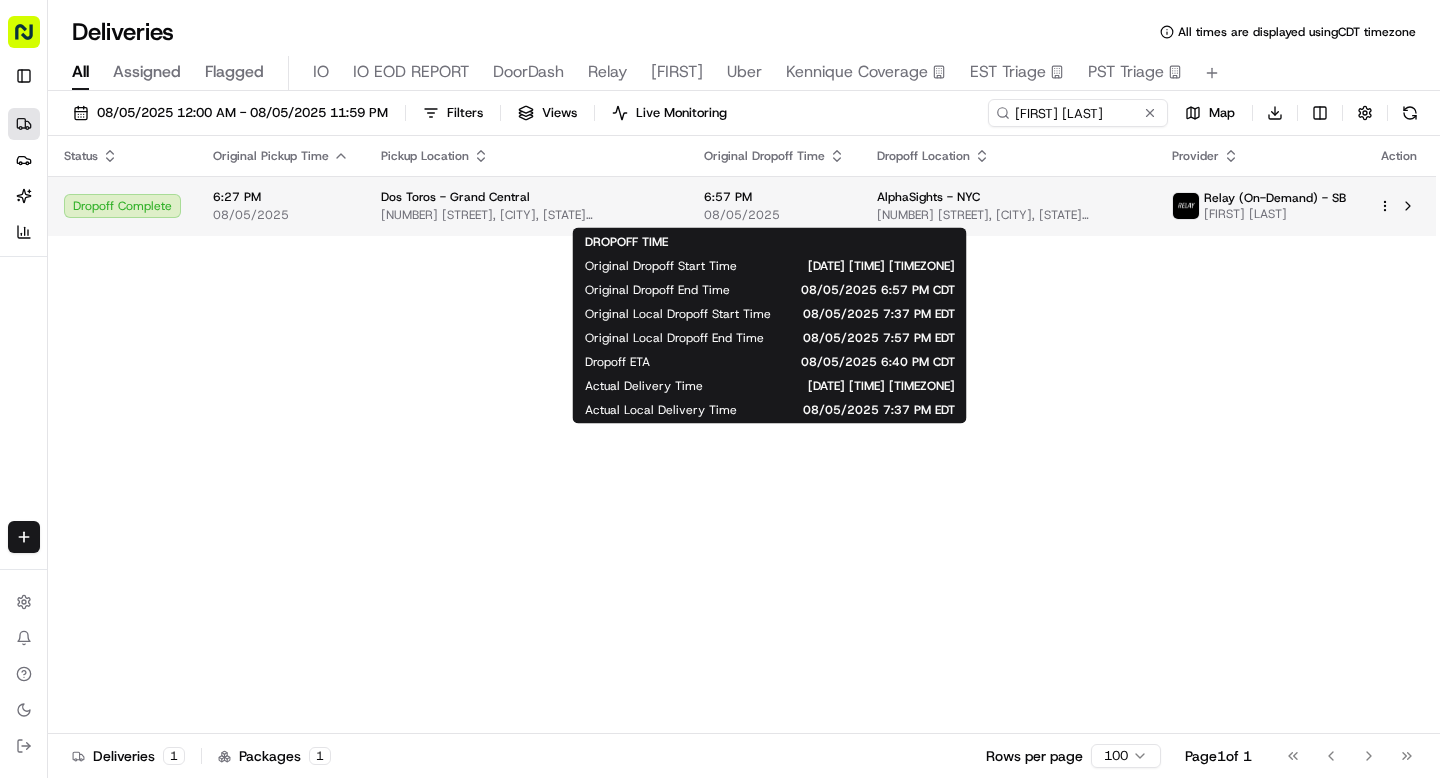 click on "6:57 PM 08/05/2025" at bounding box center (774, 206) 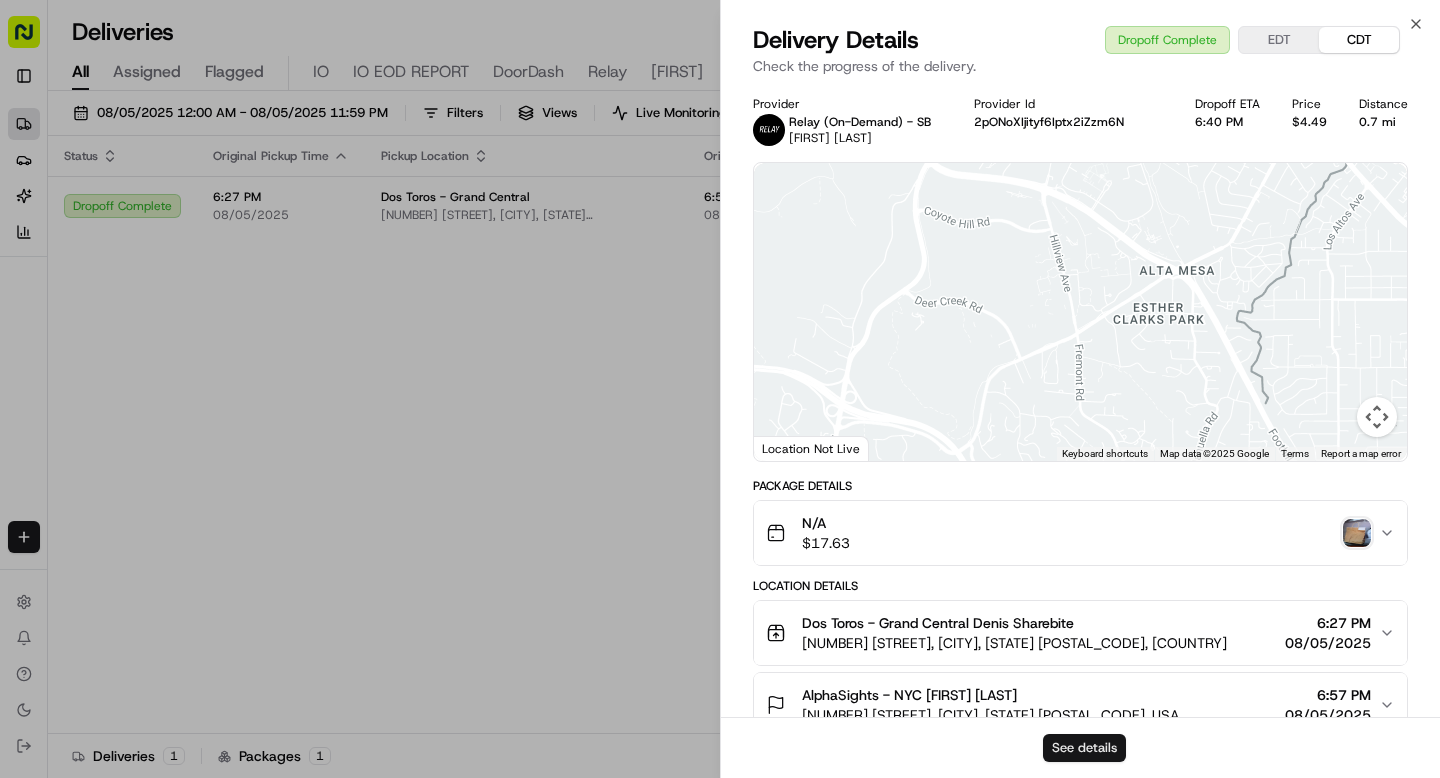 click on "See details" at bounding box center (1084, 748) 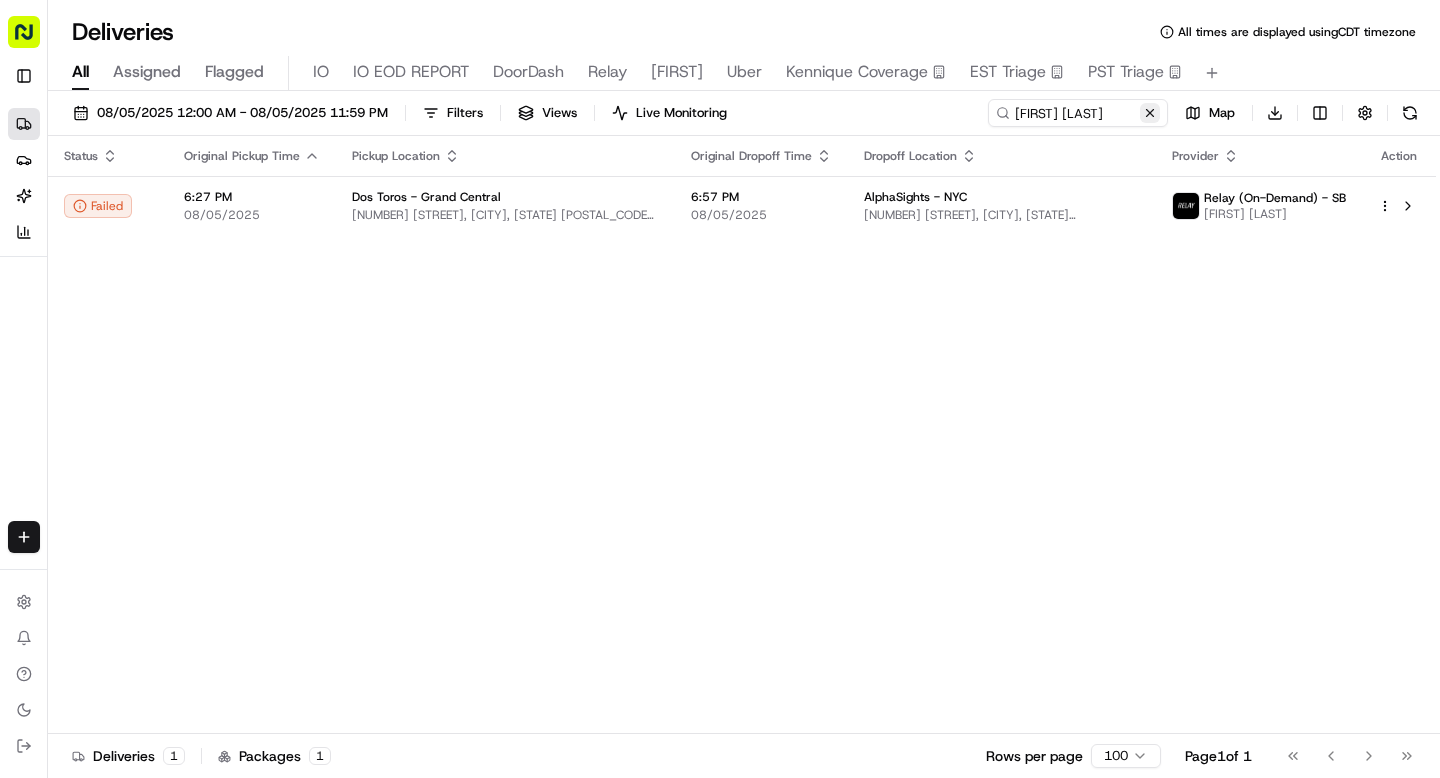 click at bounding box center [1150, 113] 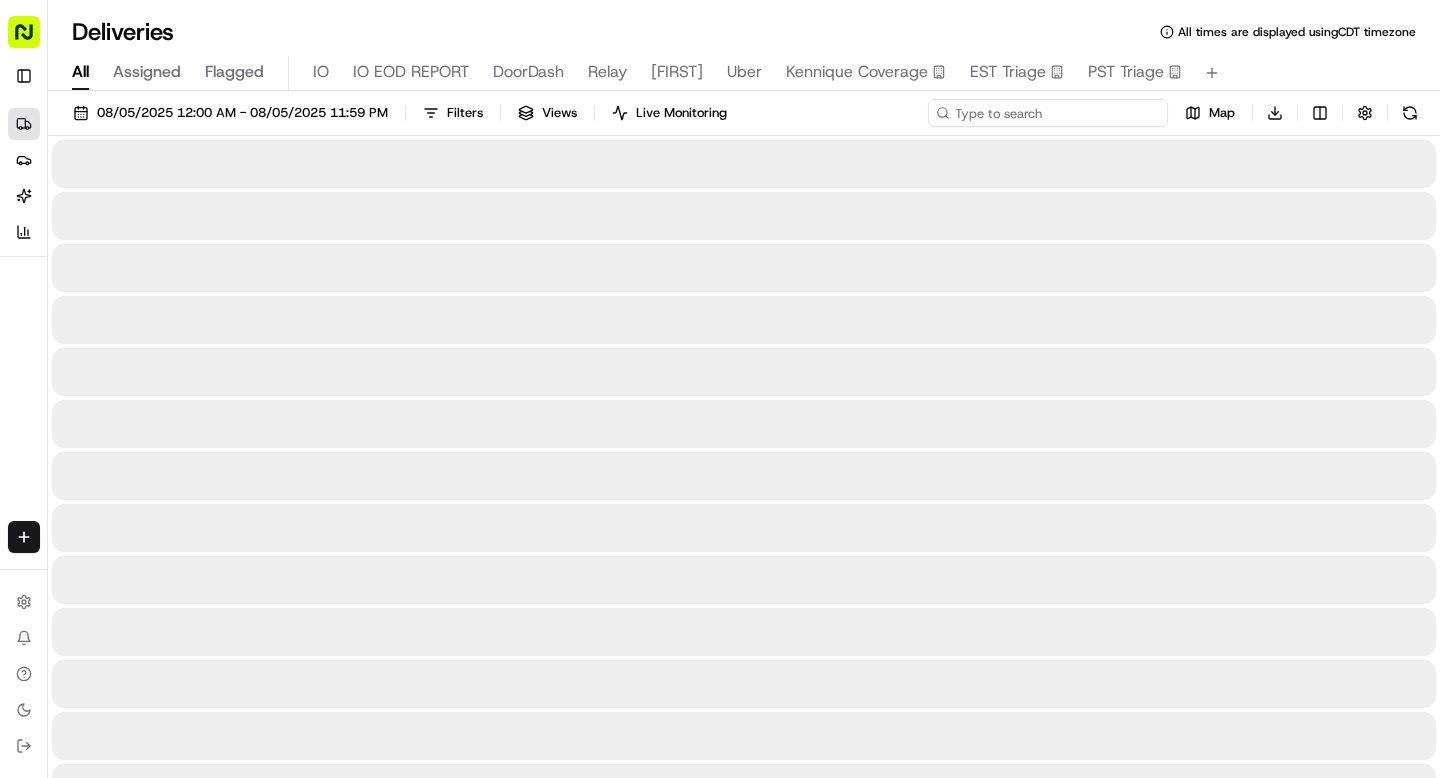click at bounding box center (1048, 113) 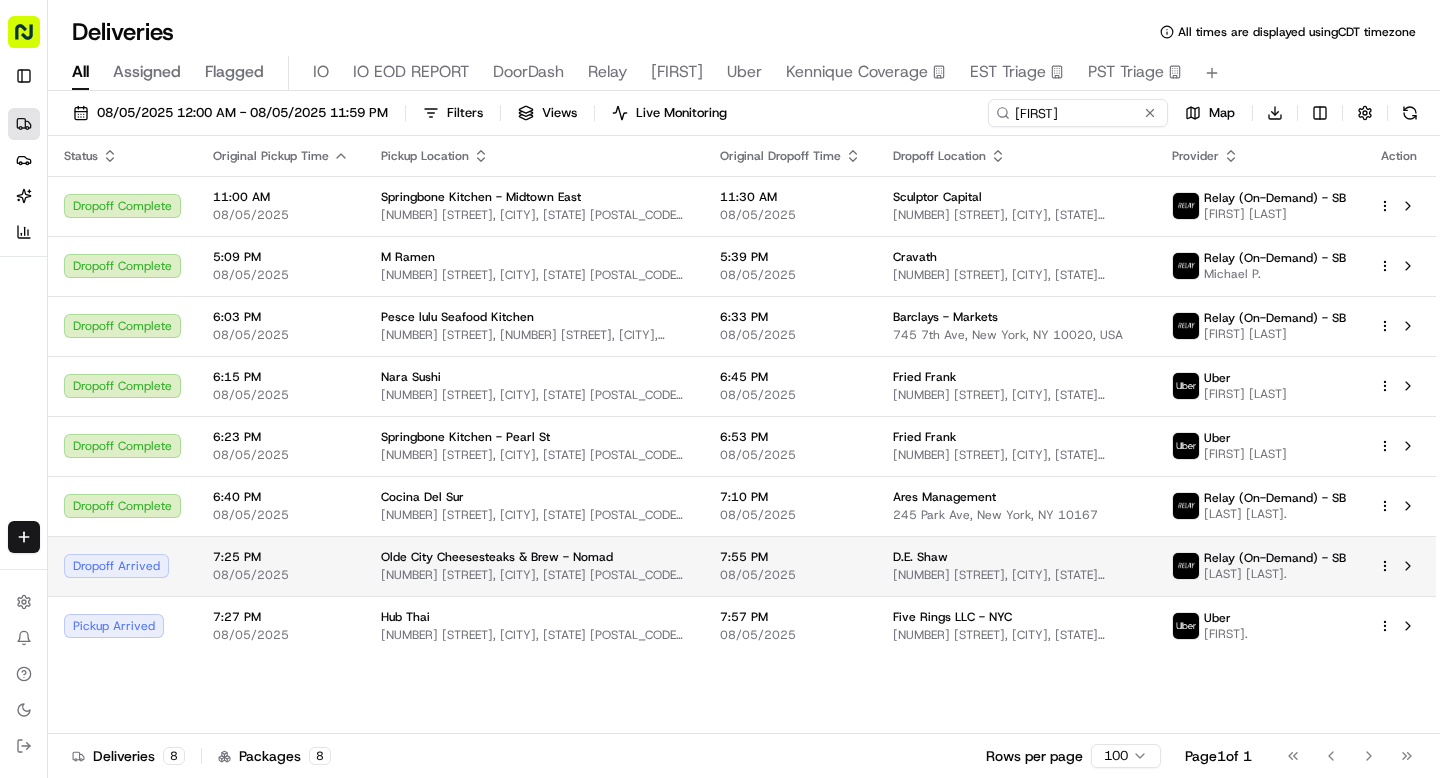 click on "Olde City Cheesesteaks & Brew - Nomad" at bounding box center [497, 557] 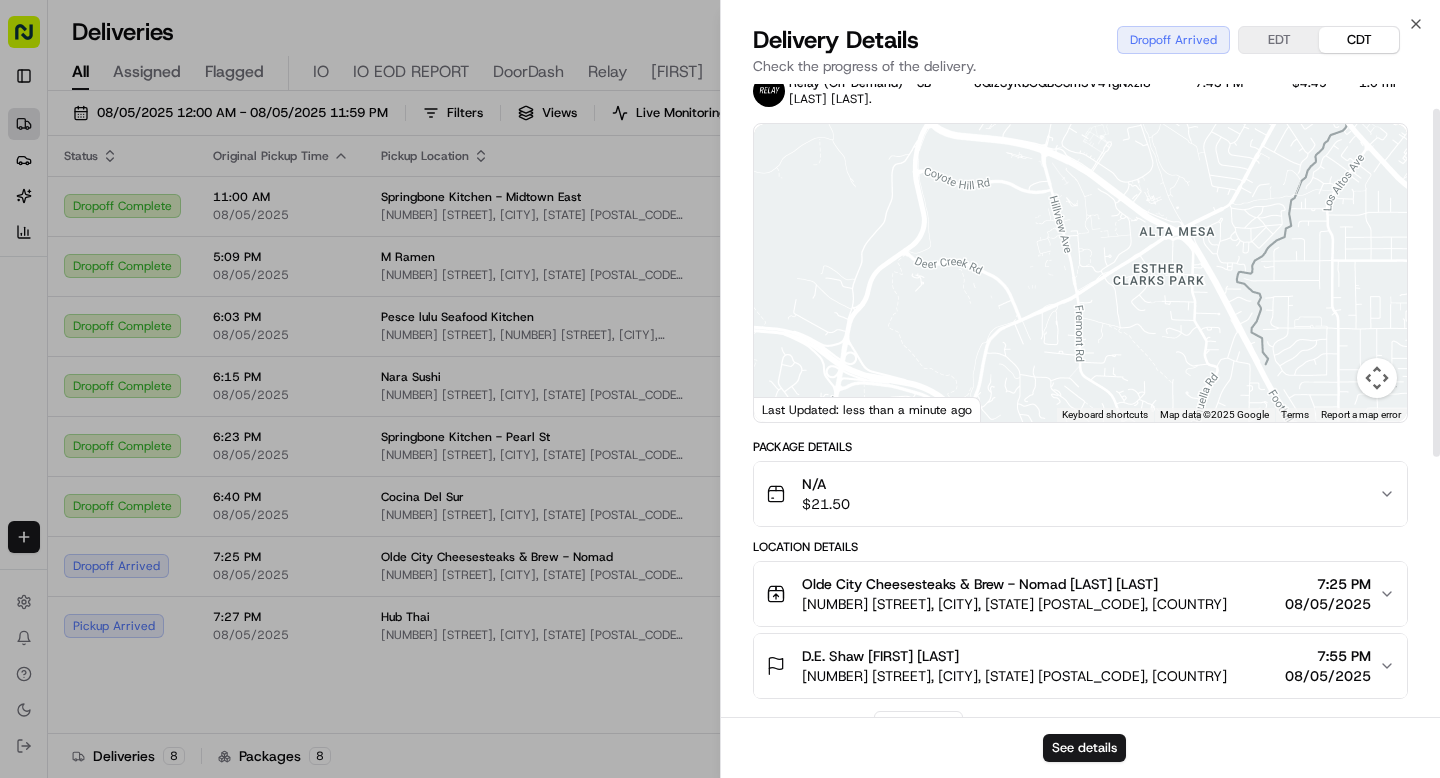 scroll, scrollTop: 45, scrollLeft: 0, axis: vertical 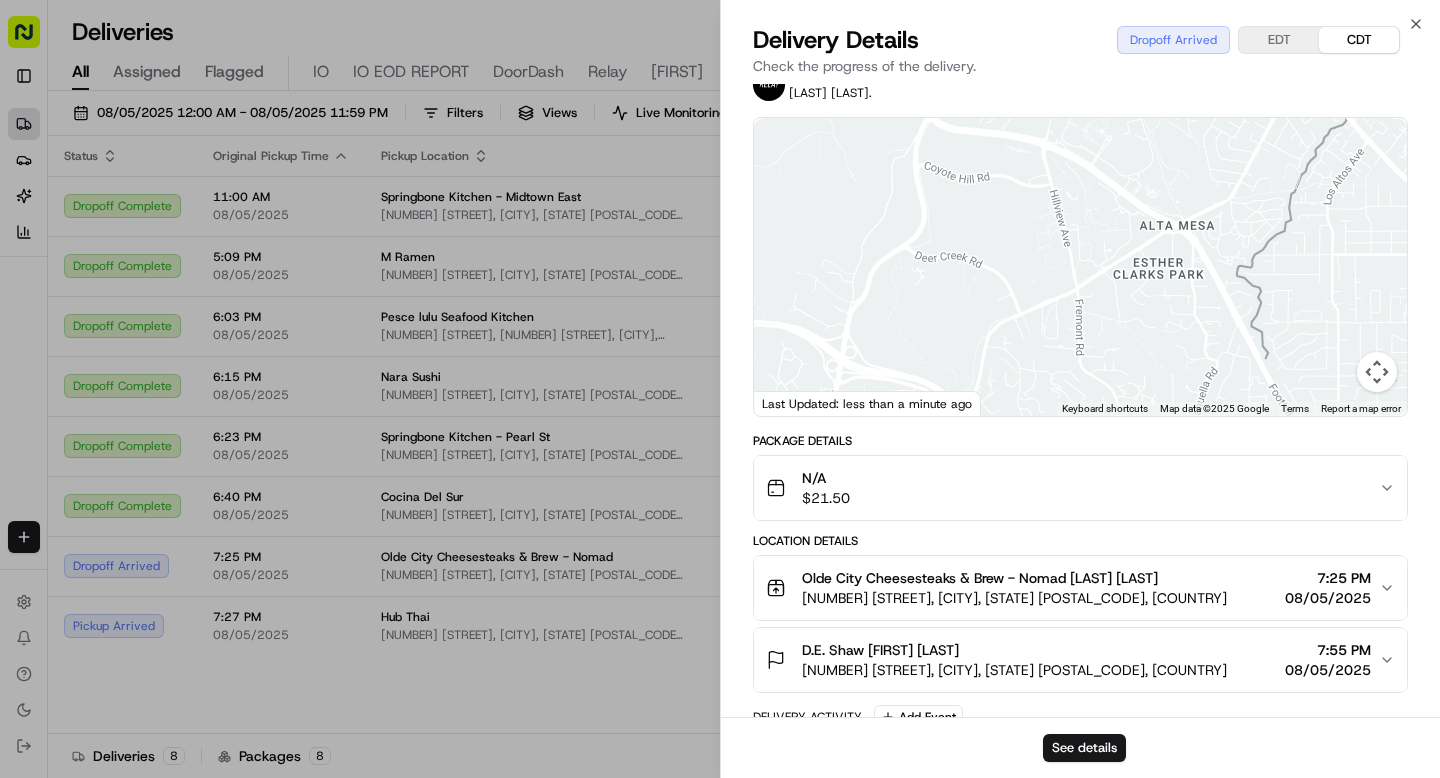 click on "D.E. Shaw Sarah Lu" at bounding box center [880, 650] 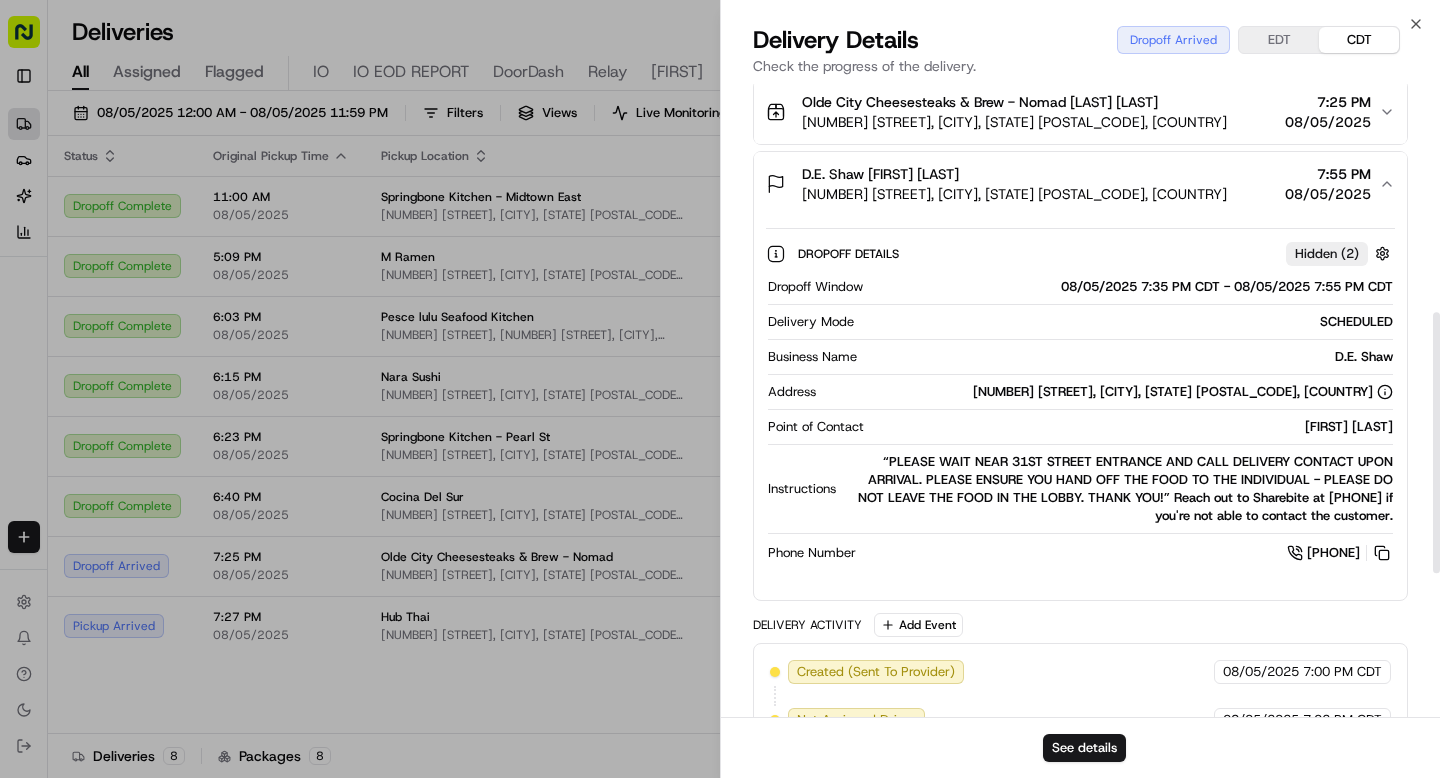 scroll, scrollTop: 553, scrollLeft: 0, axis: vertical 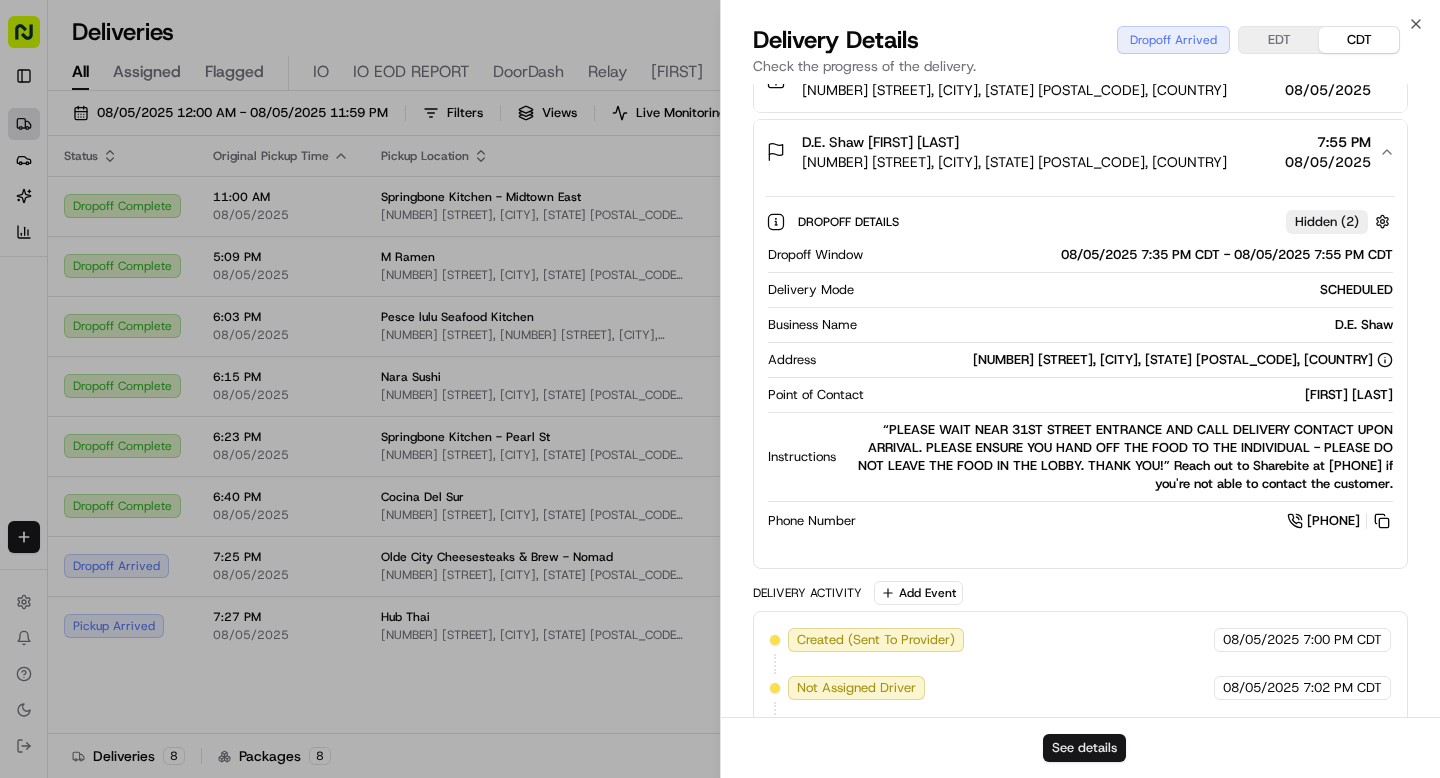 click on "See details" at bounding box center (1084, 748) 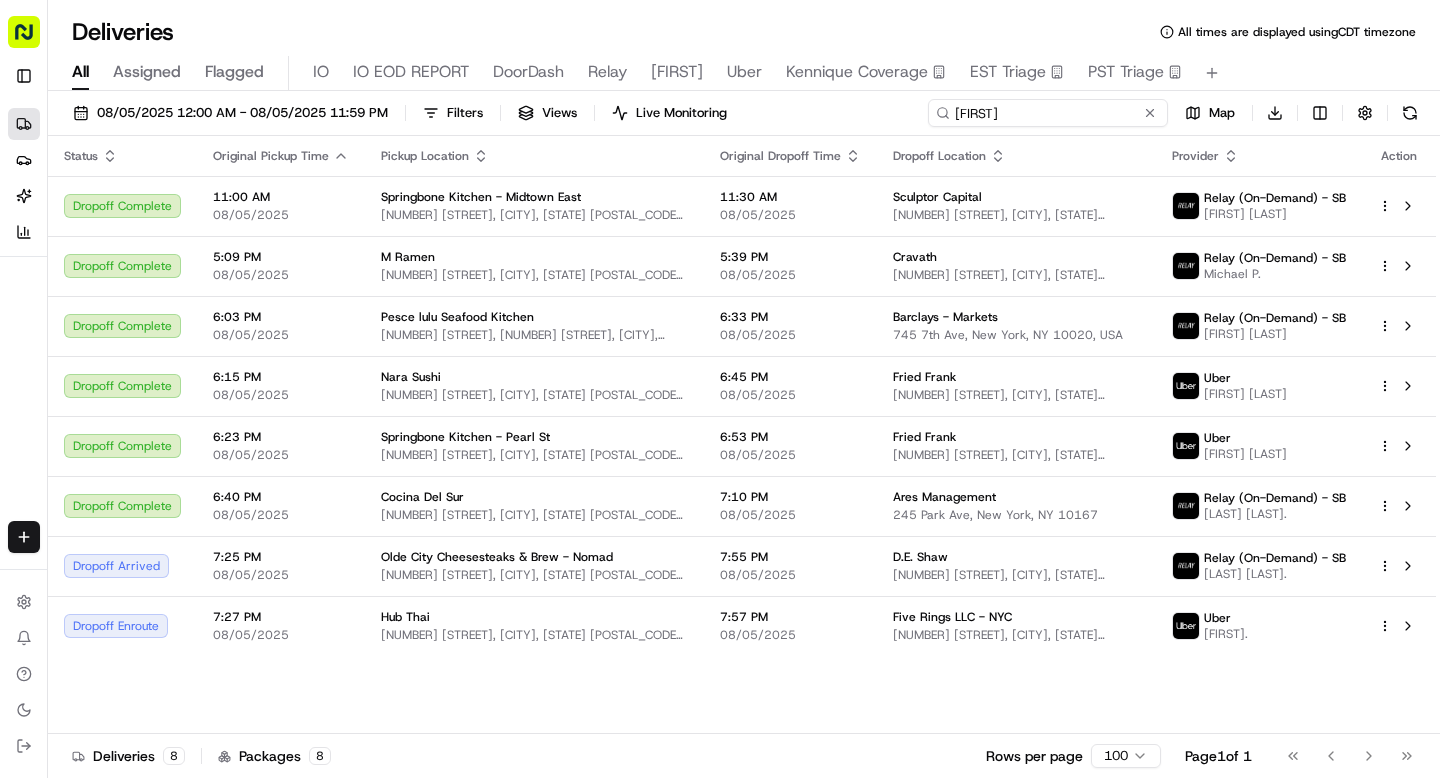 click on "sara" at bounding box center (1048, 113) 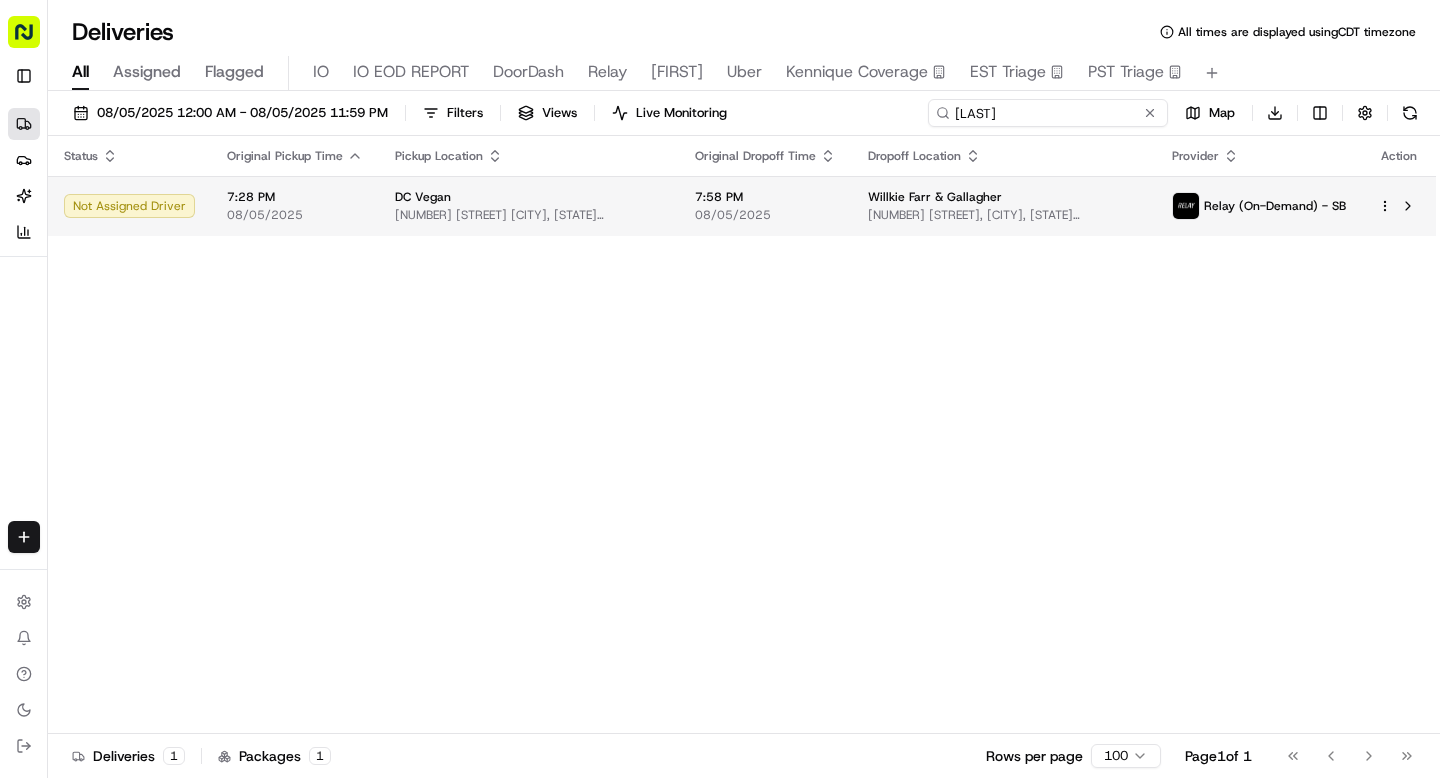 type on "logan" 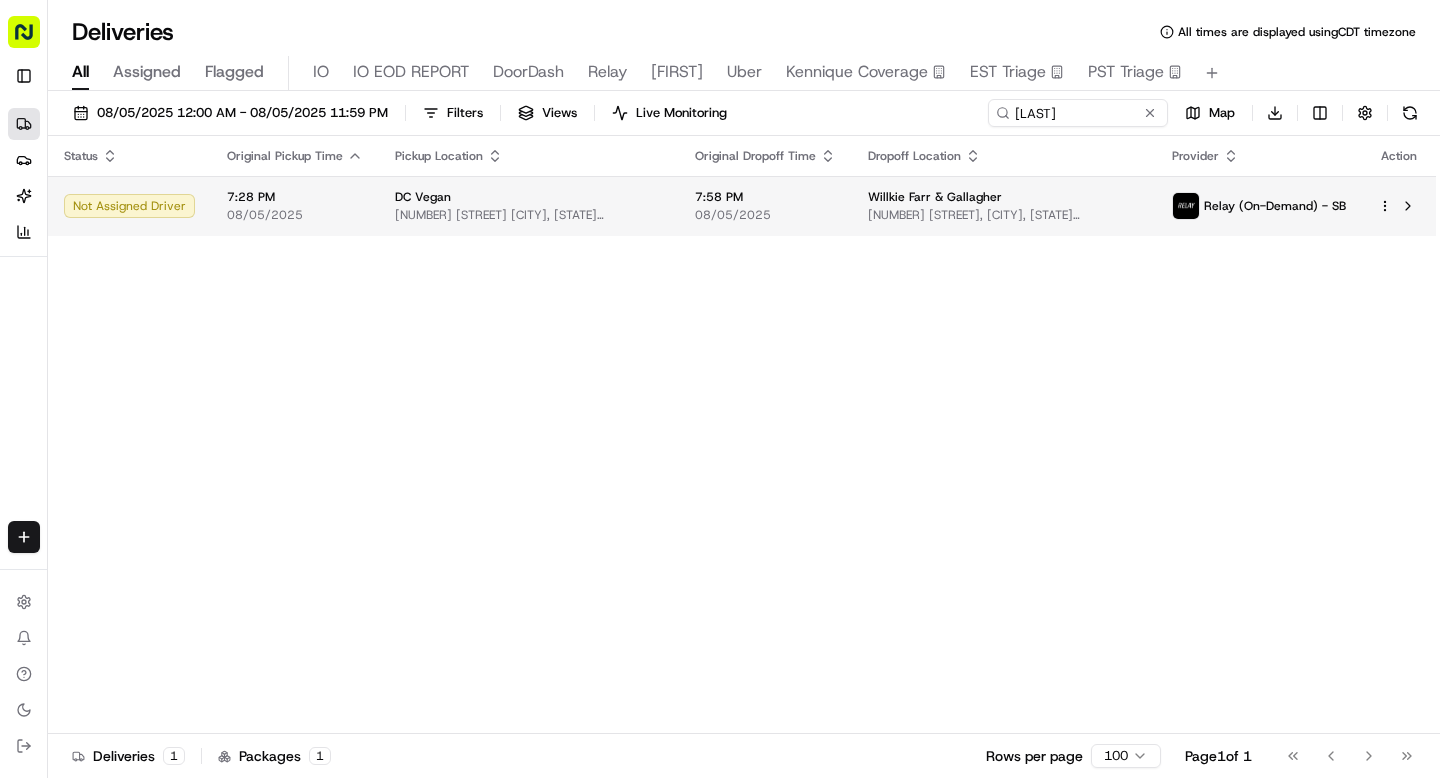 click on "DC Vegan" at bounding box center (529, 197) 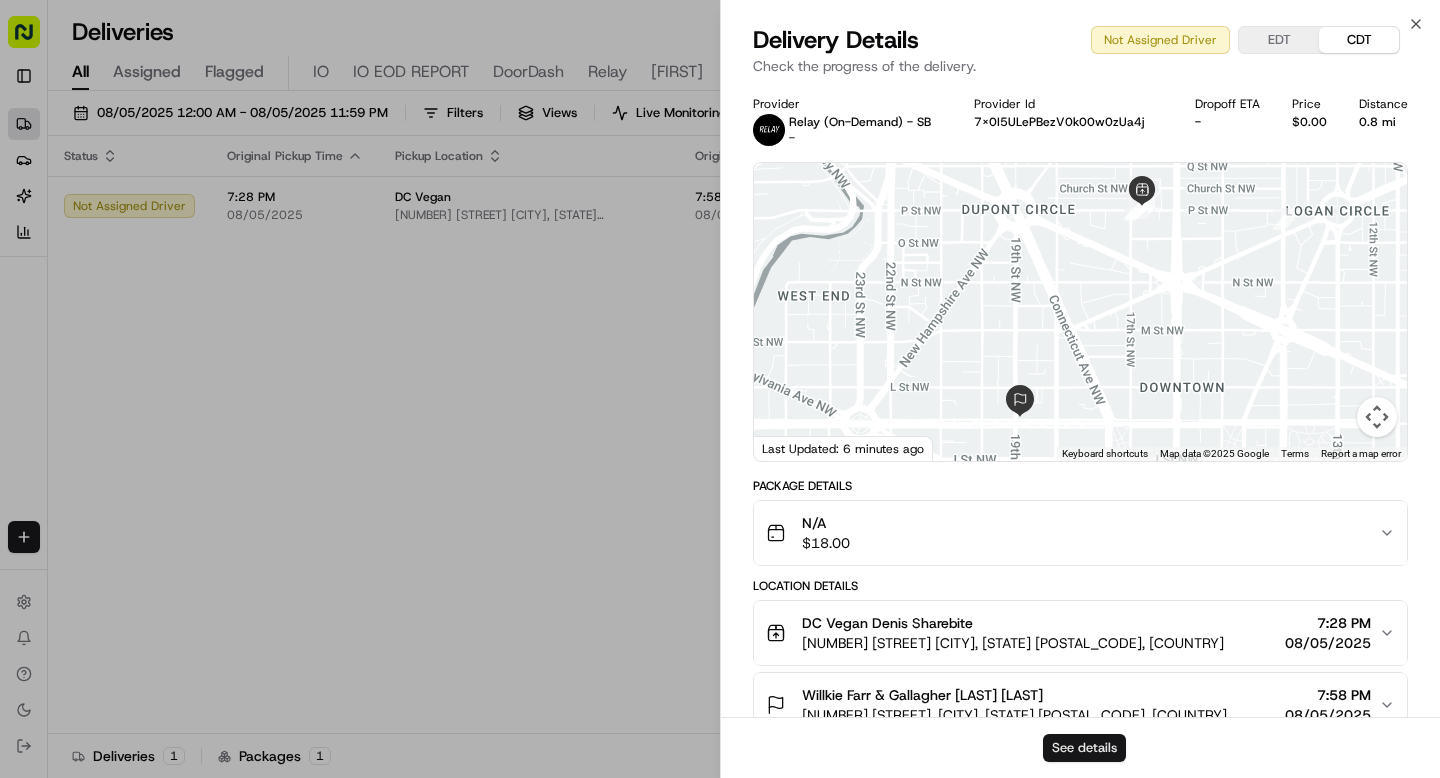 click on "See details" at bounding box center [1084, 748] 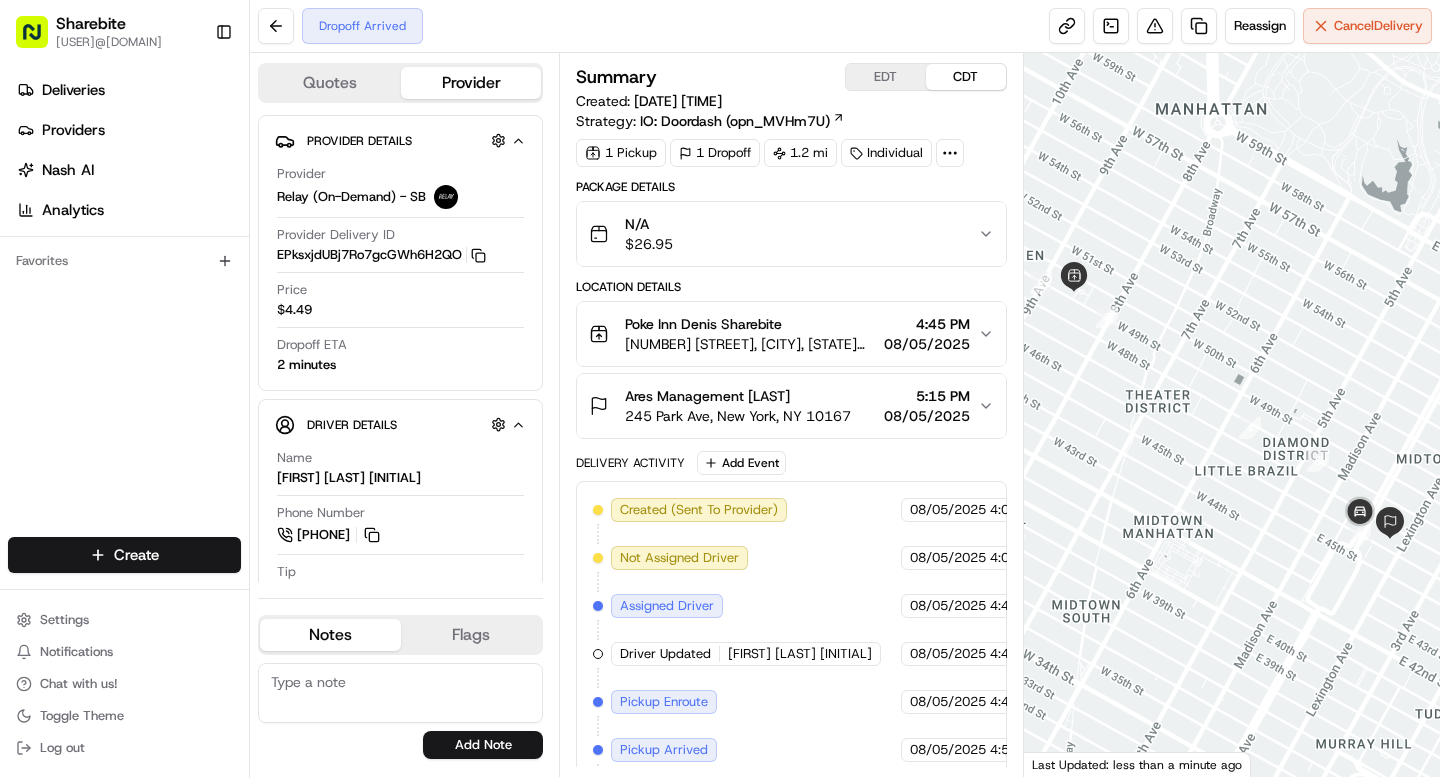 scroll, scrollTop: 0, scrollLeft: 0, axis: both 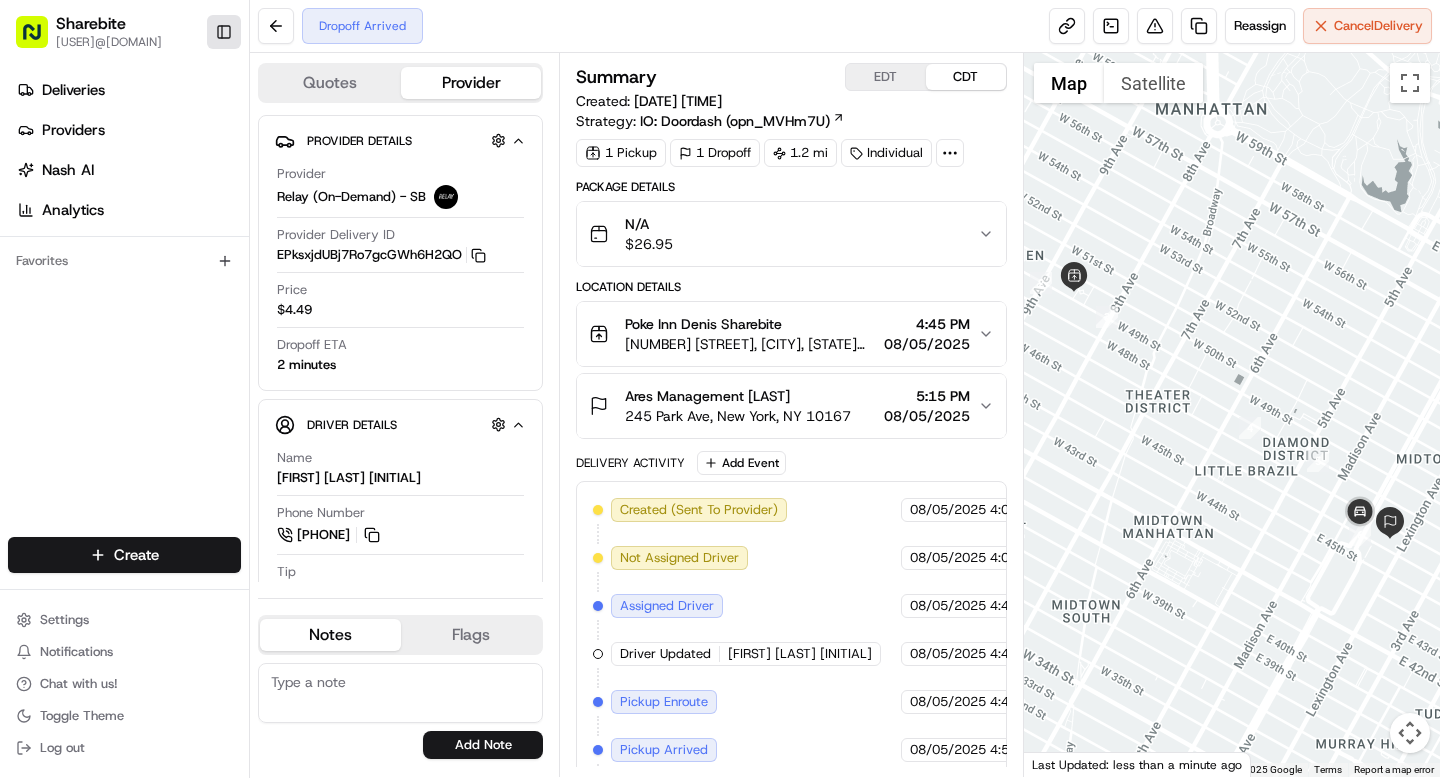 click on "Toggle Sidebar" at bounding box center [224, 32] 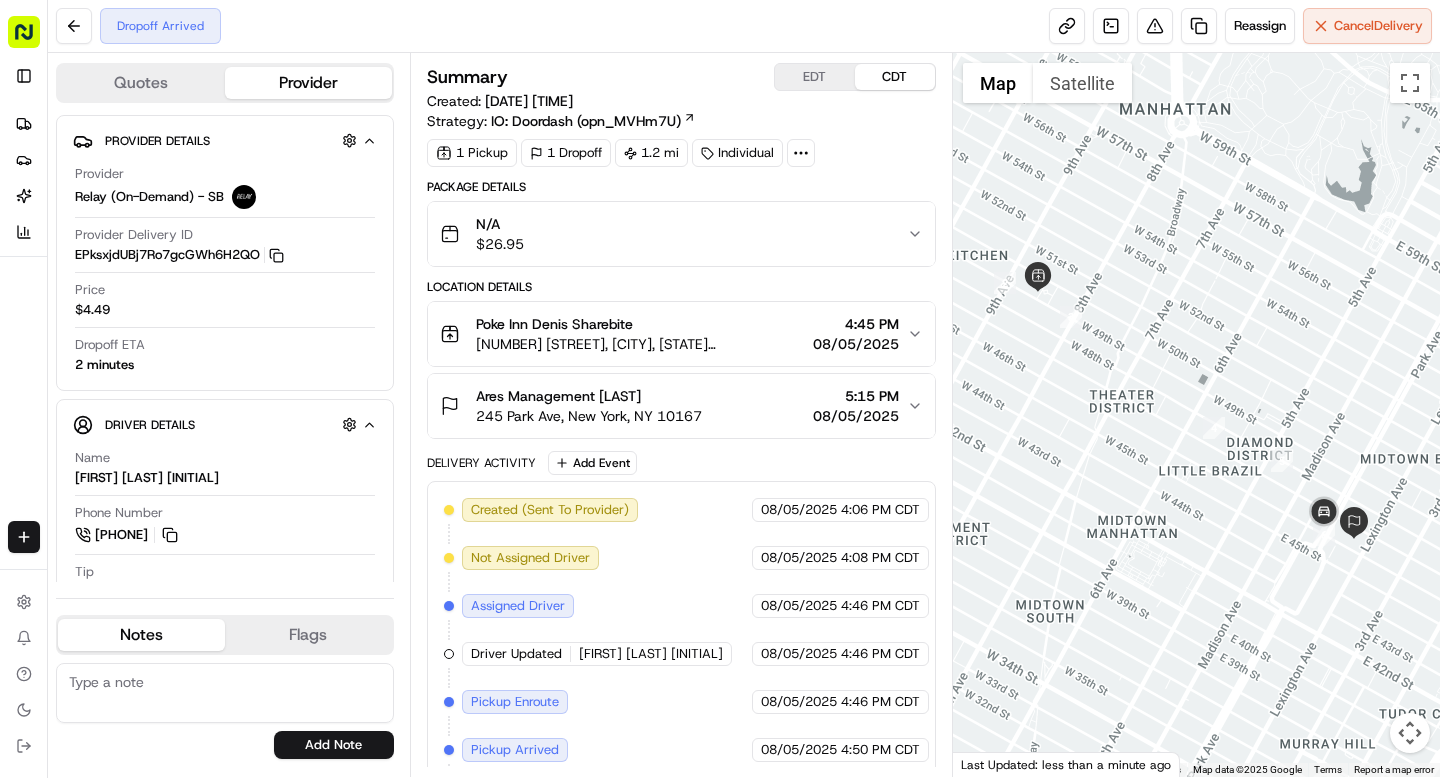 click 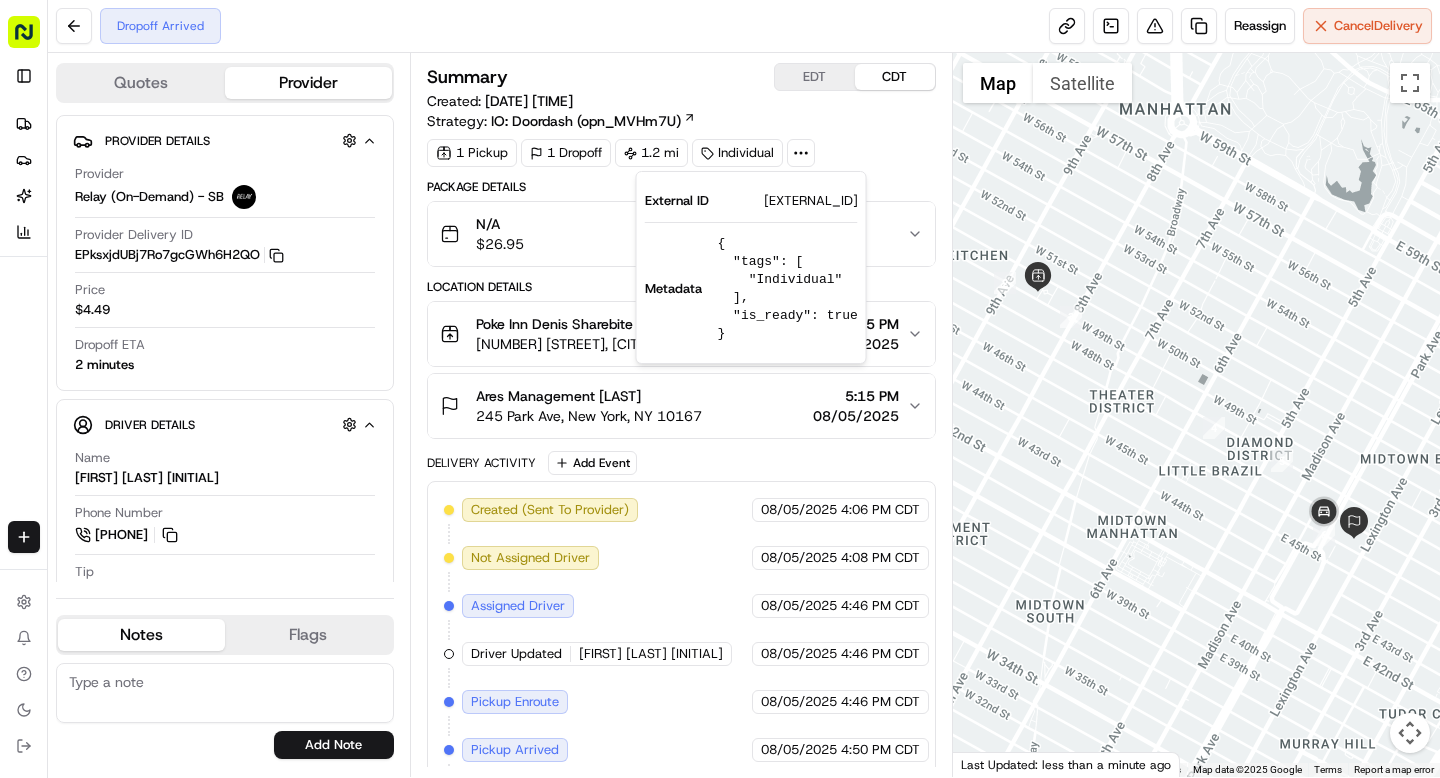 click on "ARM08052596664-28144-1888604" at bounding box center (811, 201) 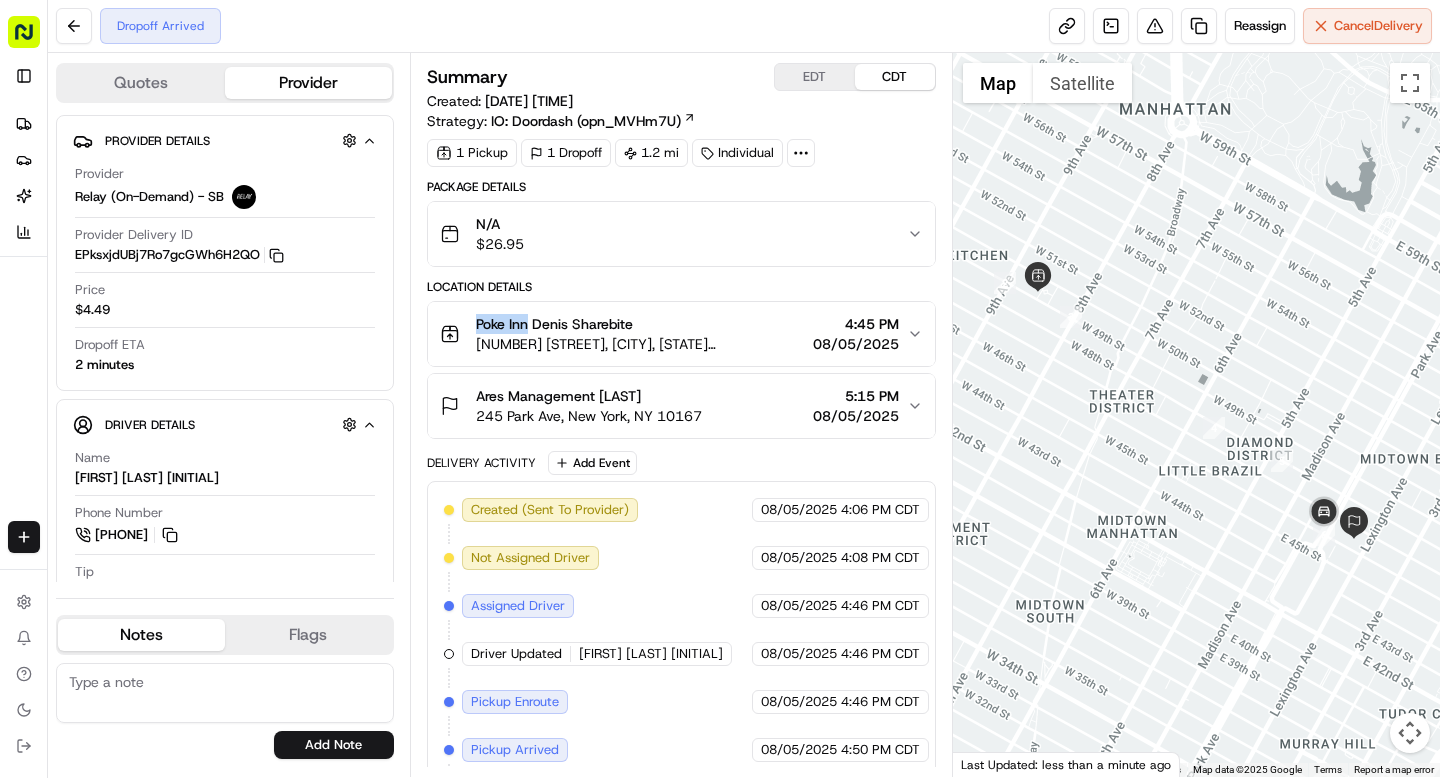 drag, startPoint x: 475, startPoint y: 322, endPoint x: 528, endPoint y: 324, distance: 53.037724 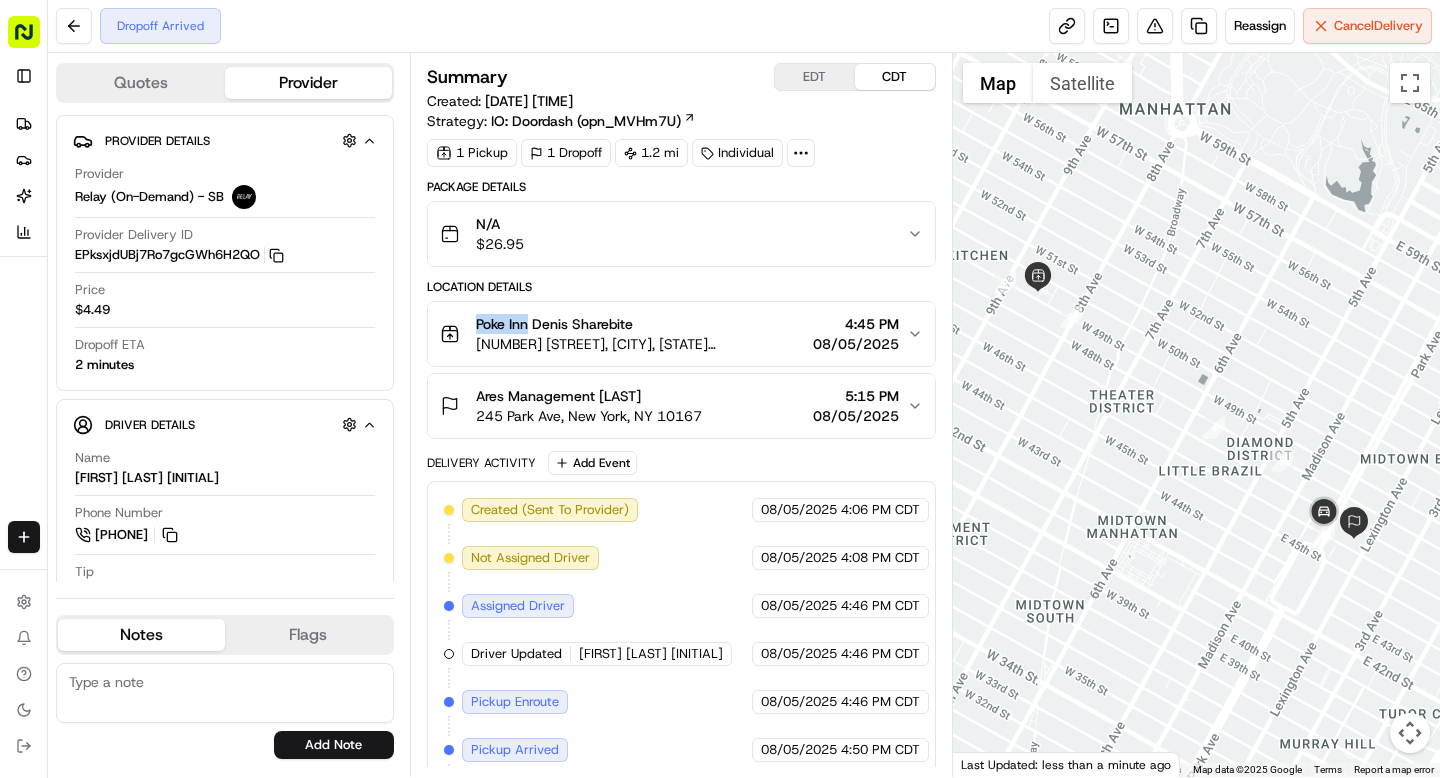 copy on "Poke Inn" 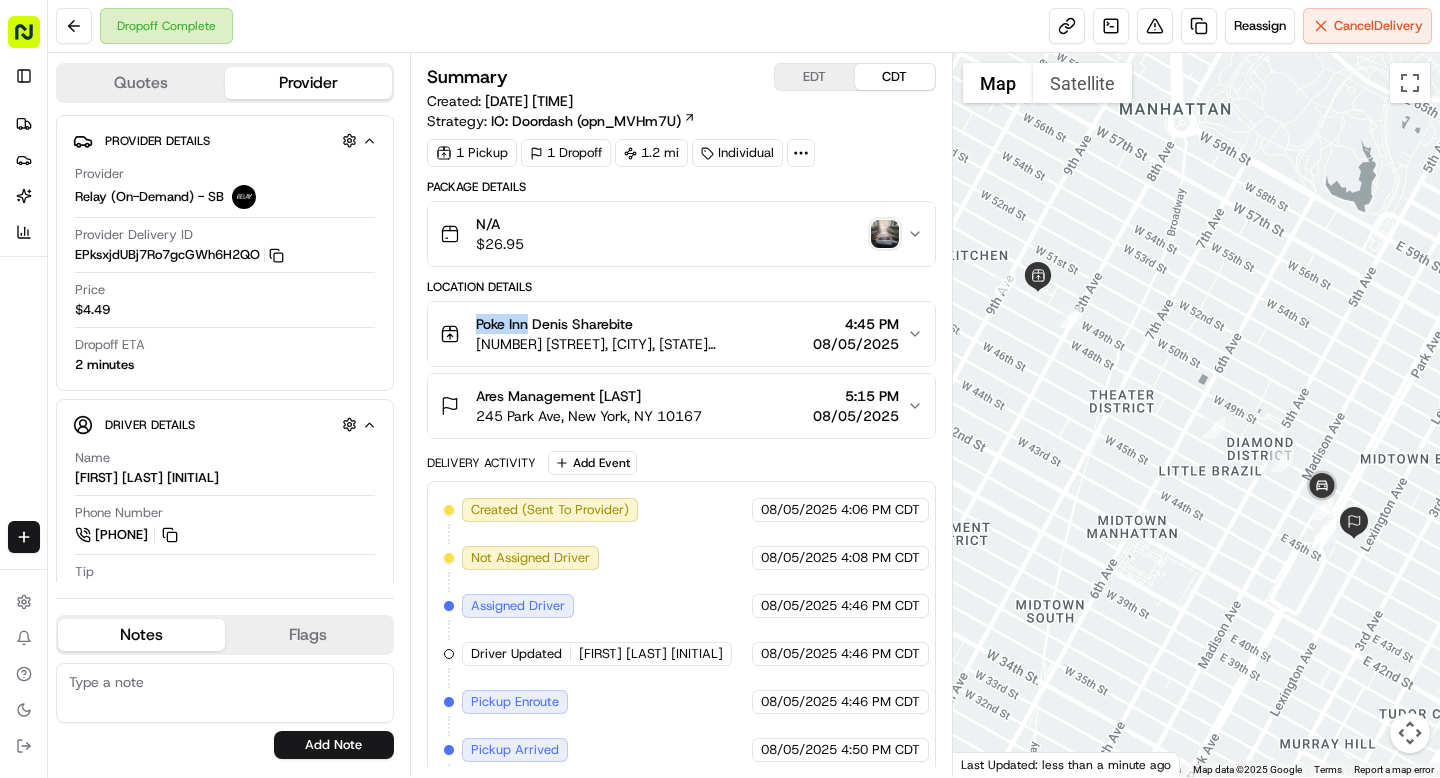 click at bounding box center (885, 234) 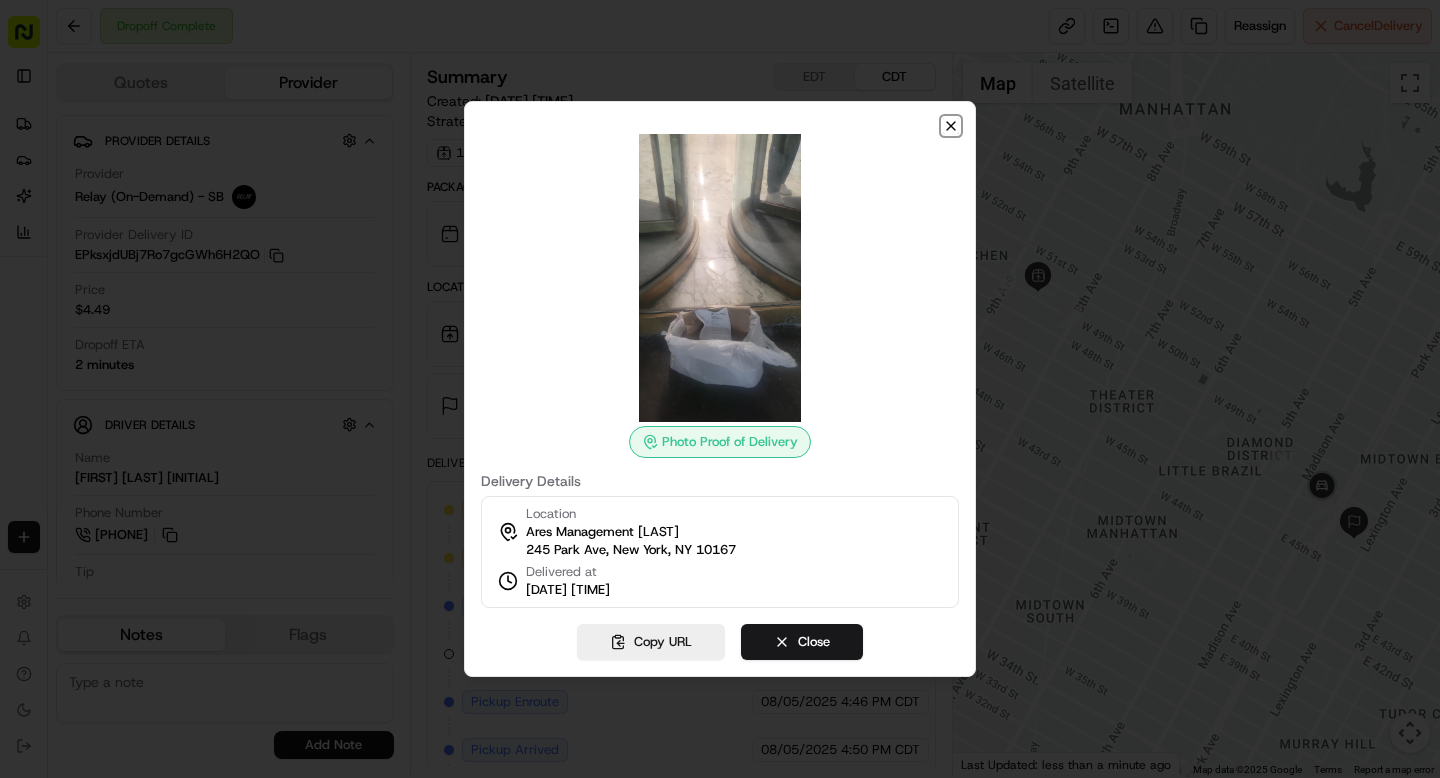 click 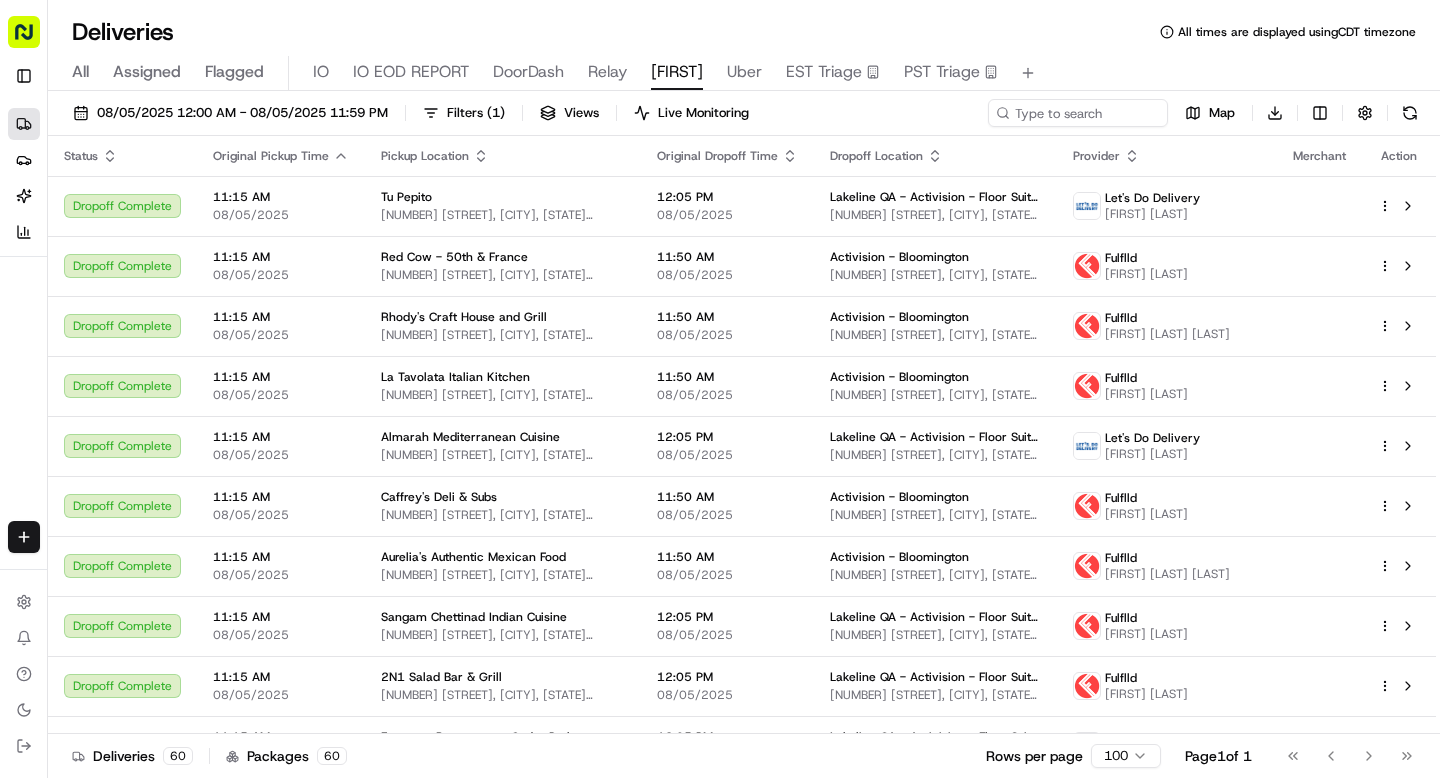 scroll, scrollTop: 0, scrollLeft: 0, axis: both 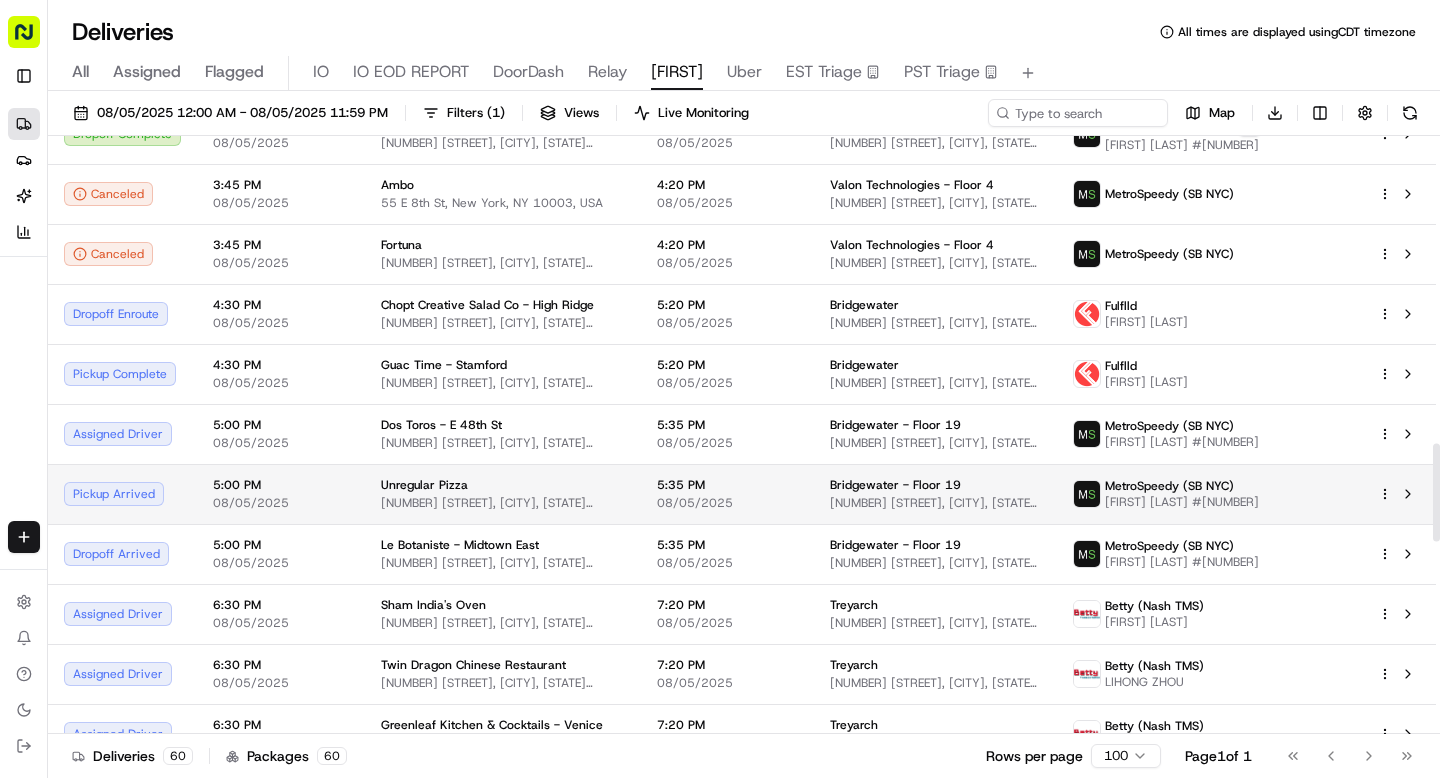 click on "Unregular Pizza 14 E 37th St, New York, NY 10016, USA" at bounding box center [503, 494] 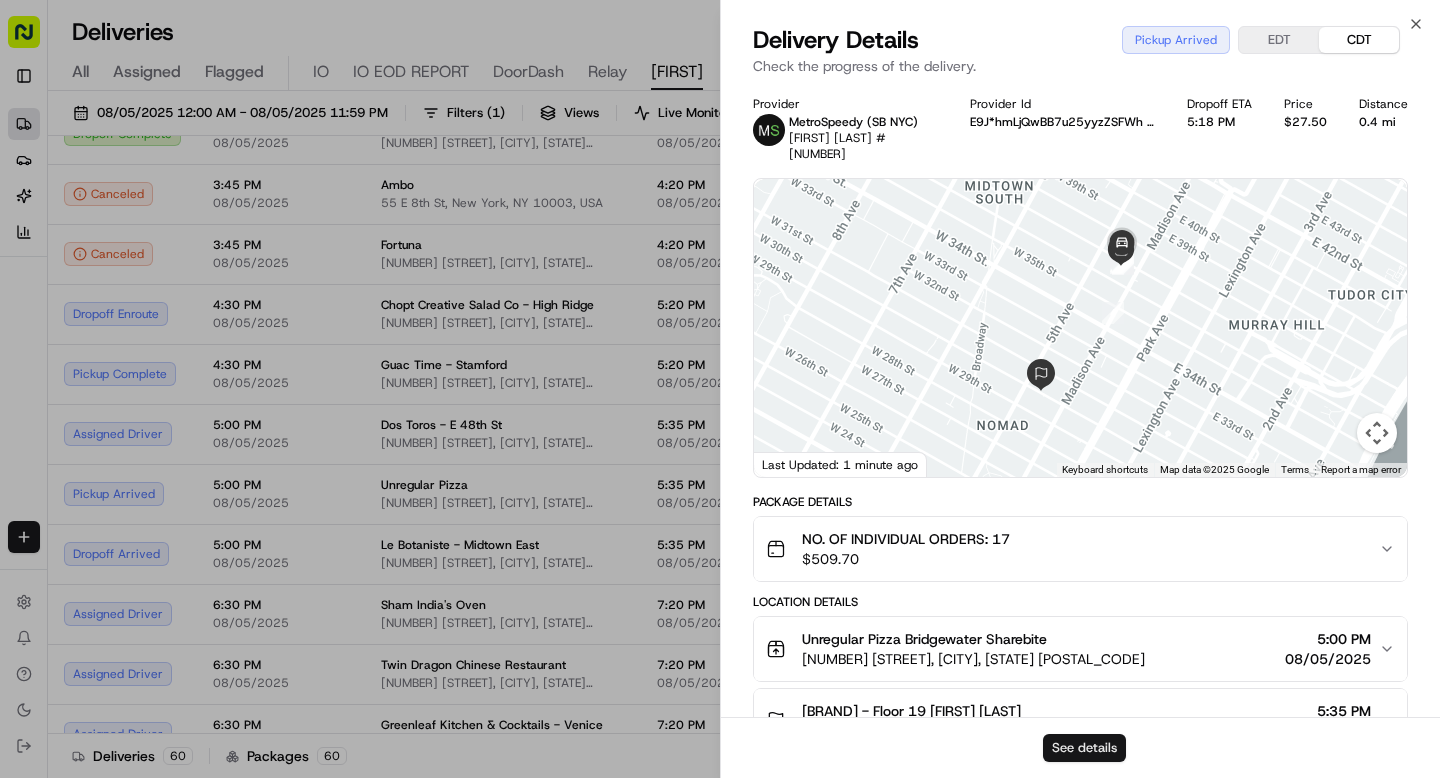 click on "See details" at bounding box center [1084, 748] 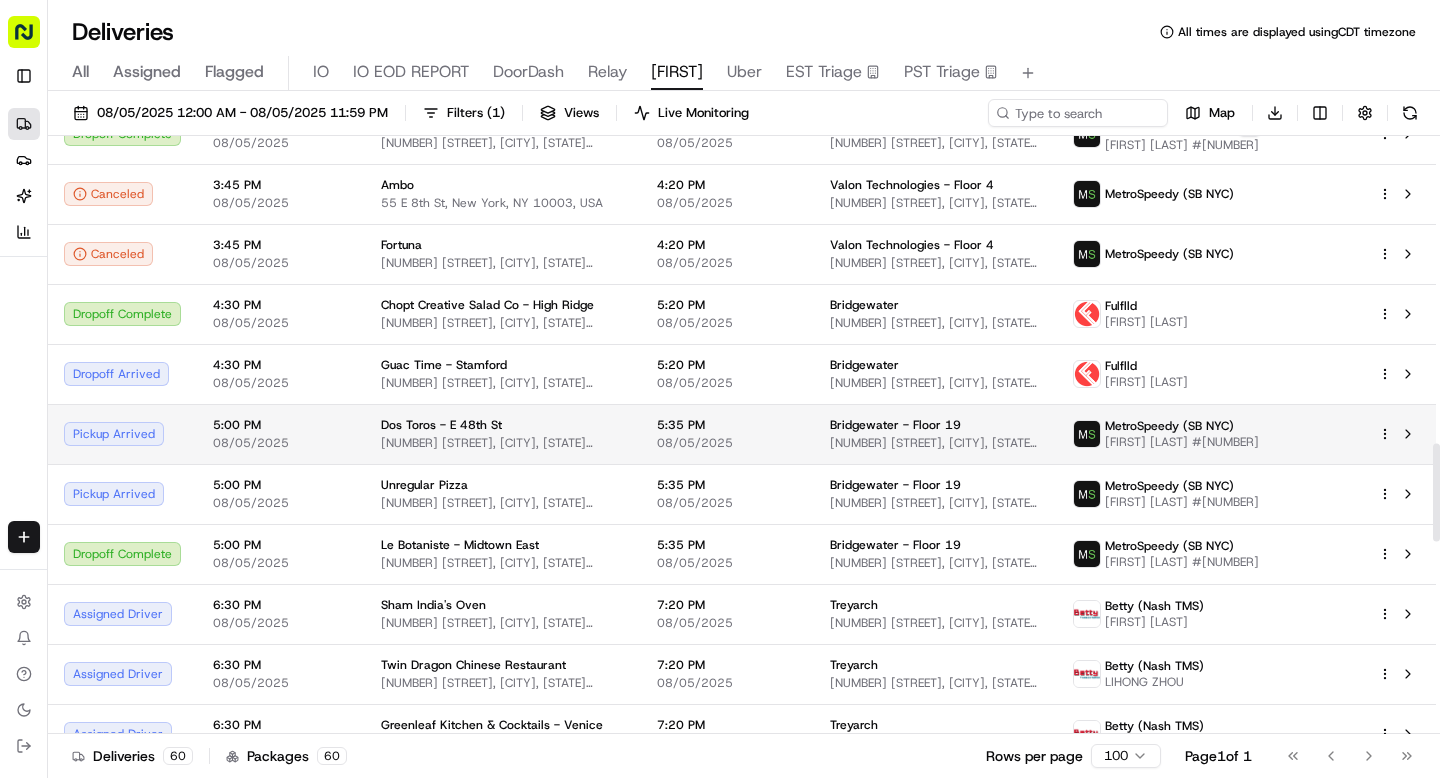 click on "10 E 48th St, New York, NY 10017, USA" at bounding box center [503, 443] 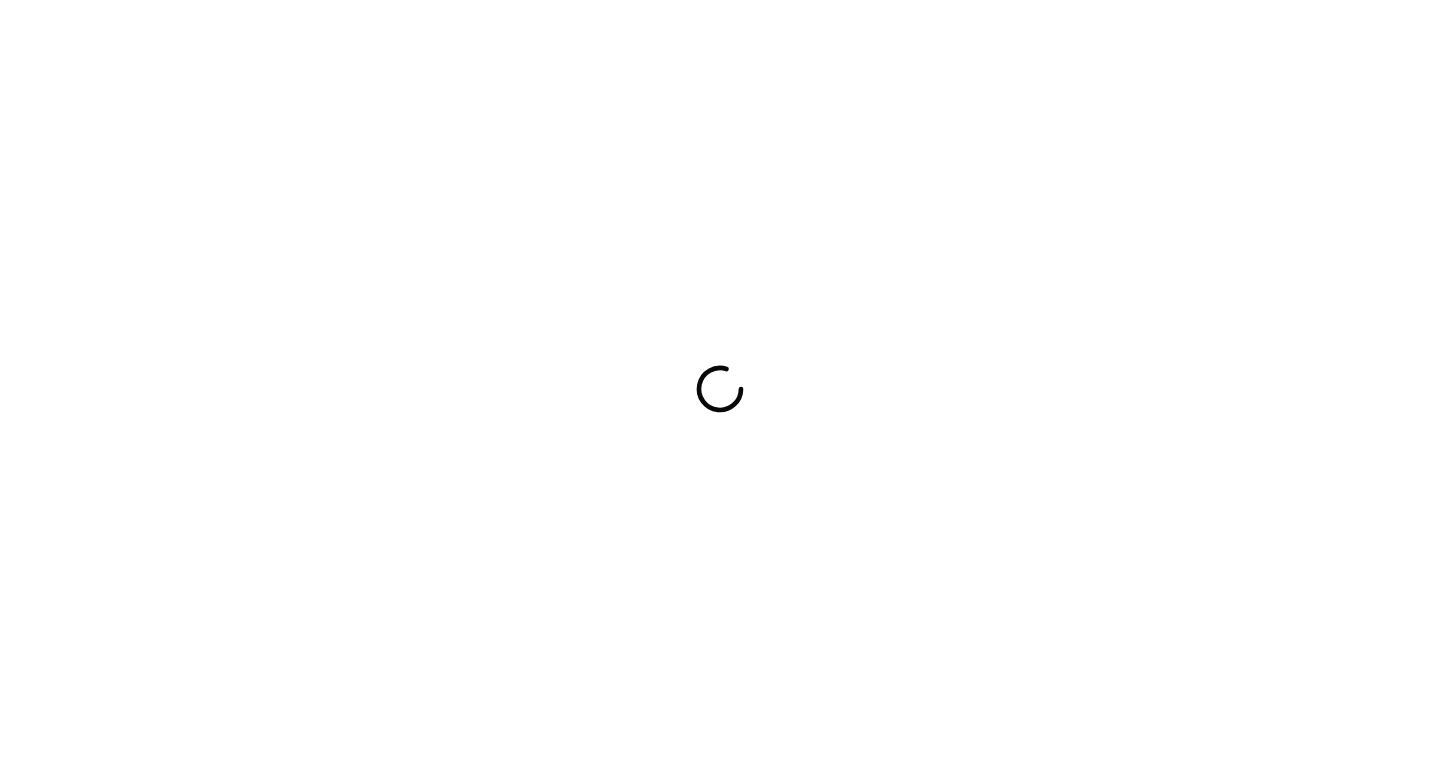 scroll, scrollTop: 0, scrollLeft: 0, axis: both 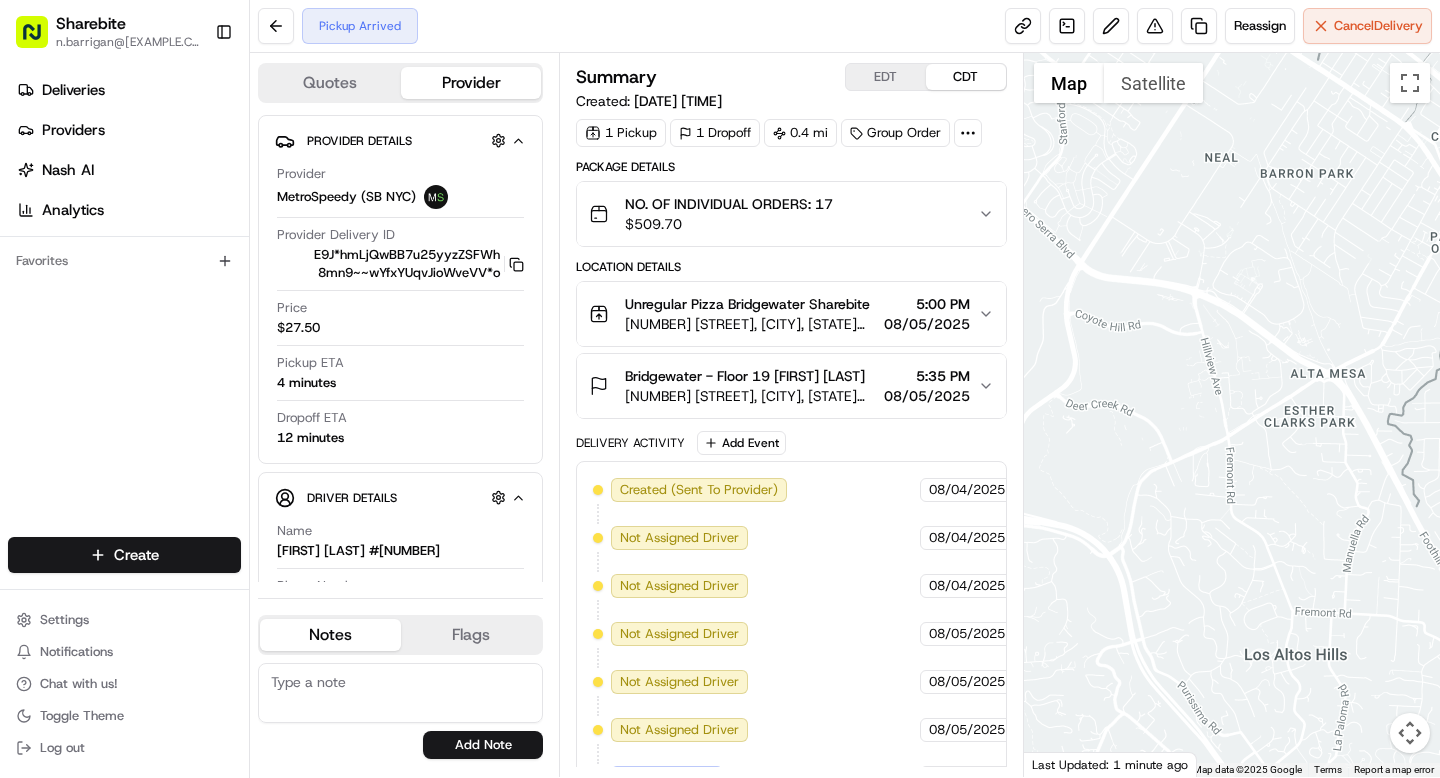 click on "[NUMBER] [STREET], [CITY], [STATE] [POSTAL_CODE], USA" at bounding box center (750, 396) 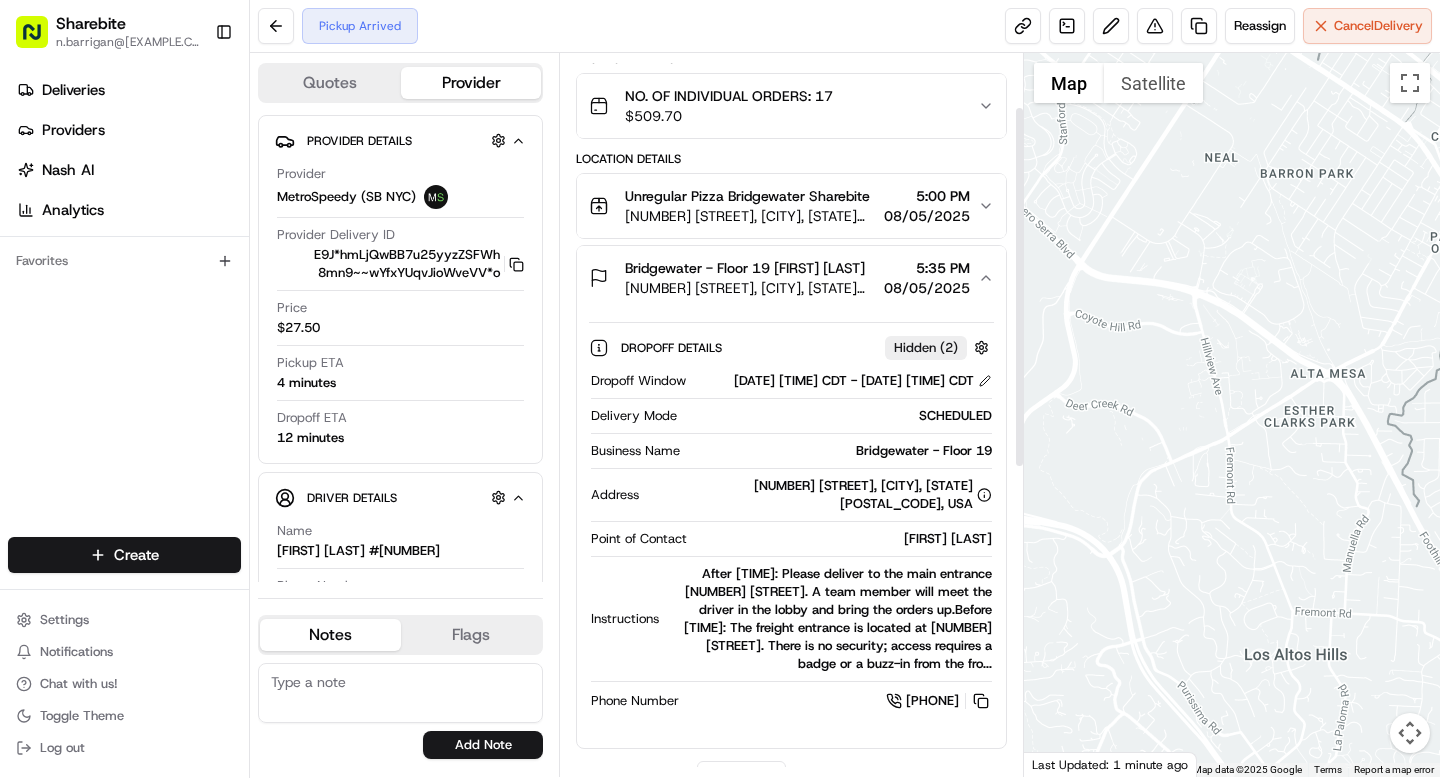 scroll, scrollTop: 107, scrollLeft: 0, axis: vertical 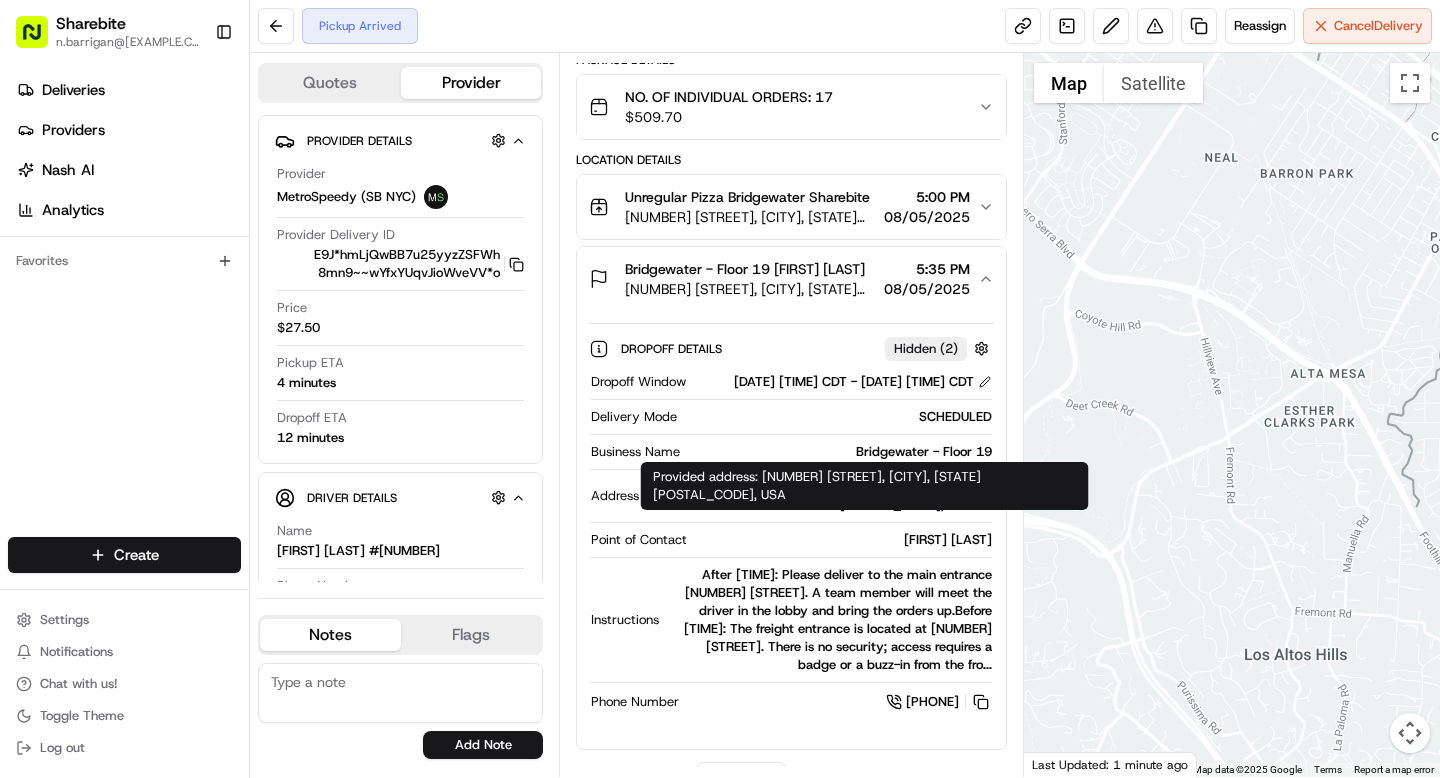 click 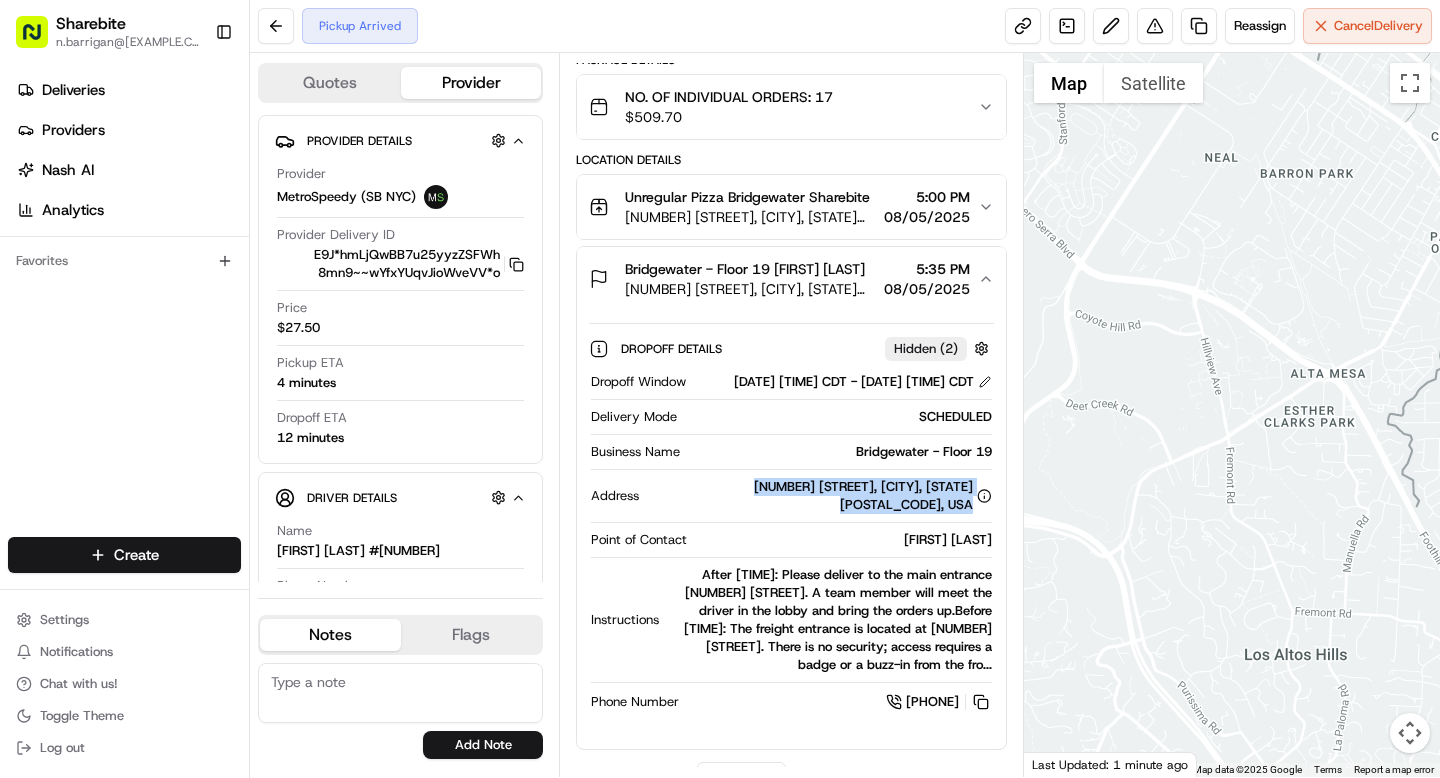 drag, startPoint x: 735, startPoint y: 507, endPoint x: 943, endPoint y: 517, distance: 208.24025 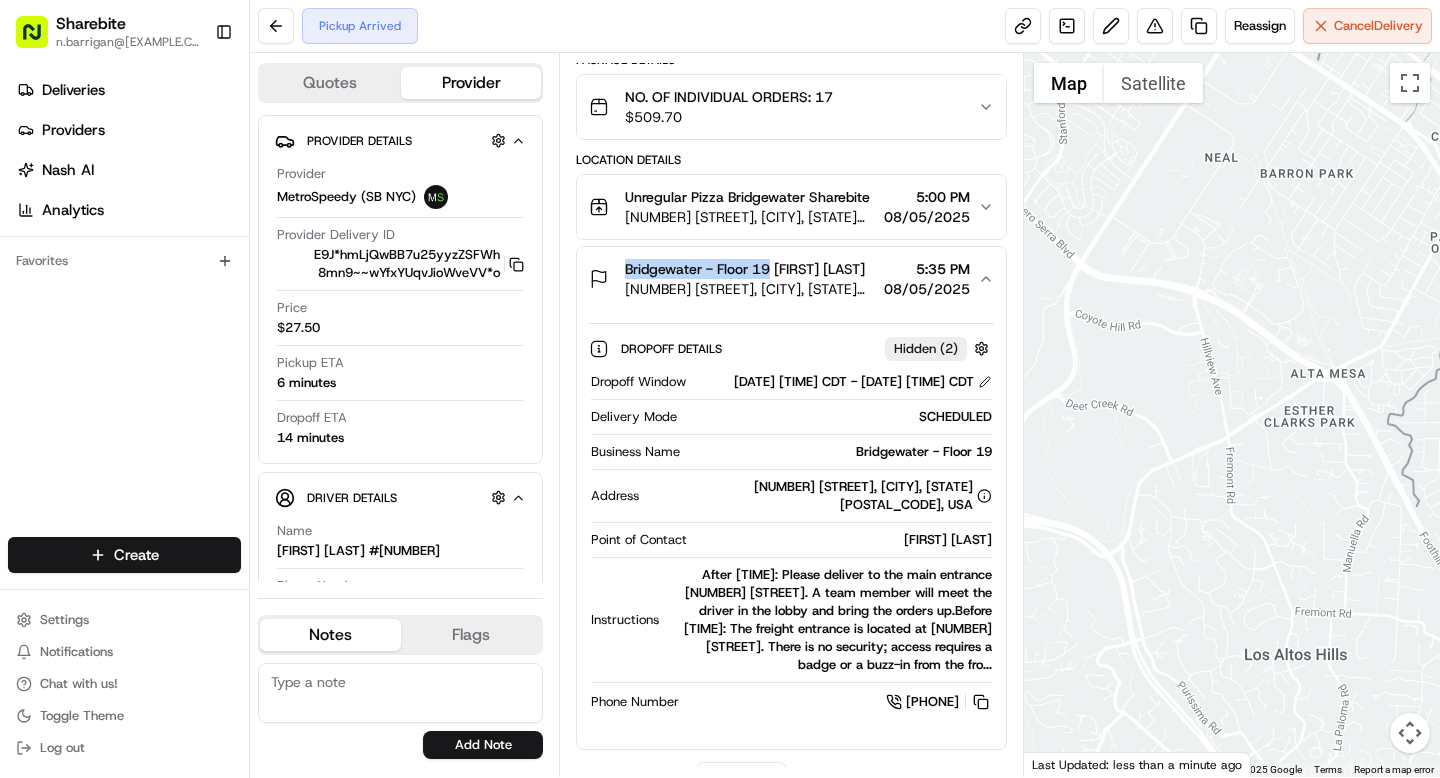 drag, startPoint x: 625, startPoint y: 264, endPoint x: 773, endPoint y: 270, distance: 148.12157 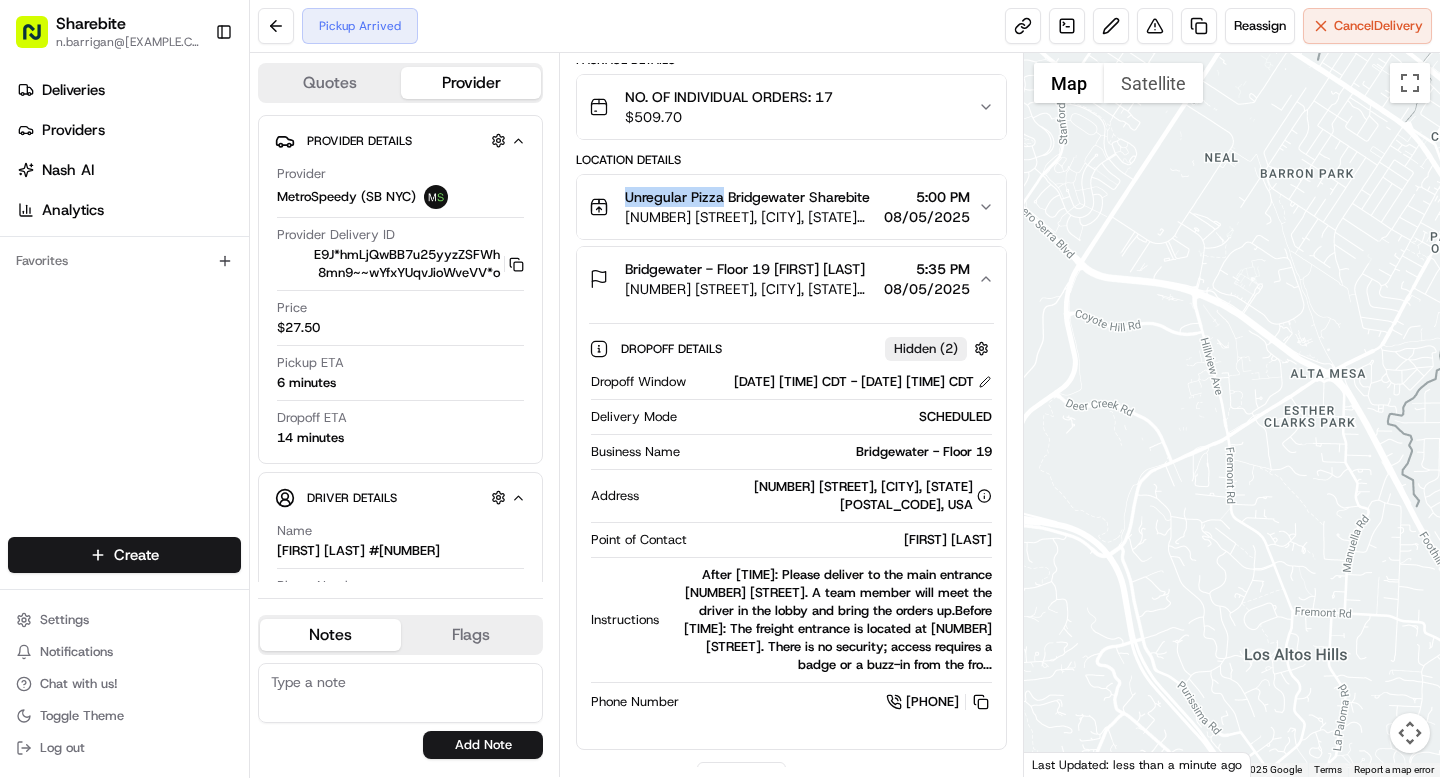 drag, startPoint x: 624, startPoint y: 194, endPoint x: 723, endPoint y: 198, distance: 99.08077 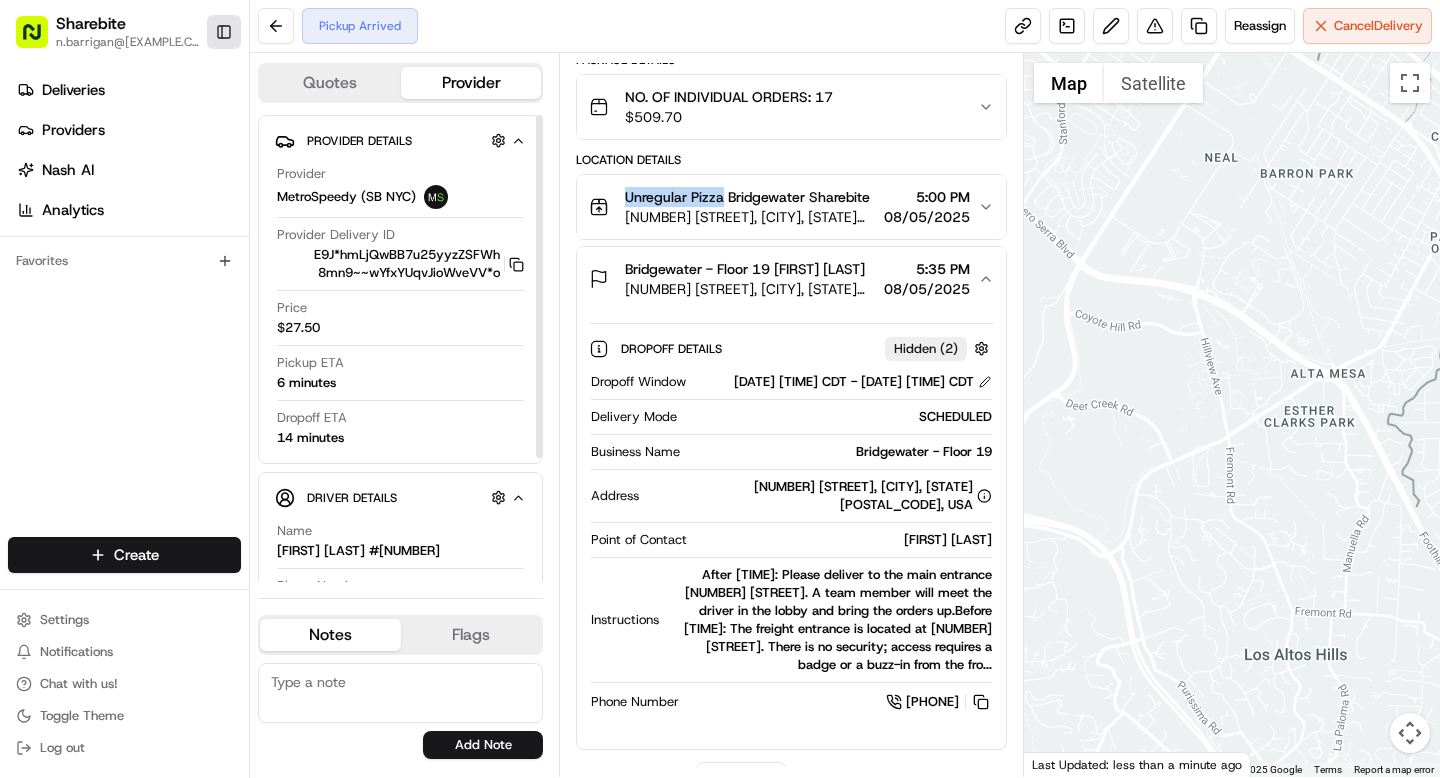 click on "Toggle Sidebar" at bounding box center (224, 32) 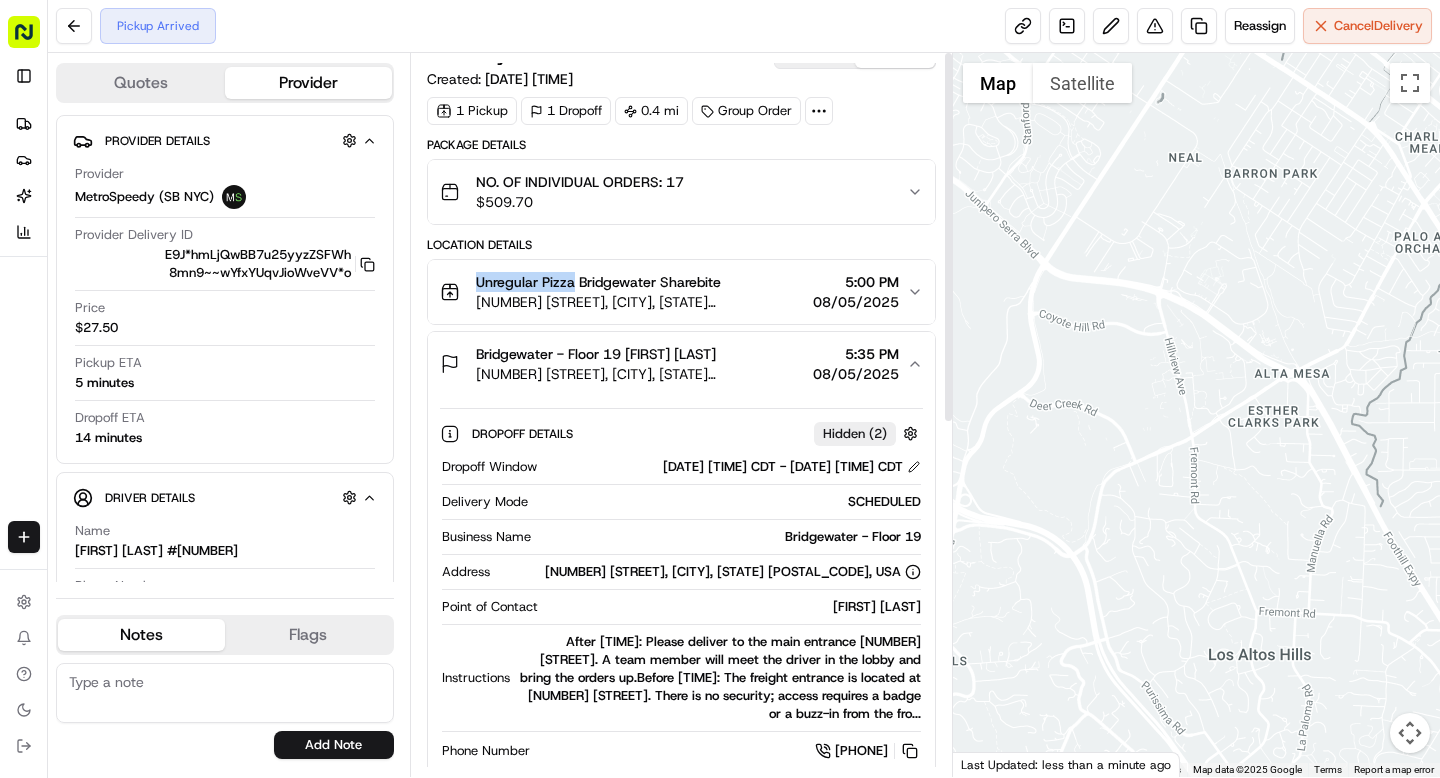 scroll, scrollTop: 0, scrollLeft: 0, axis: both 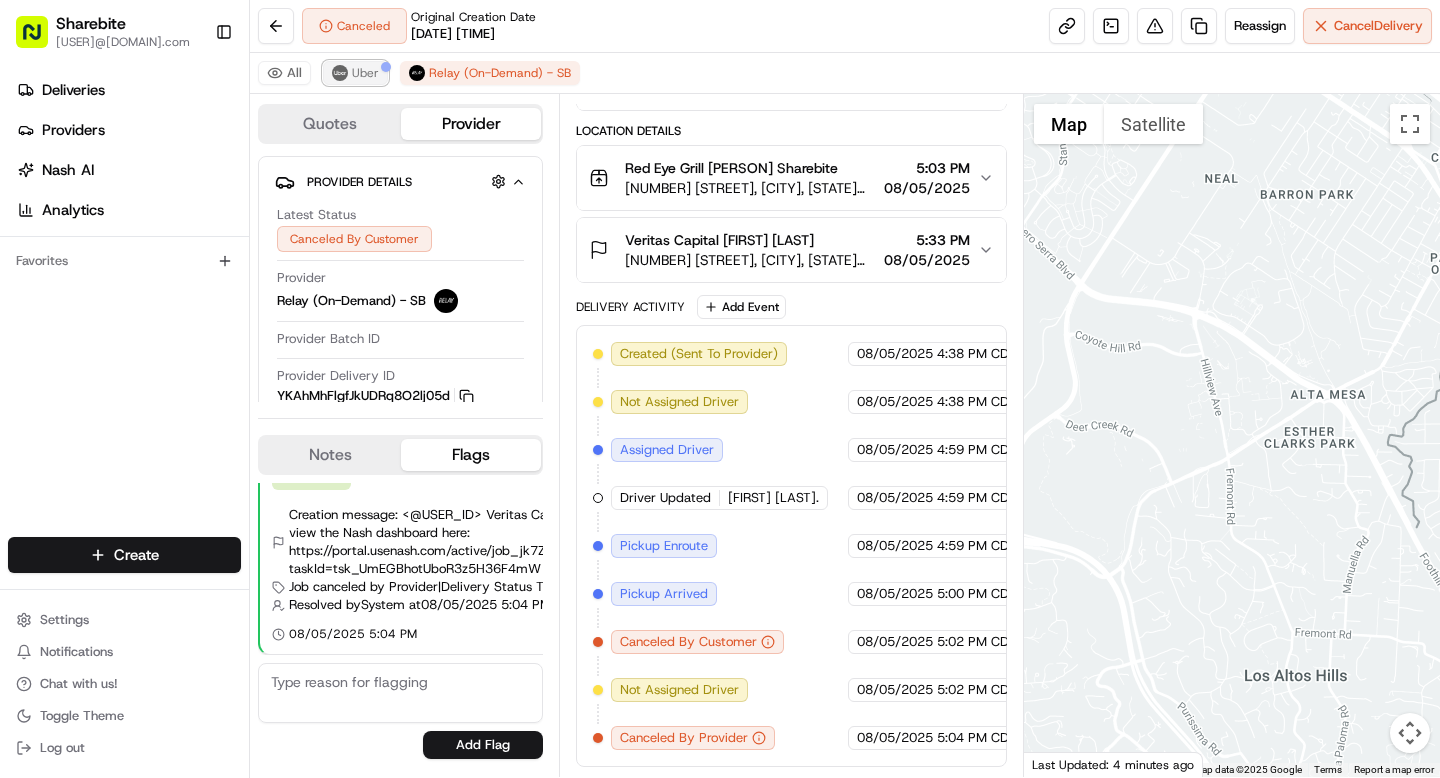 click on "Uber" at bounding box center (365, 73) 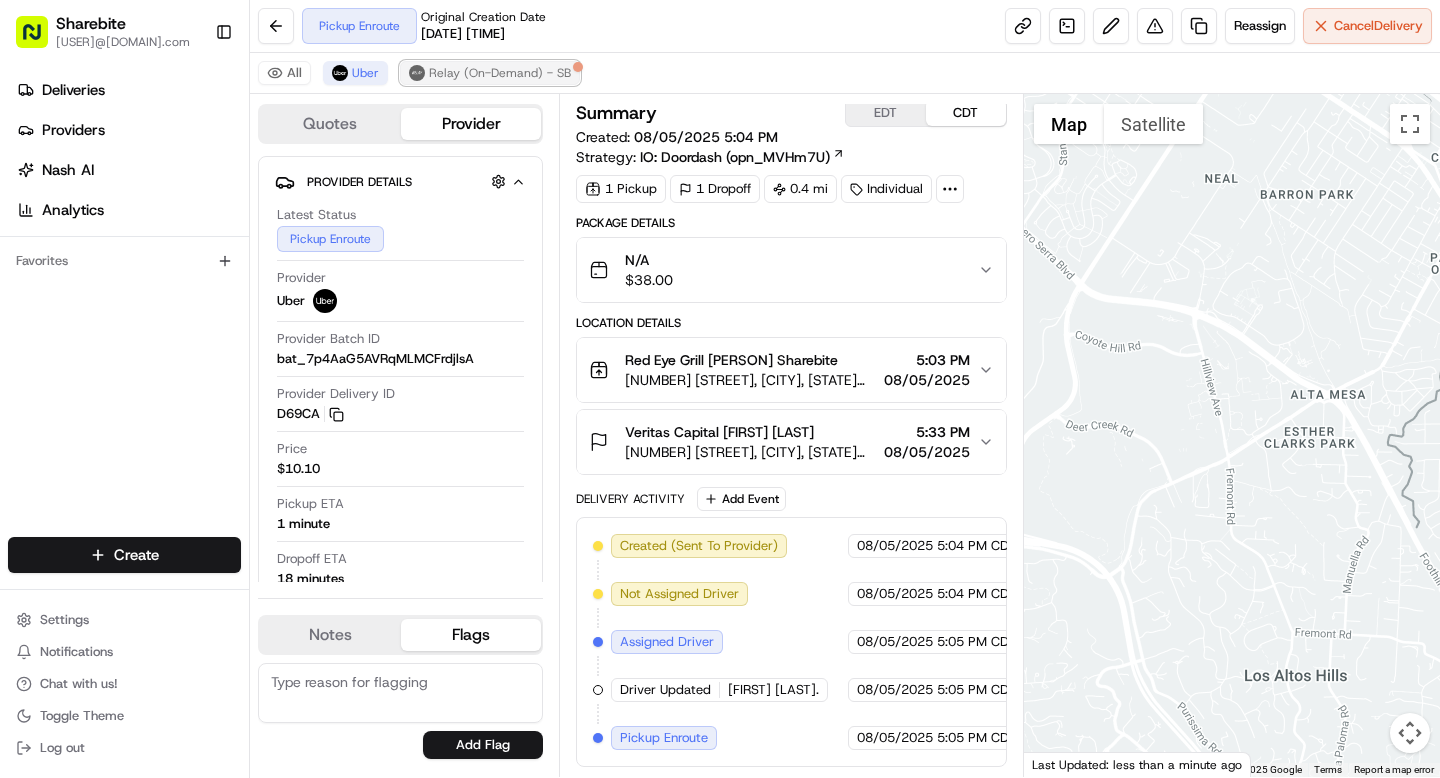 click on "Relay (On-Demand) - SB" at bounding box center [500, 73] 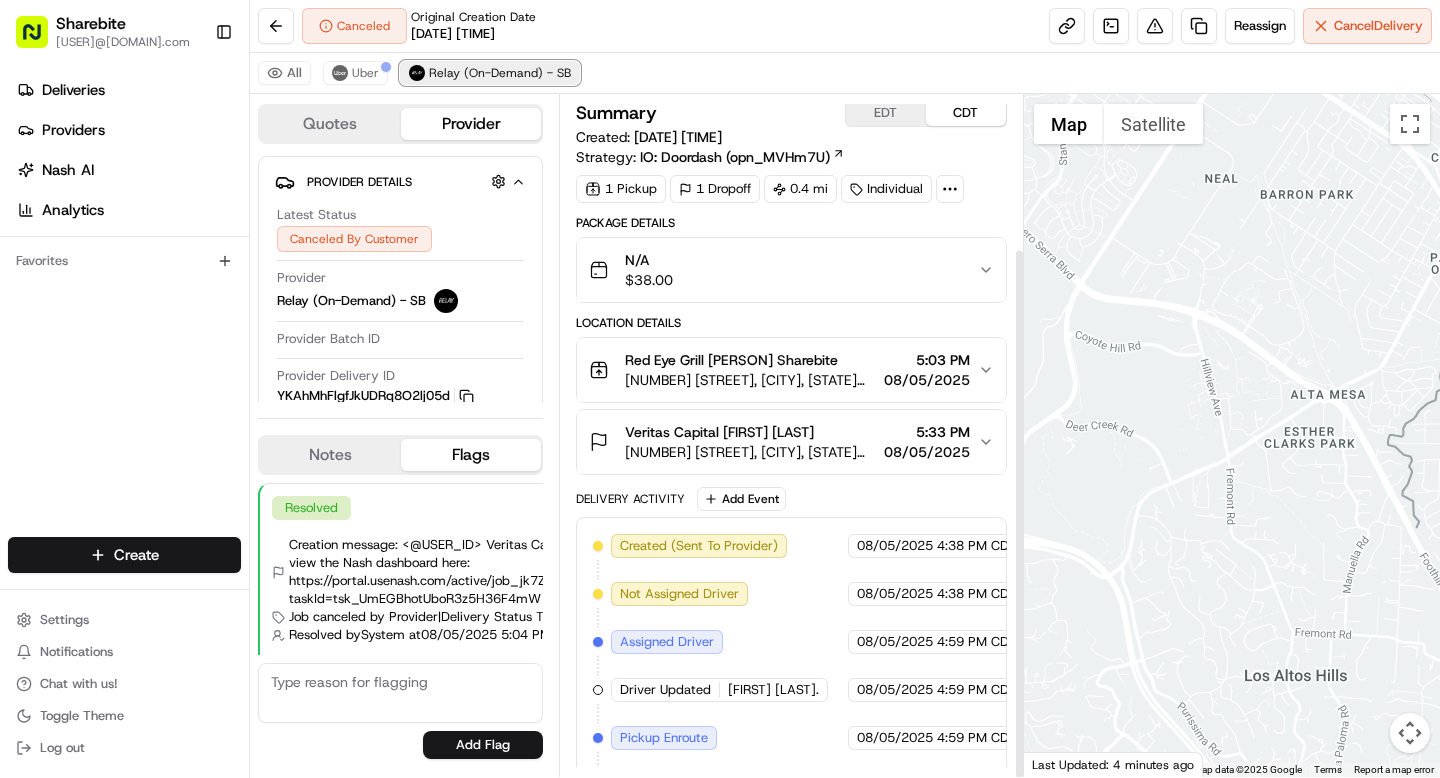 scroll, scrollTop: 197, scrollLeft: 0, axis: vertical 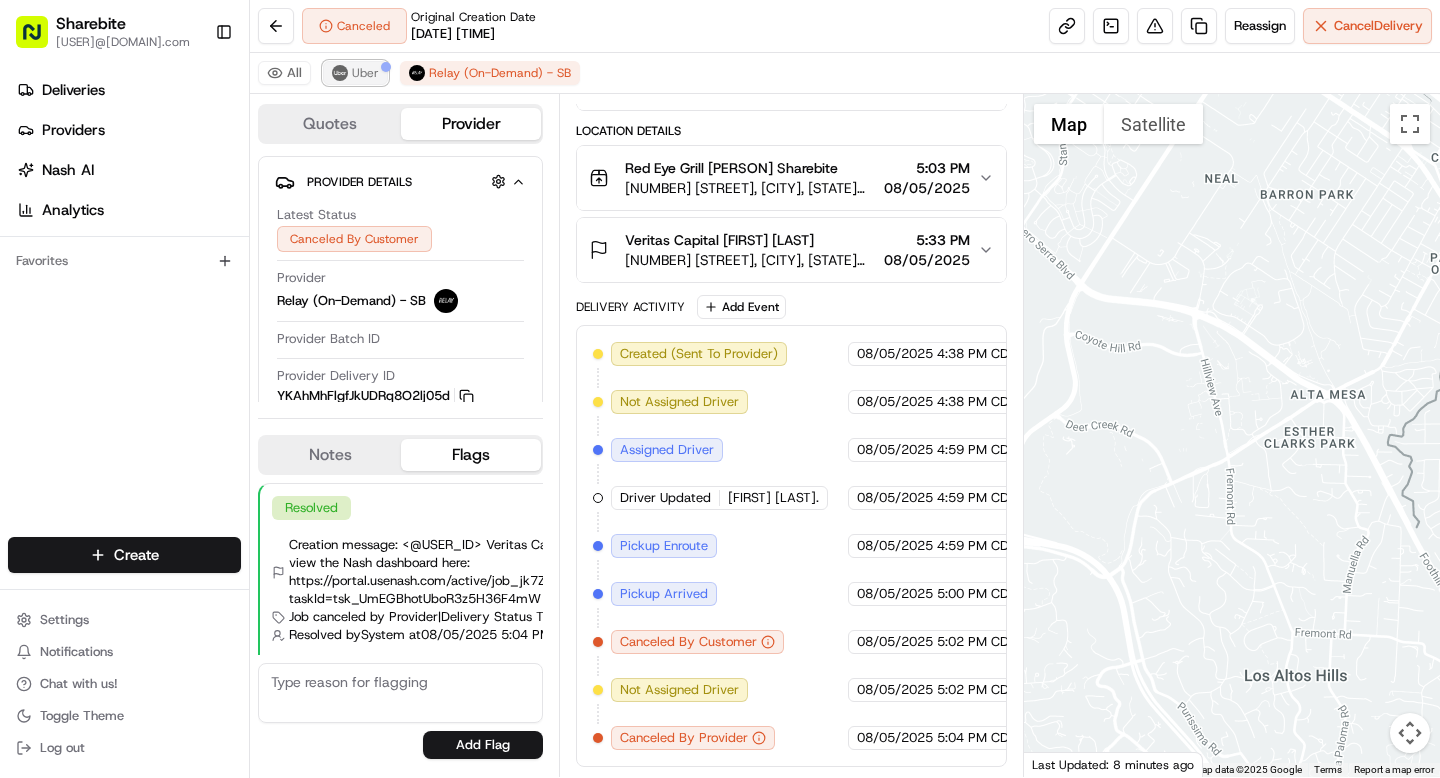 click on "Uber" at bounding box center [355, 73] 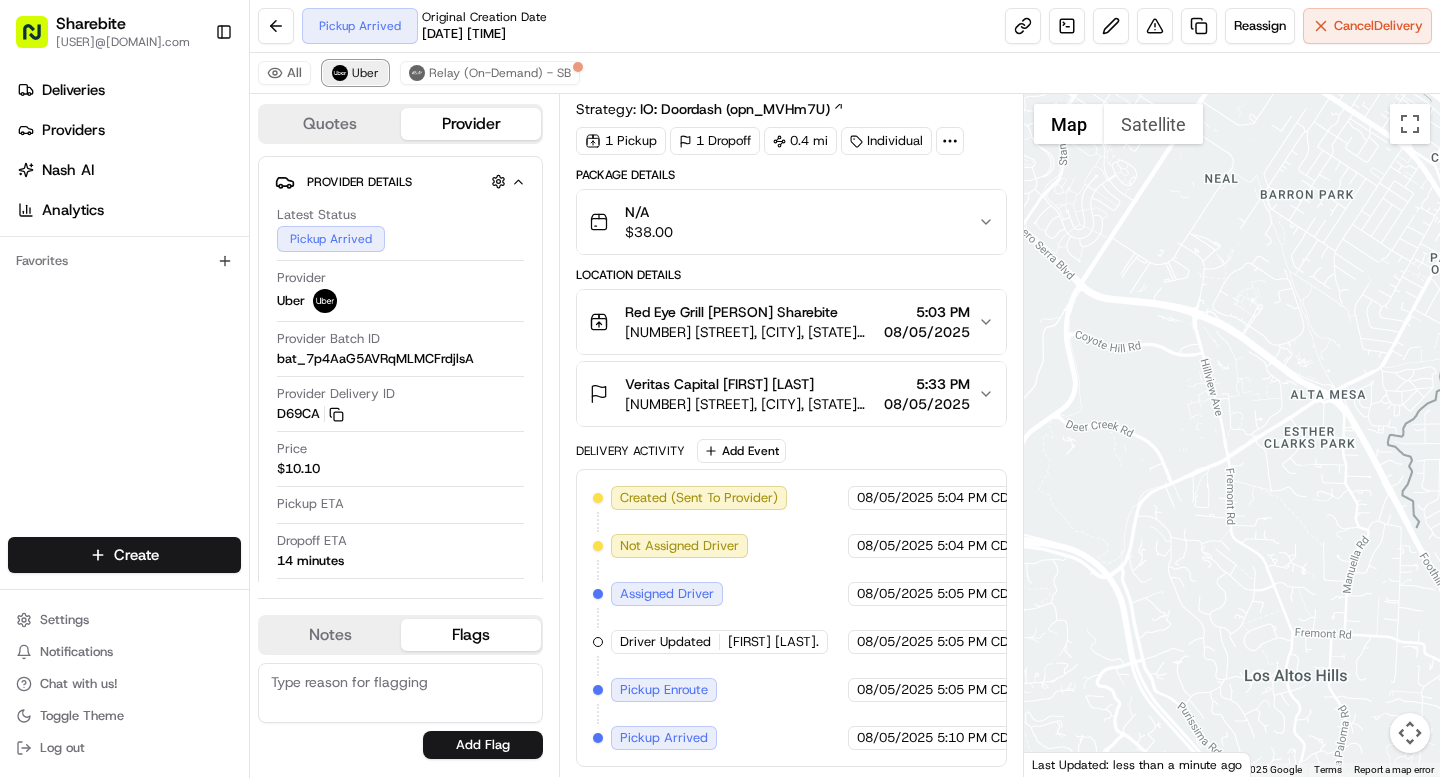 scroll, scrollTop: 53, scrollLeft: 0, axis: vertical 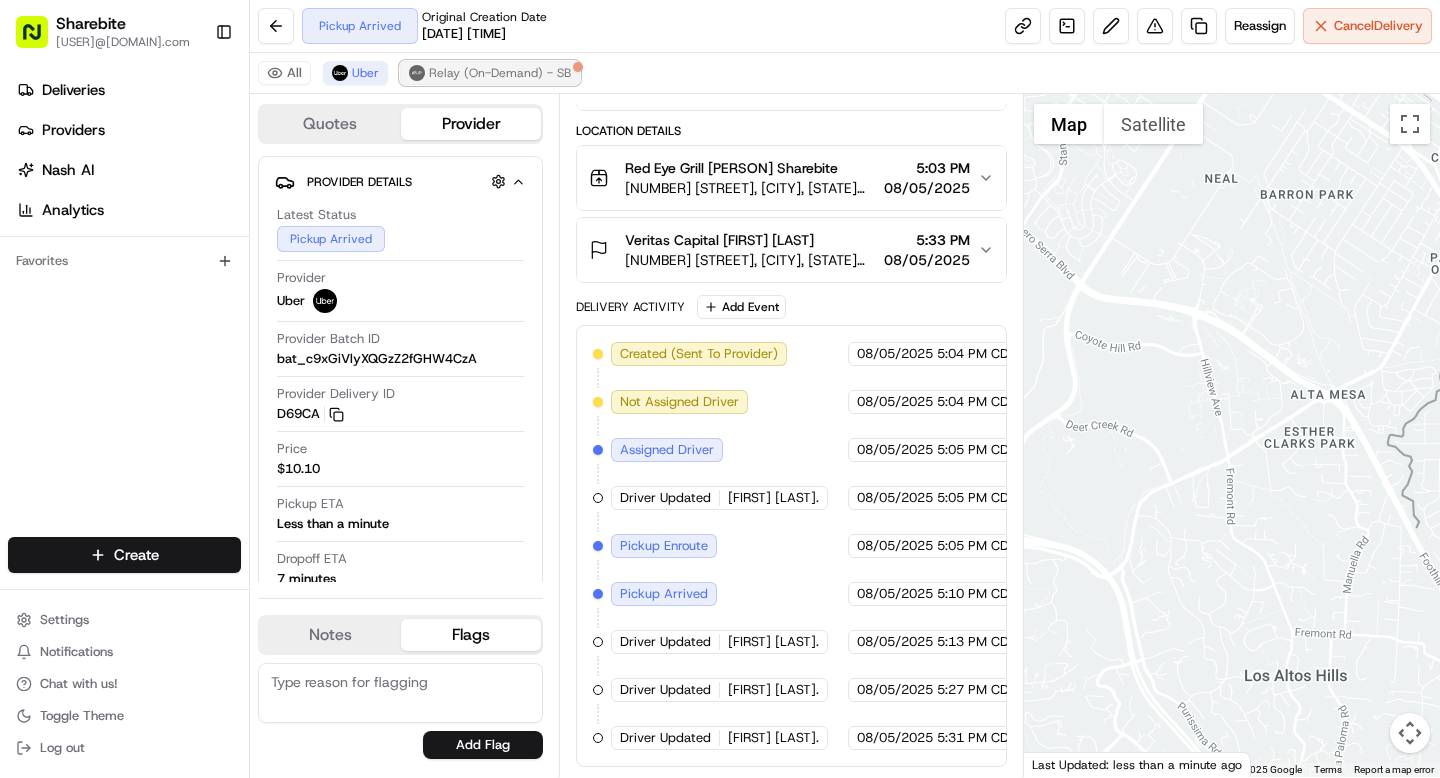 click on "Relay (On-Demand) - SB" at bounding box center (490, 73) 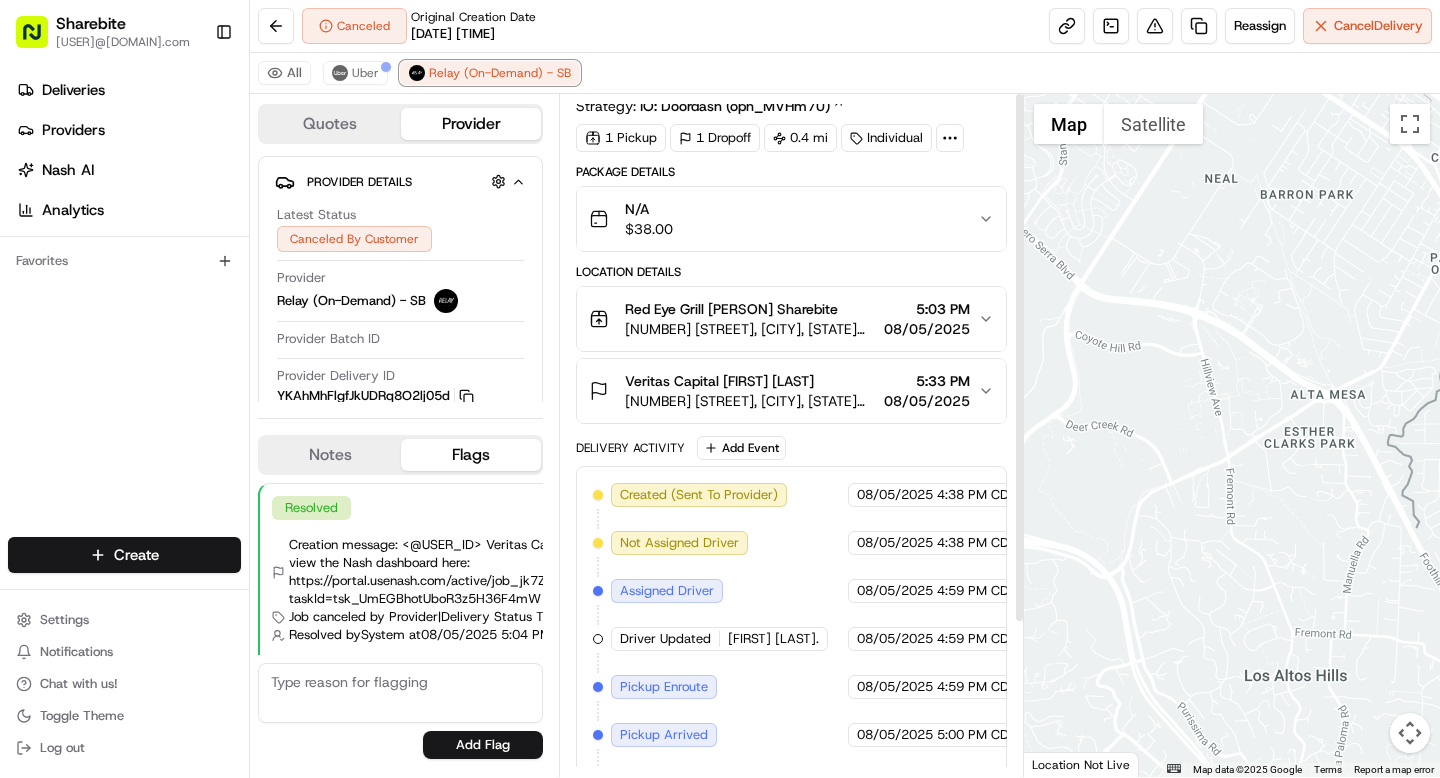 scroll, scrollTop: 0, scrollLeft: 0, axis: both 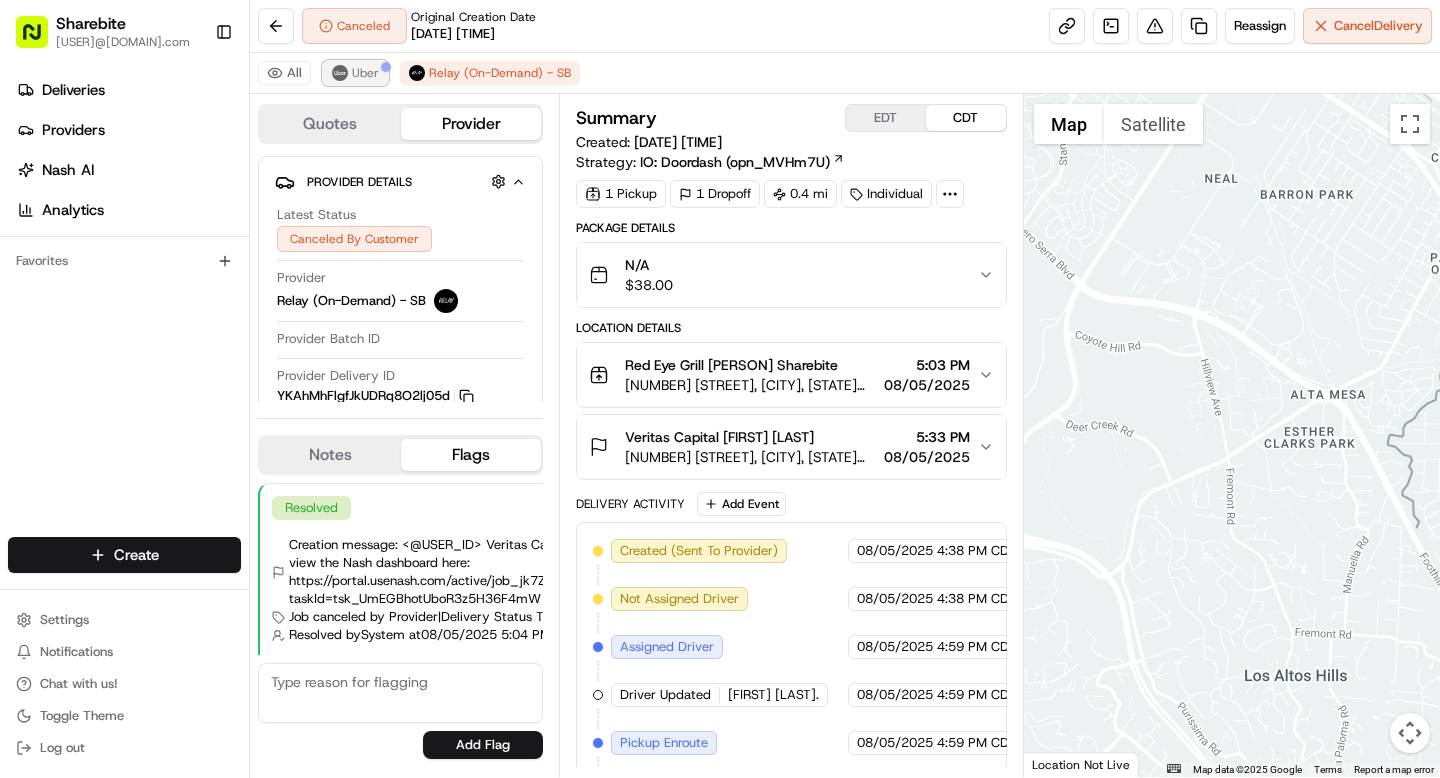 click on "Uber" at bounding box center (365, 73) 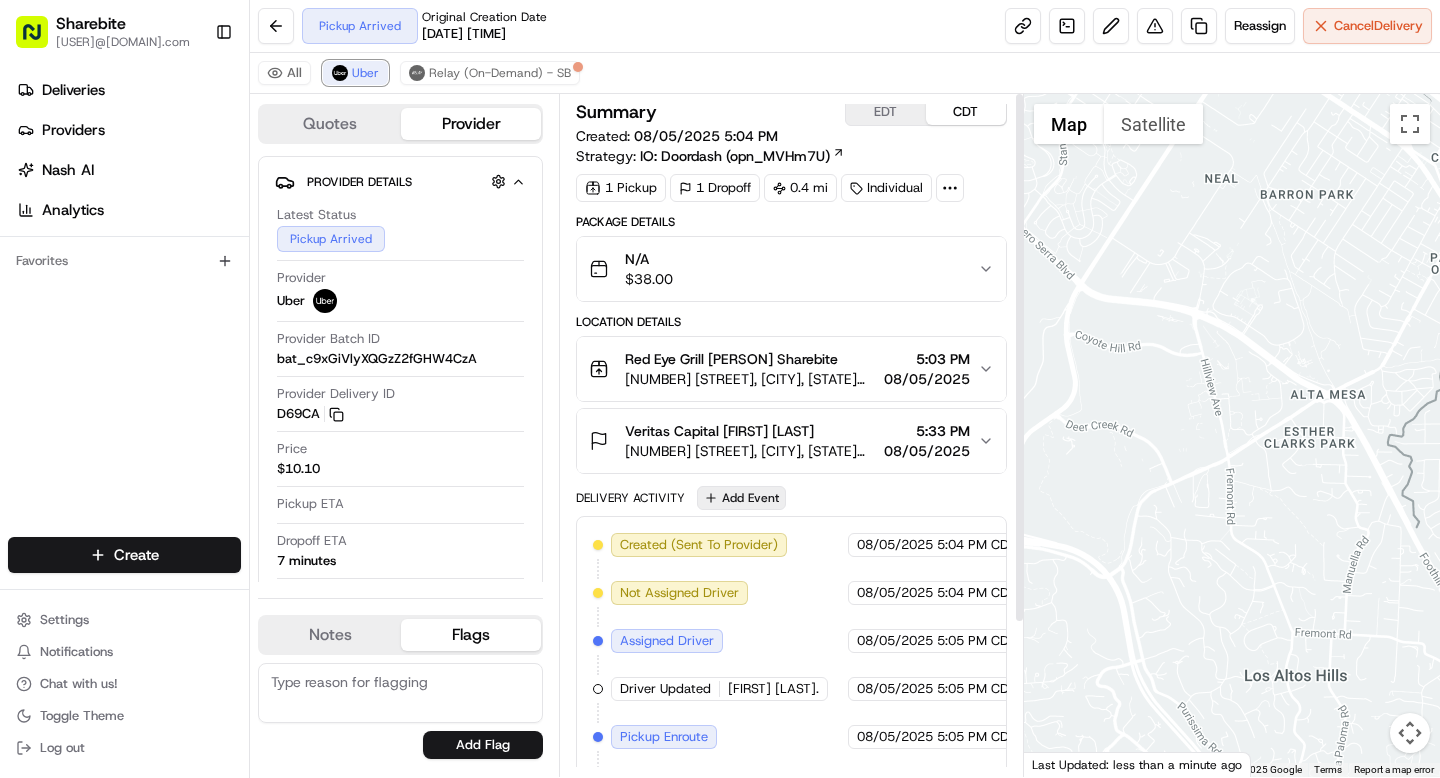 scroll, scrollTop: 0, scrollLeft: 0, axis: both 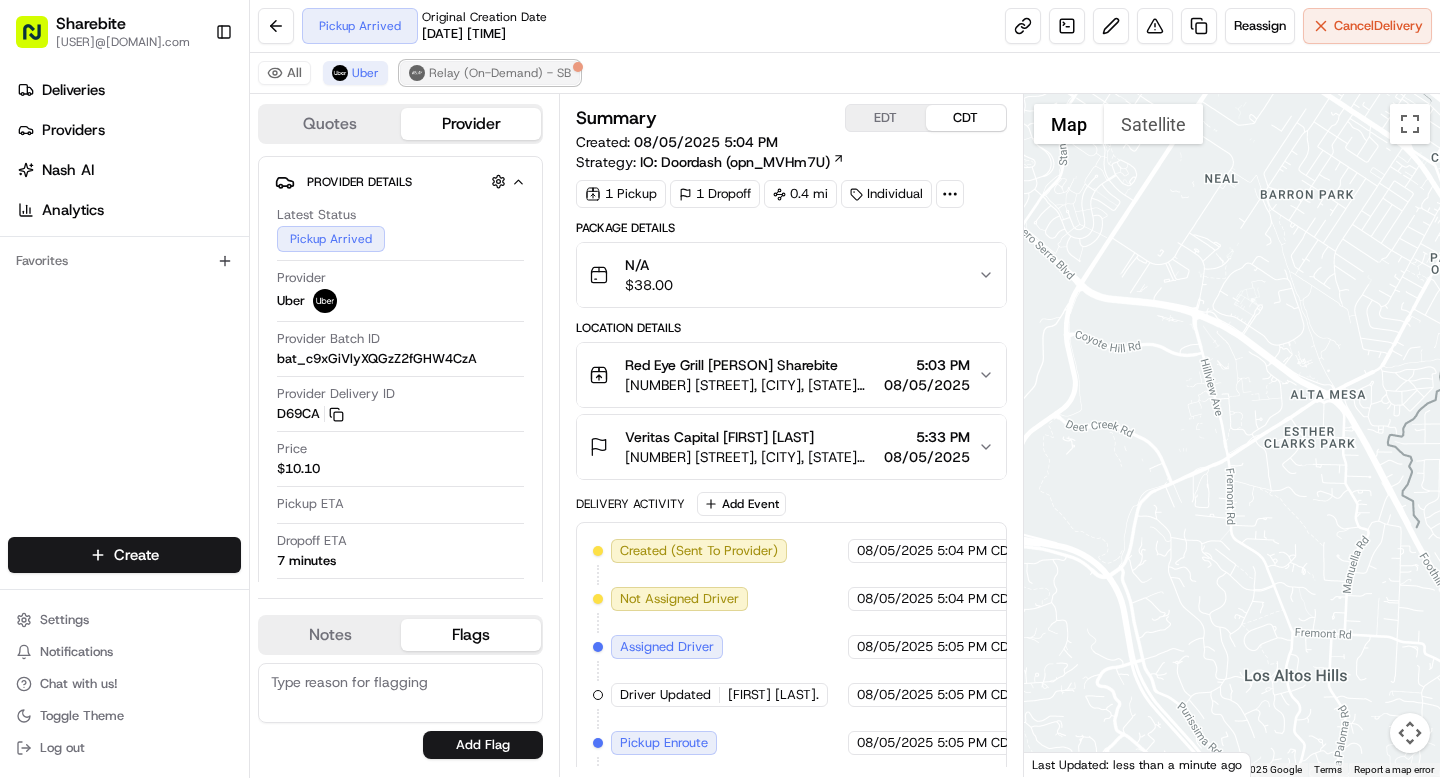 click on "Relay (On-Demand) - SB" at bounding box center (490, 73) 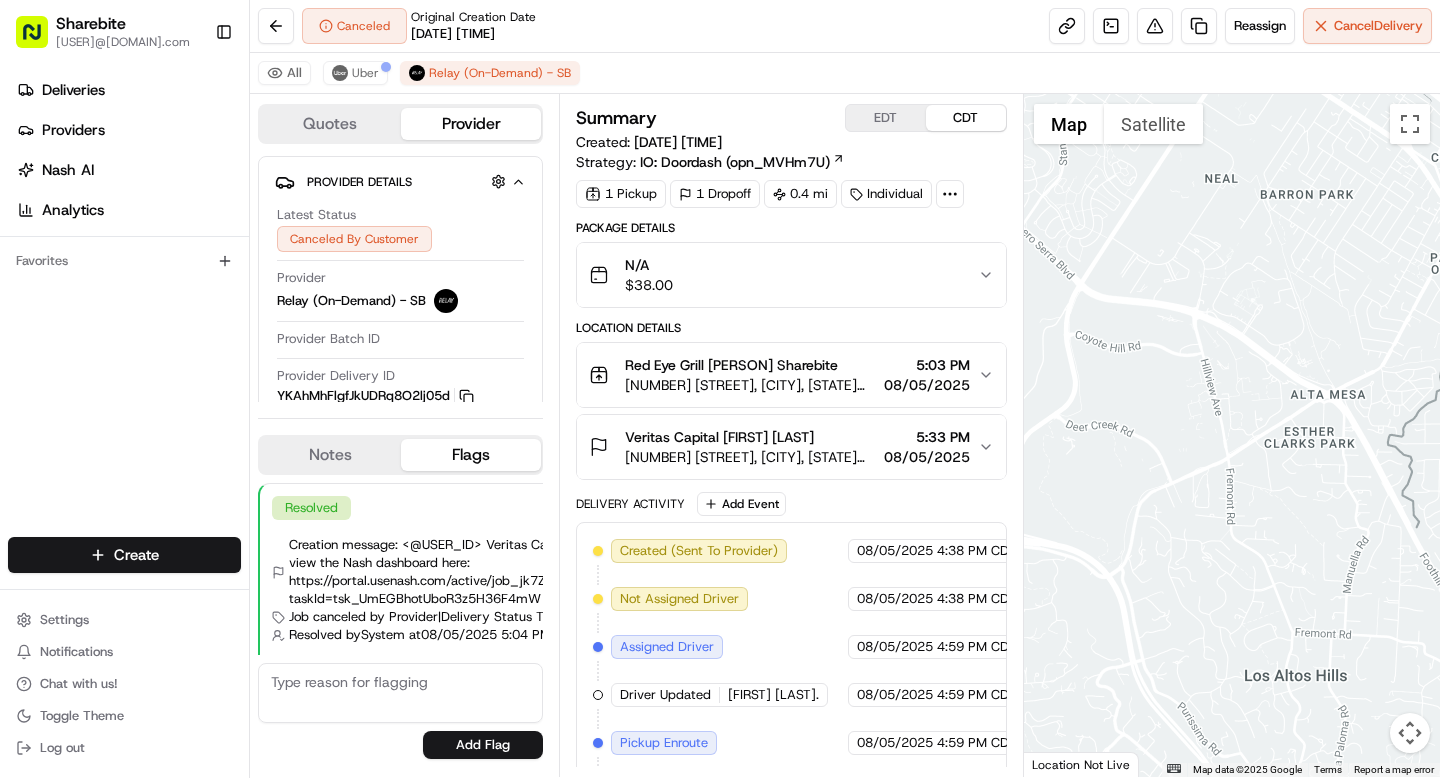 click 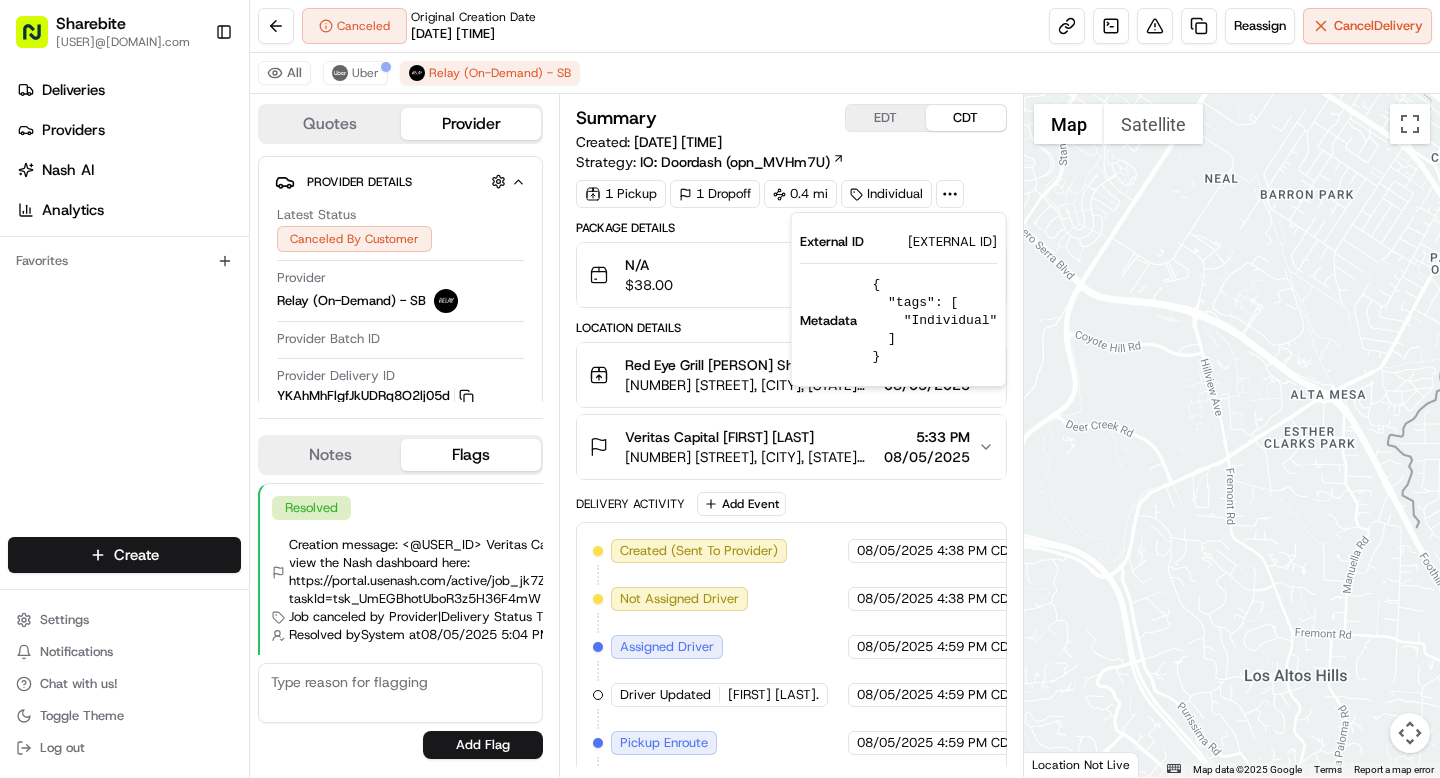 click on "VC08052583374-18151-1888652" at bounding box center (952, 242) 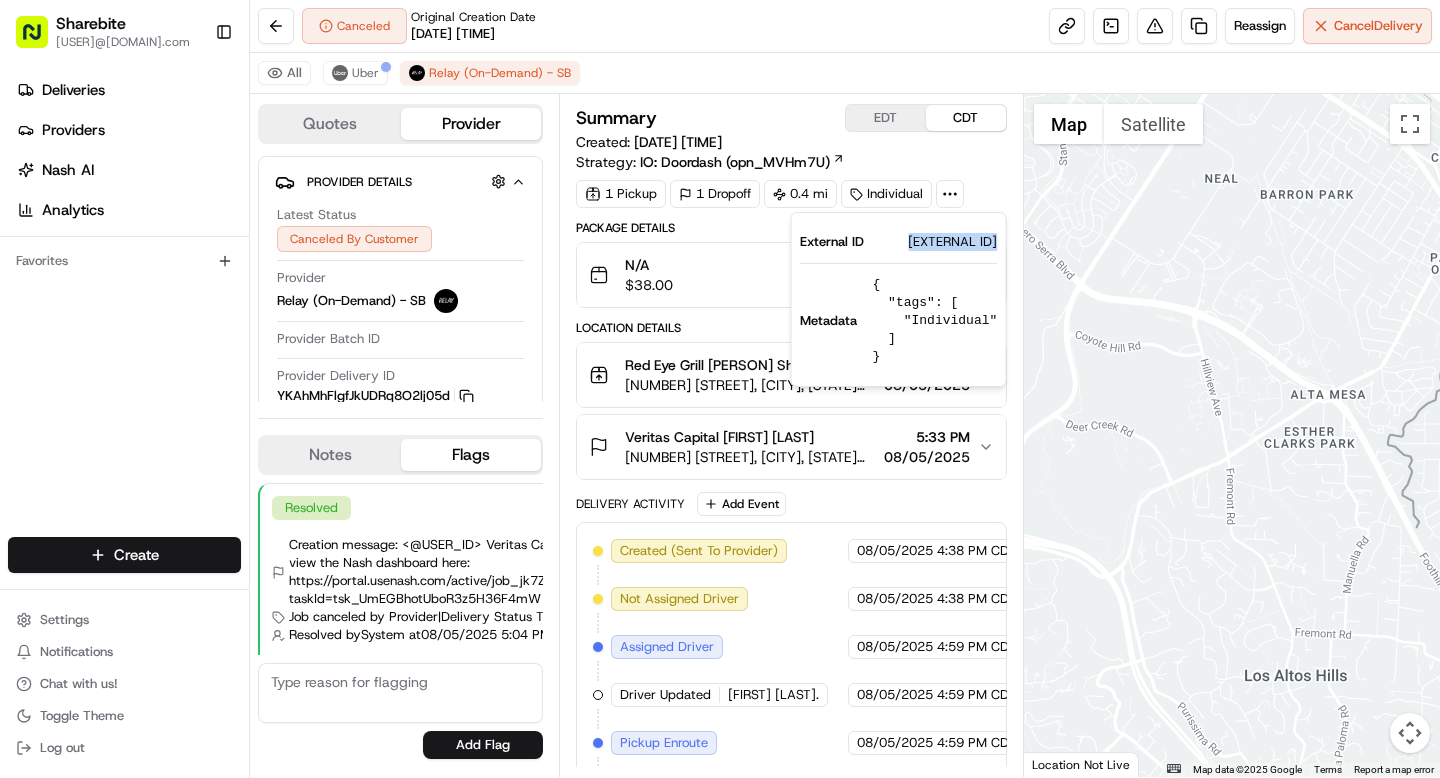 click on "VC08052583374-18151-1888652" at bounding box center (952, 242) 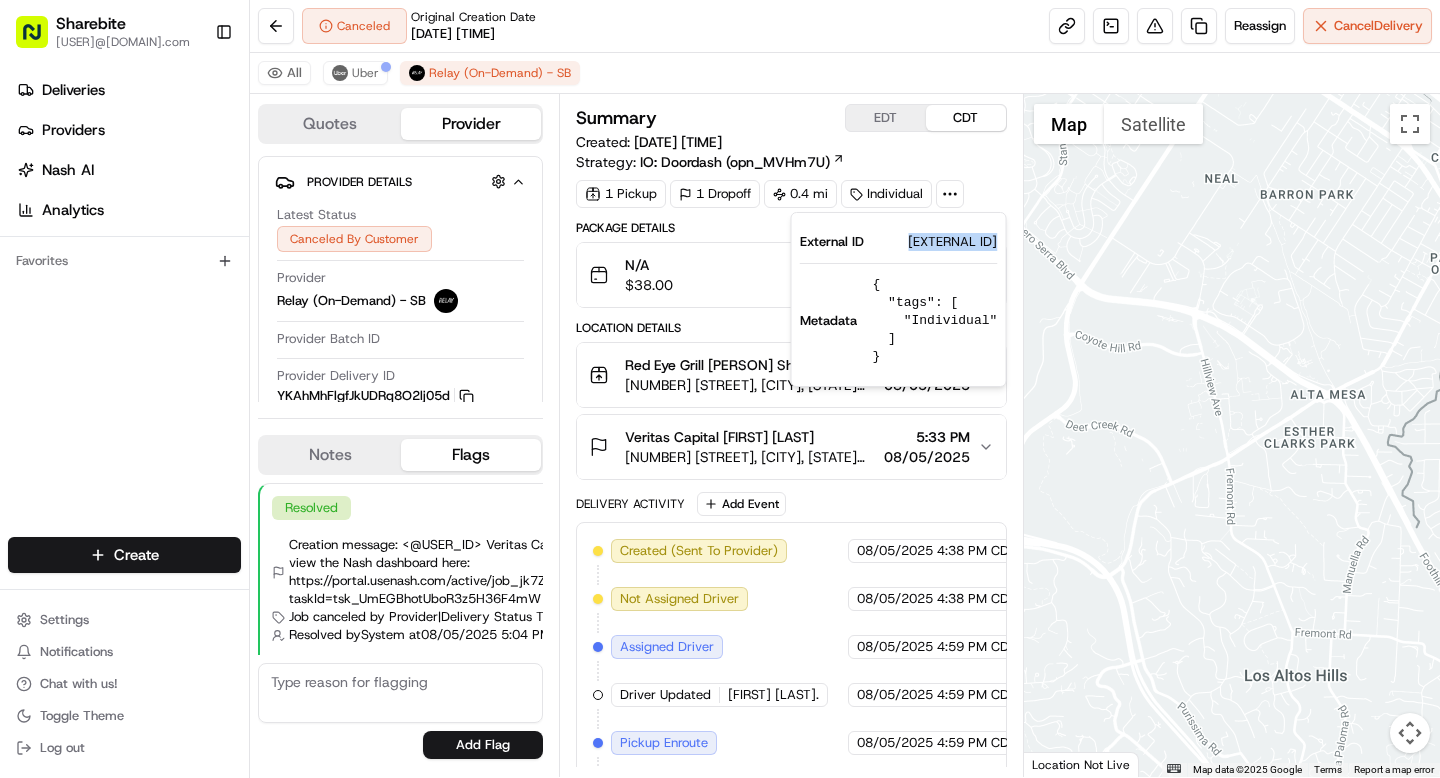 copy on "VC08052583374" 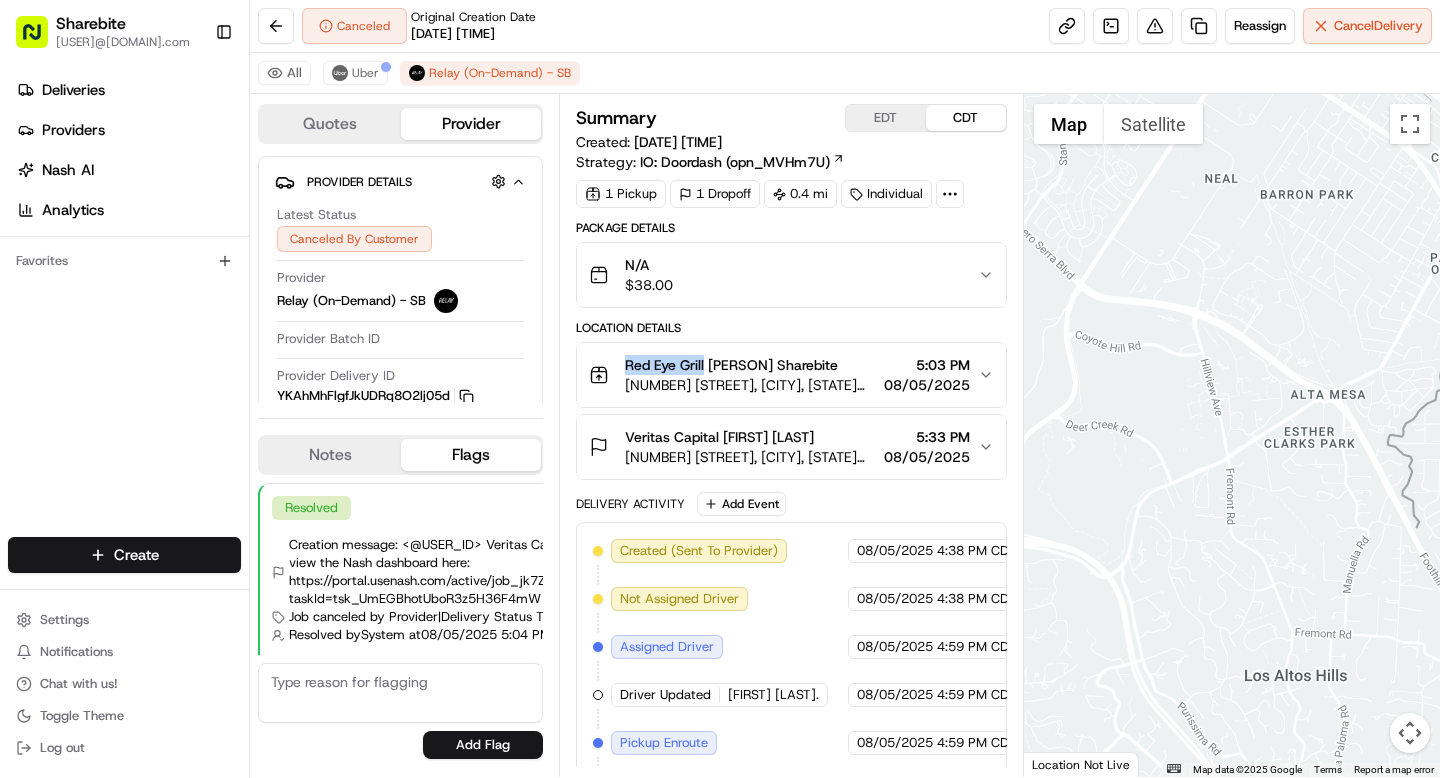 drag, startPoint x: 627, startPoint y: 363, endPoint x: 707, endPoint y: 365, distance: 80.024994 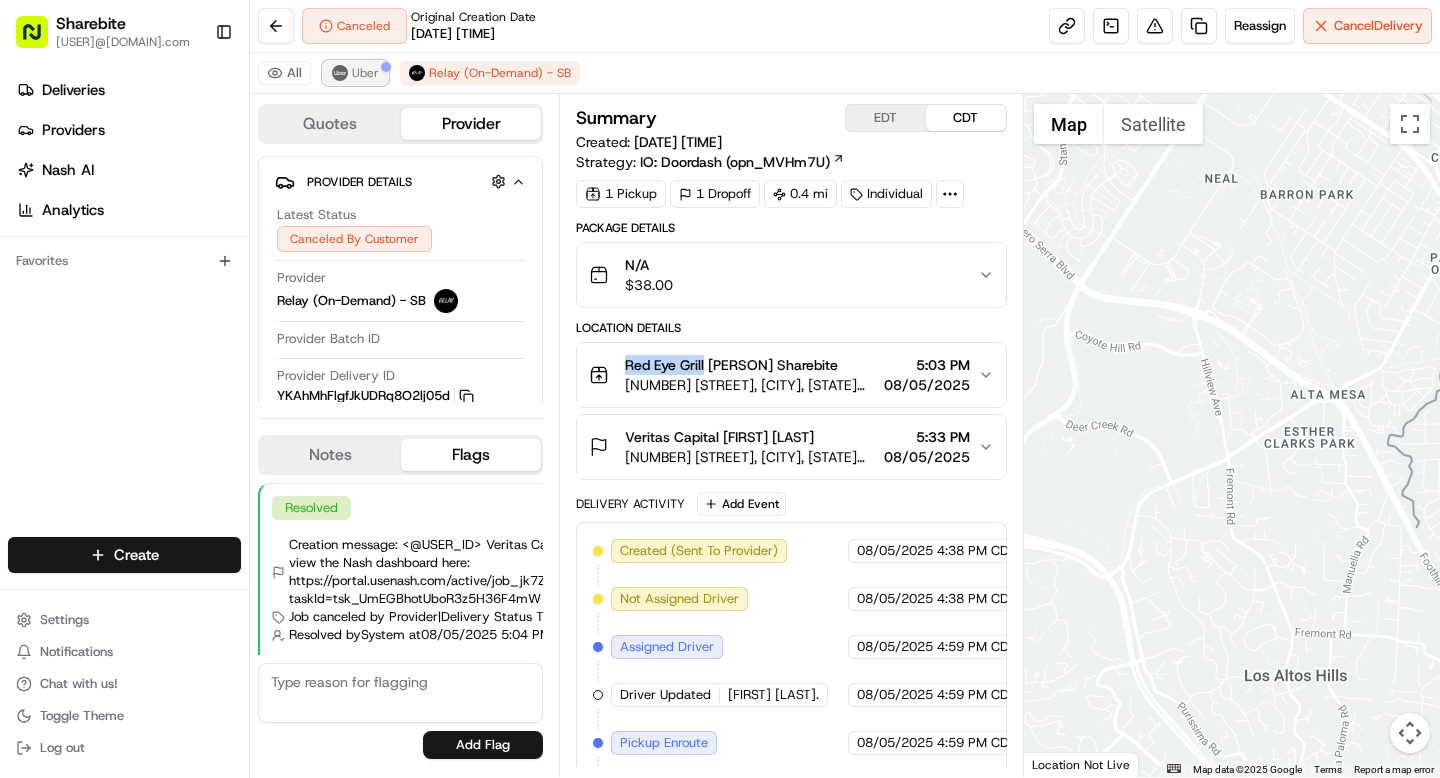 click on "Uber" at bounding box center [355, 73] 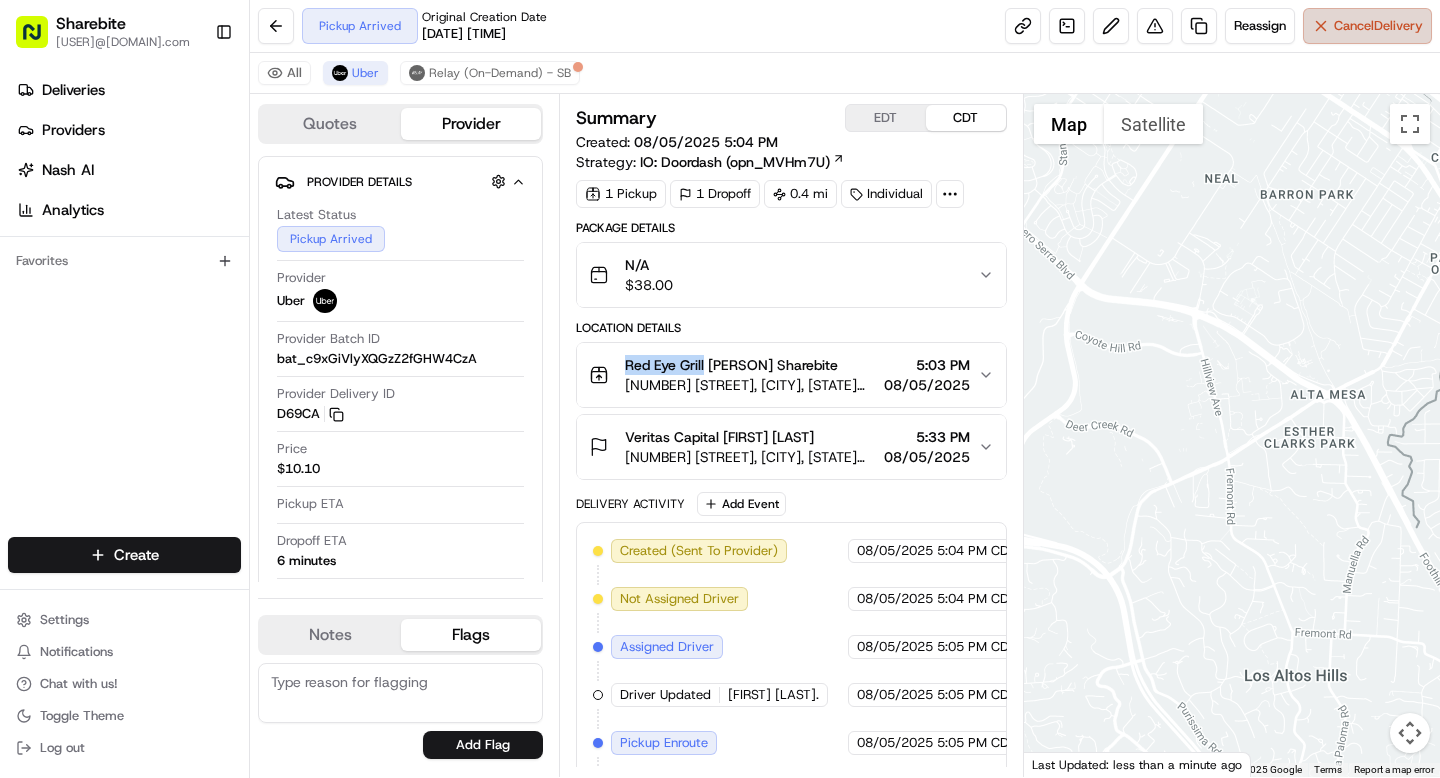 click on "Cancel  Delivery" at bounding box center [1367, 26] 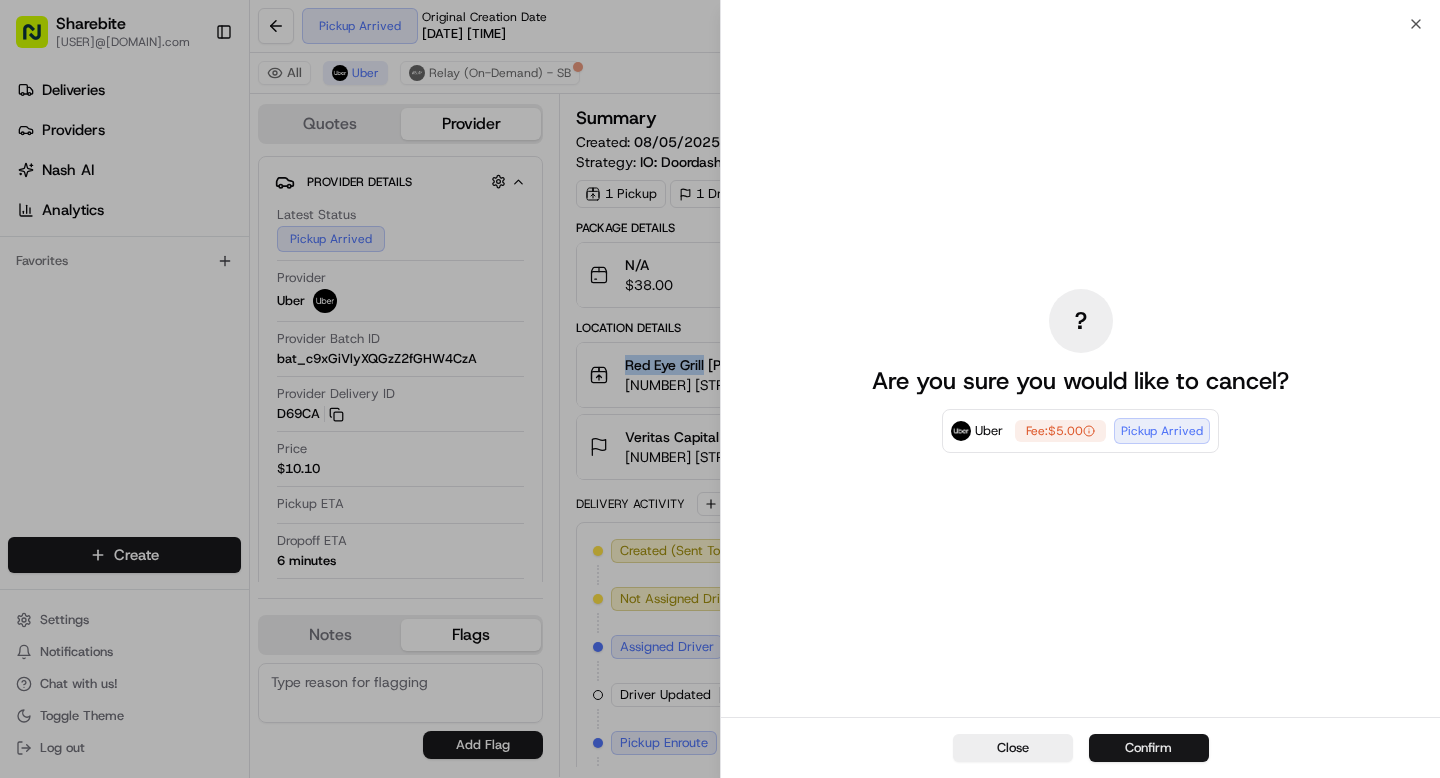 click on "Confirm" at bounding box center [1149, 748] 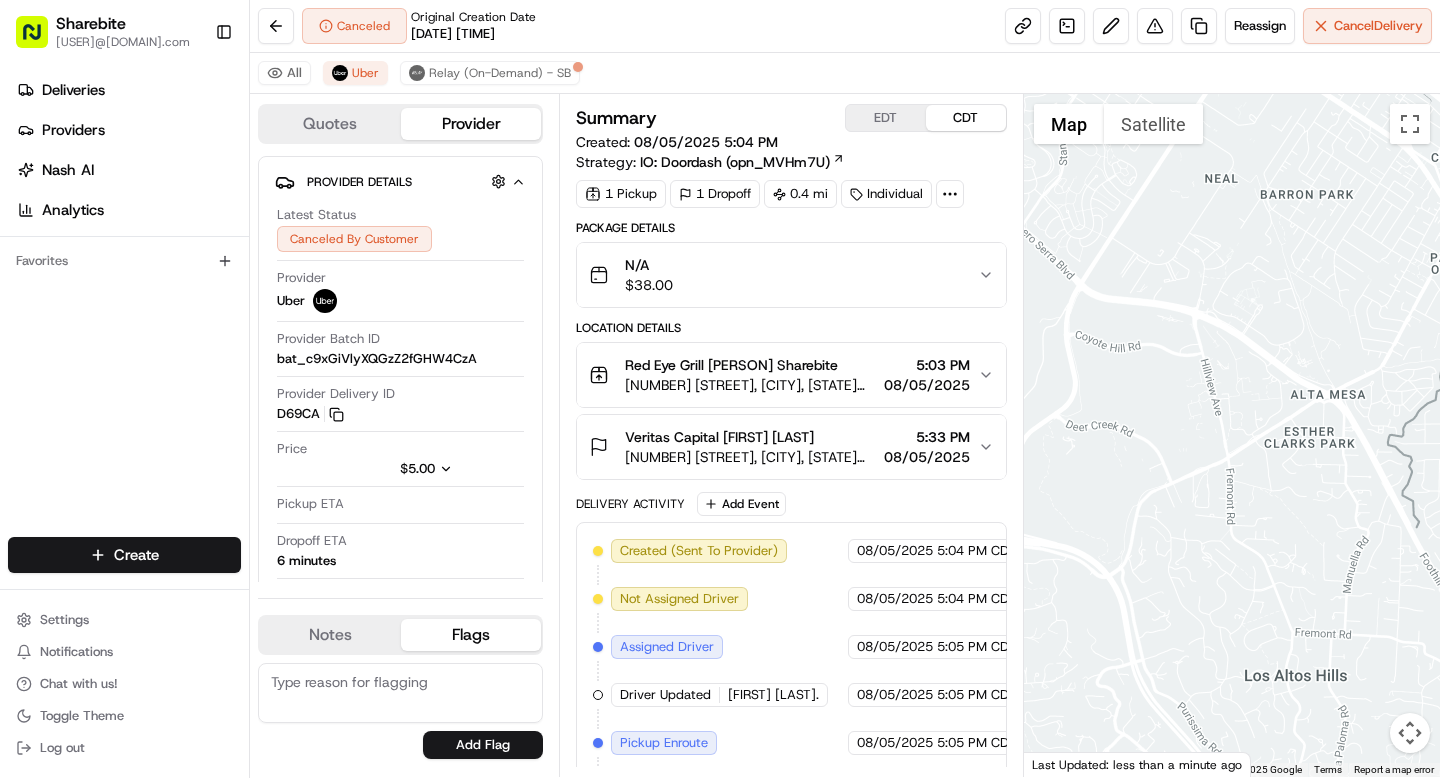 click on "Notes" at bounding box center (330, 635) 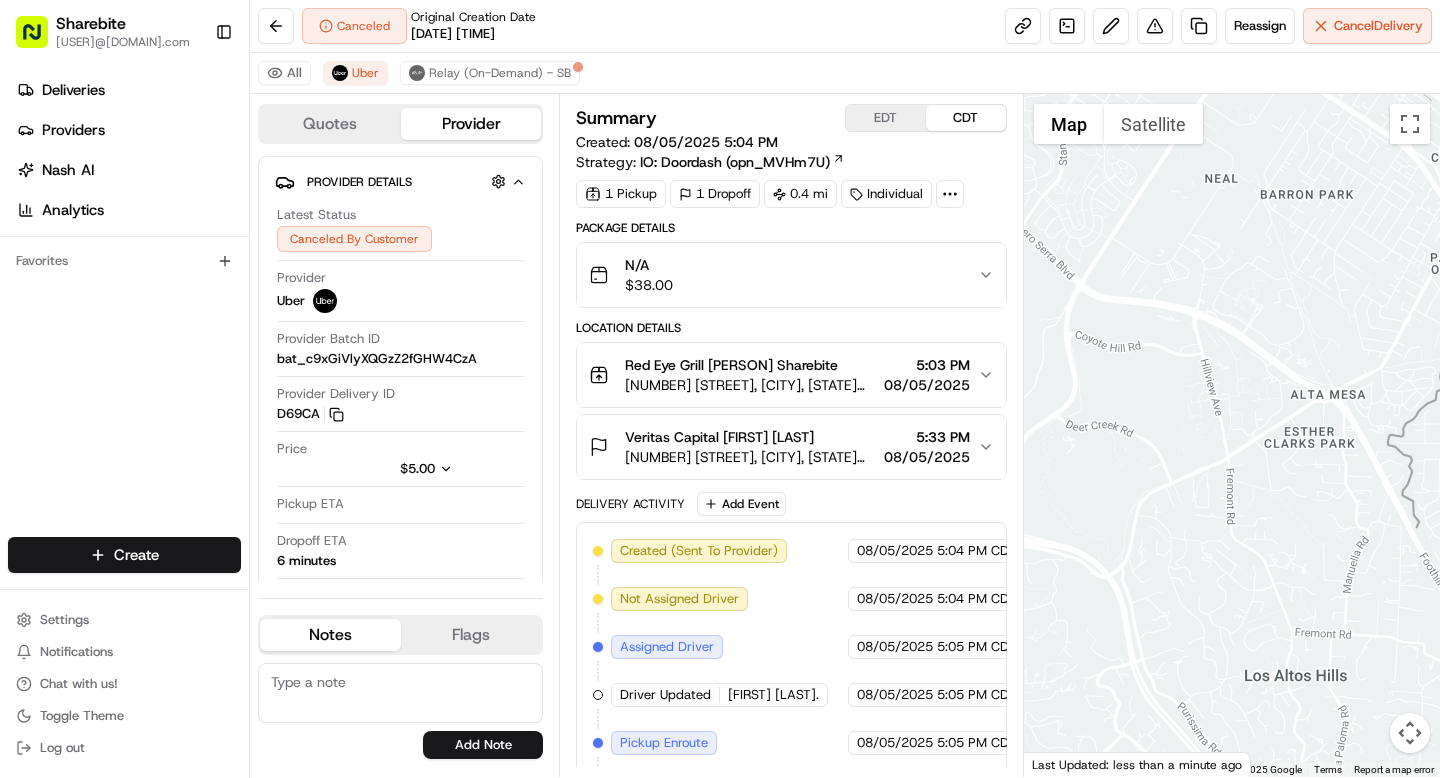 click at bounding box center [400, 693] 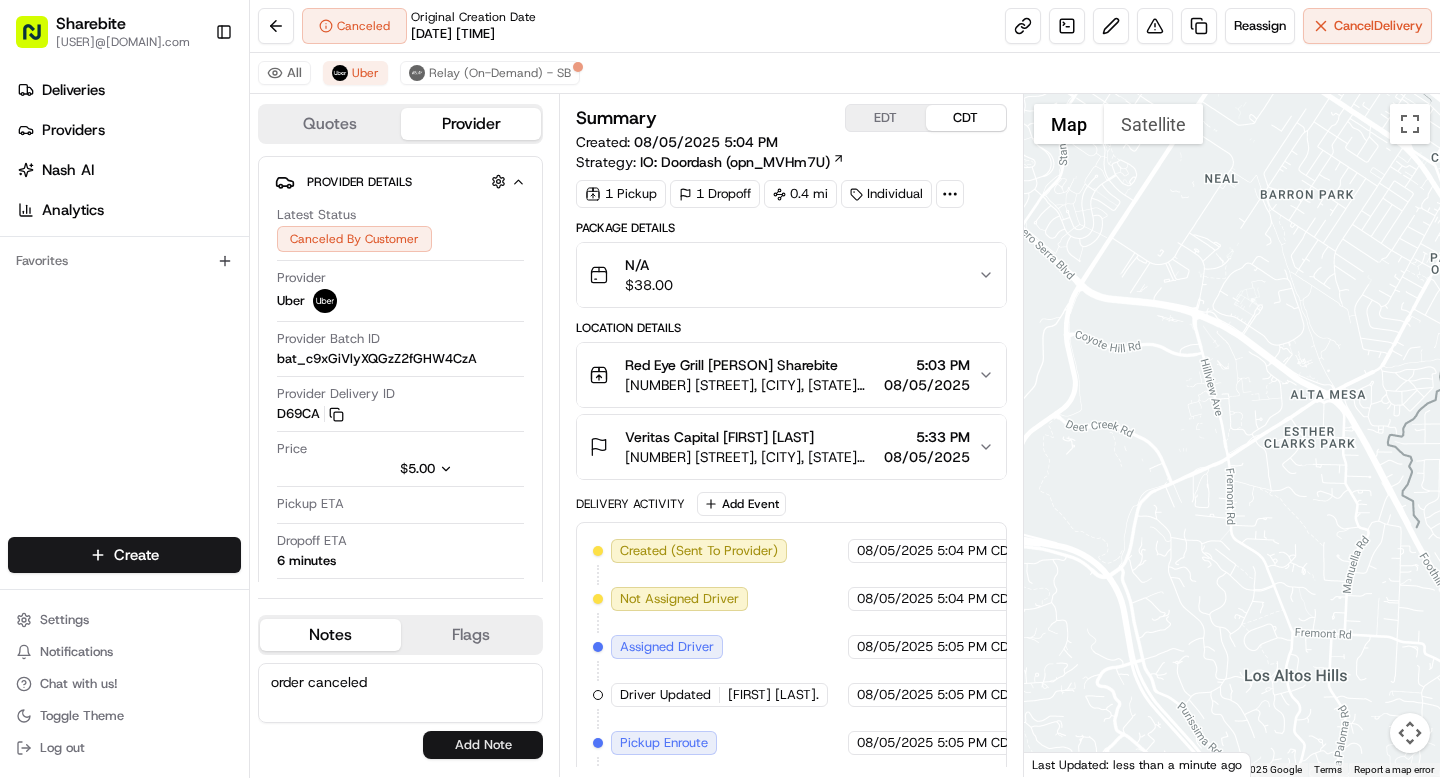 type on "order canceled" 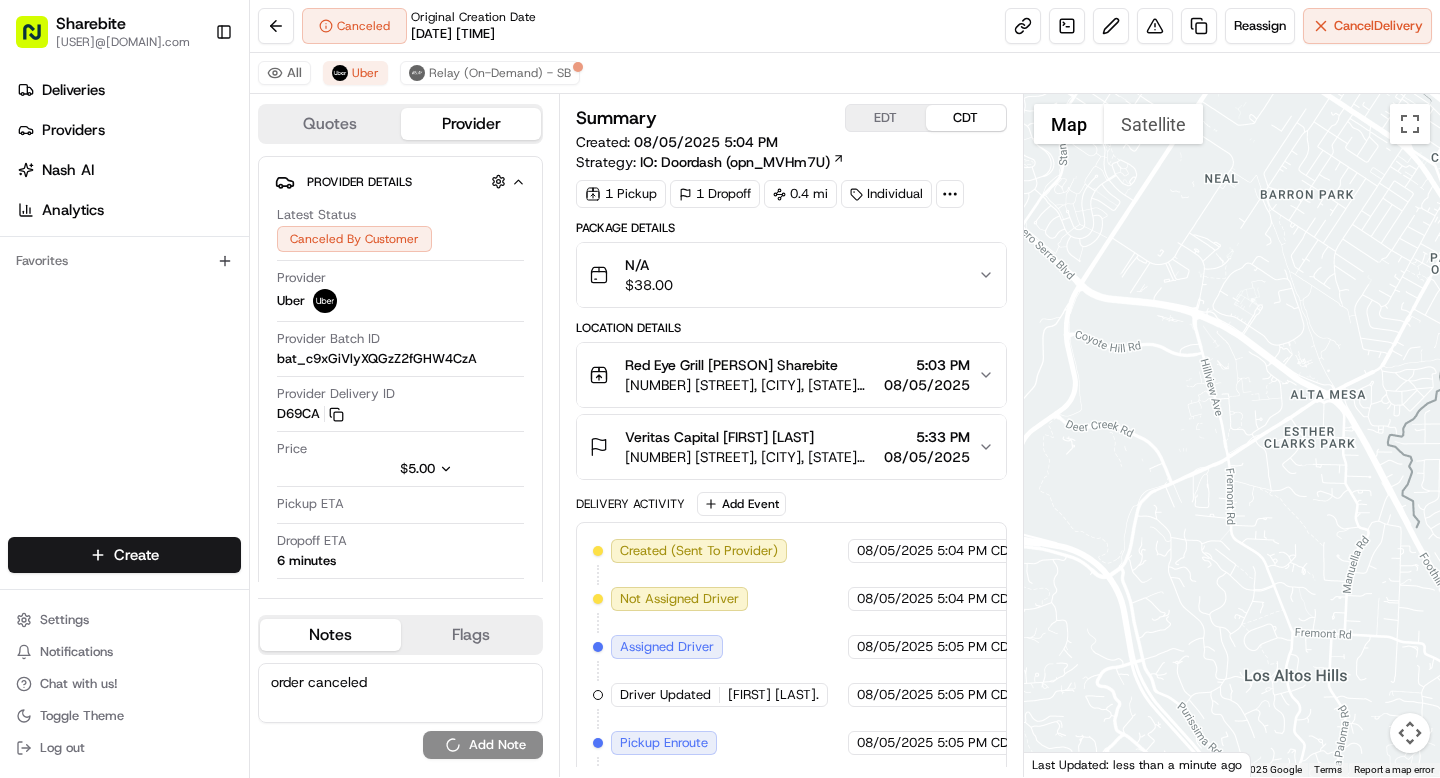 type 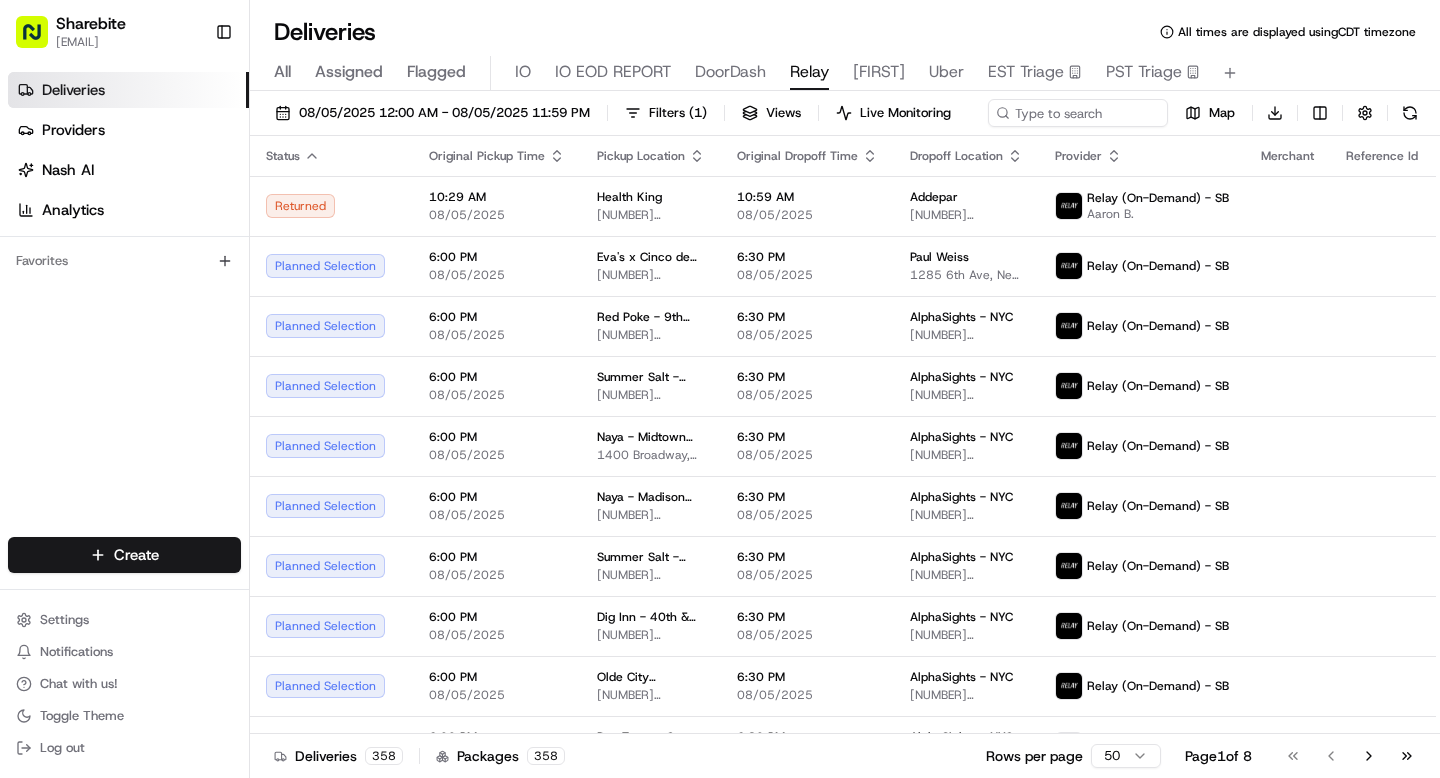 scroll, scrollTop: 0, scrollLeft: 0, axis: both 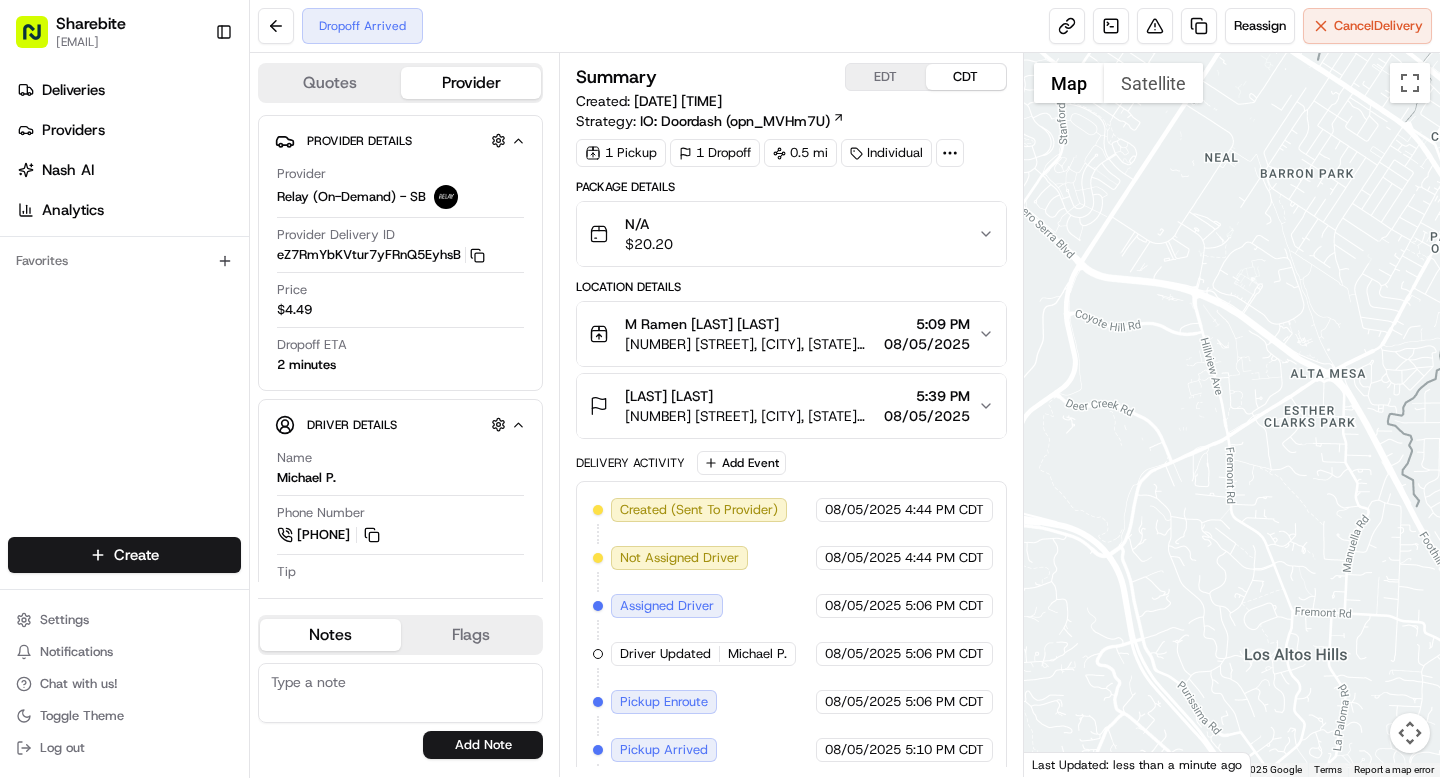 click 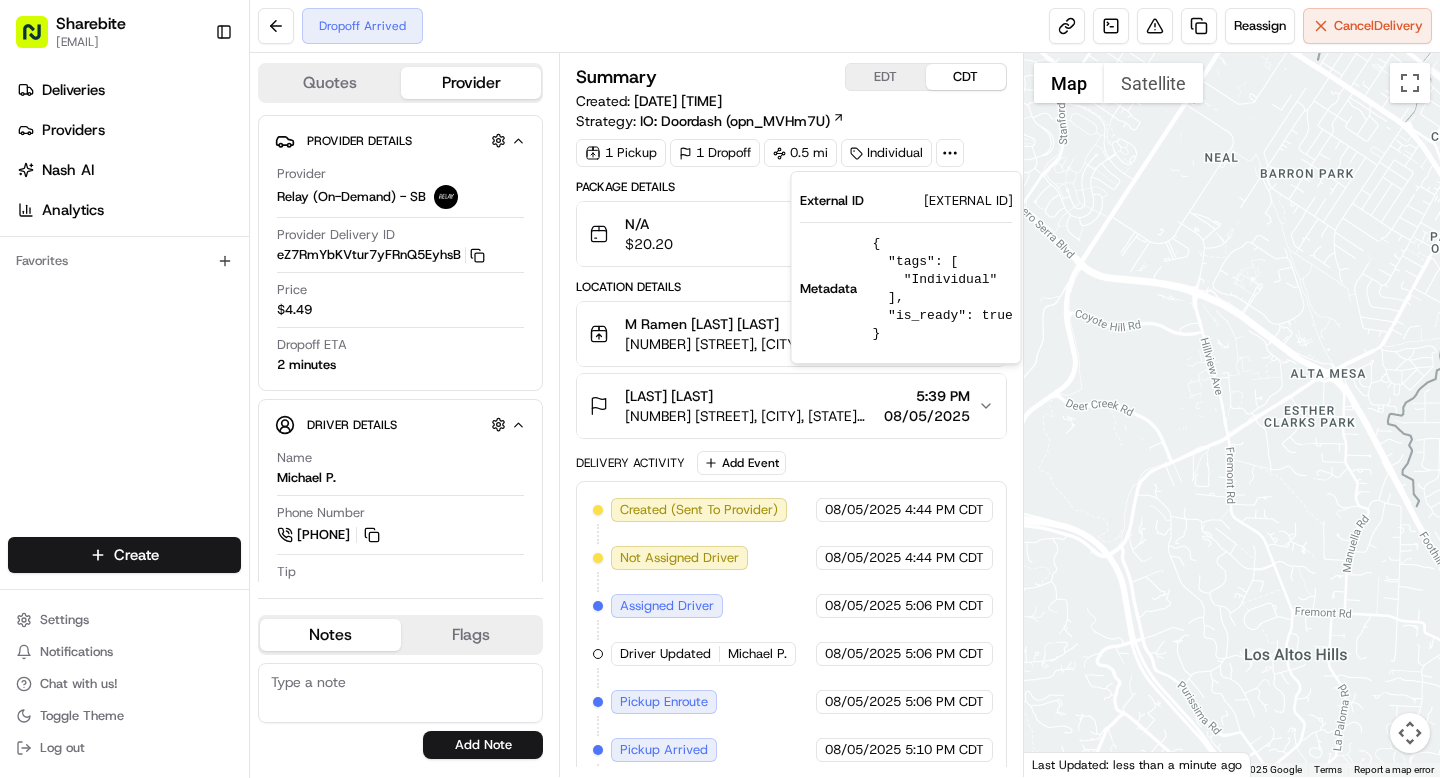 click on "CR08052532735-29442-1888661" at bounding box center [968, 201] 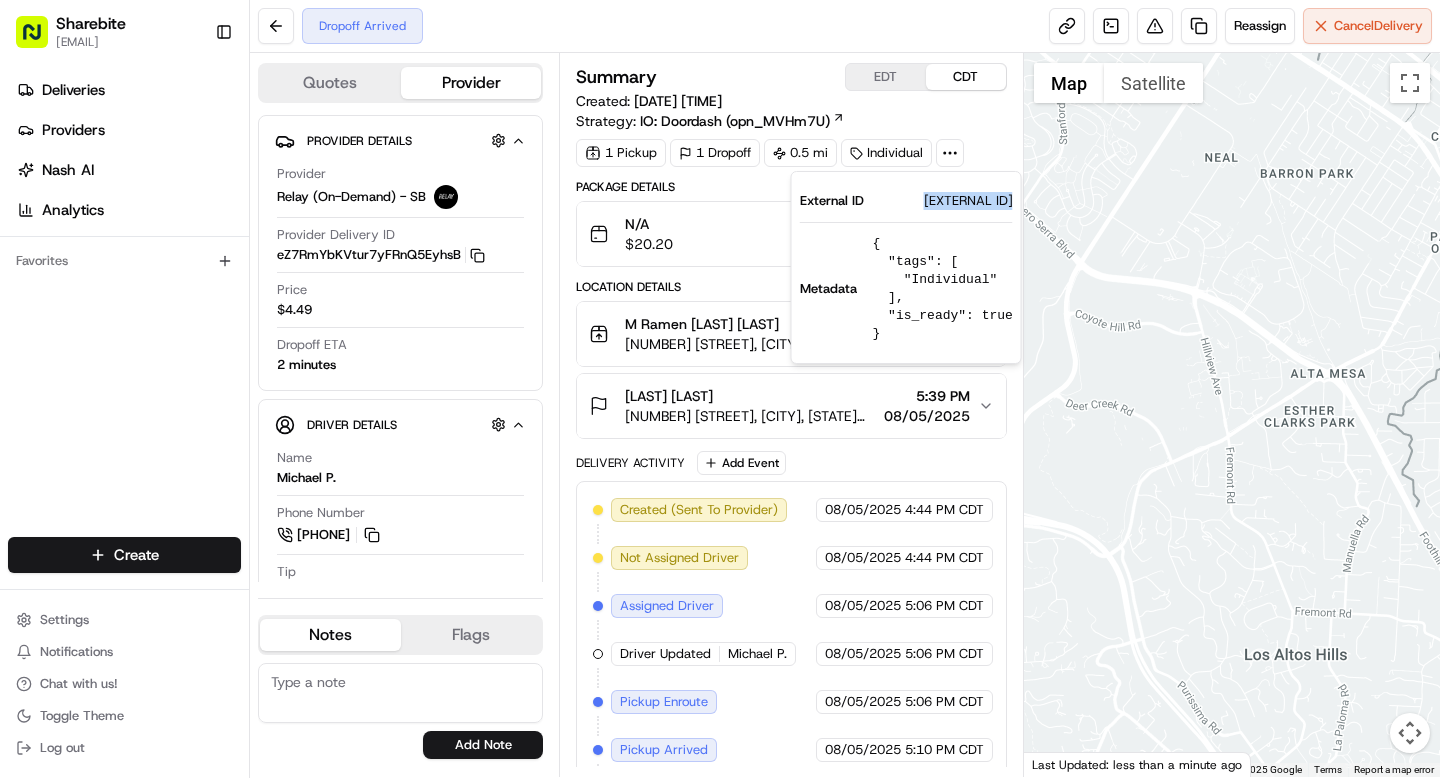 click on "CR08052532735-29442-1888661" at bounding box center [968, 201] 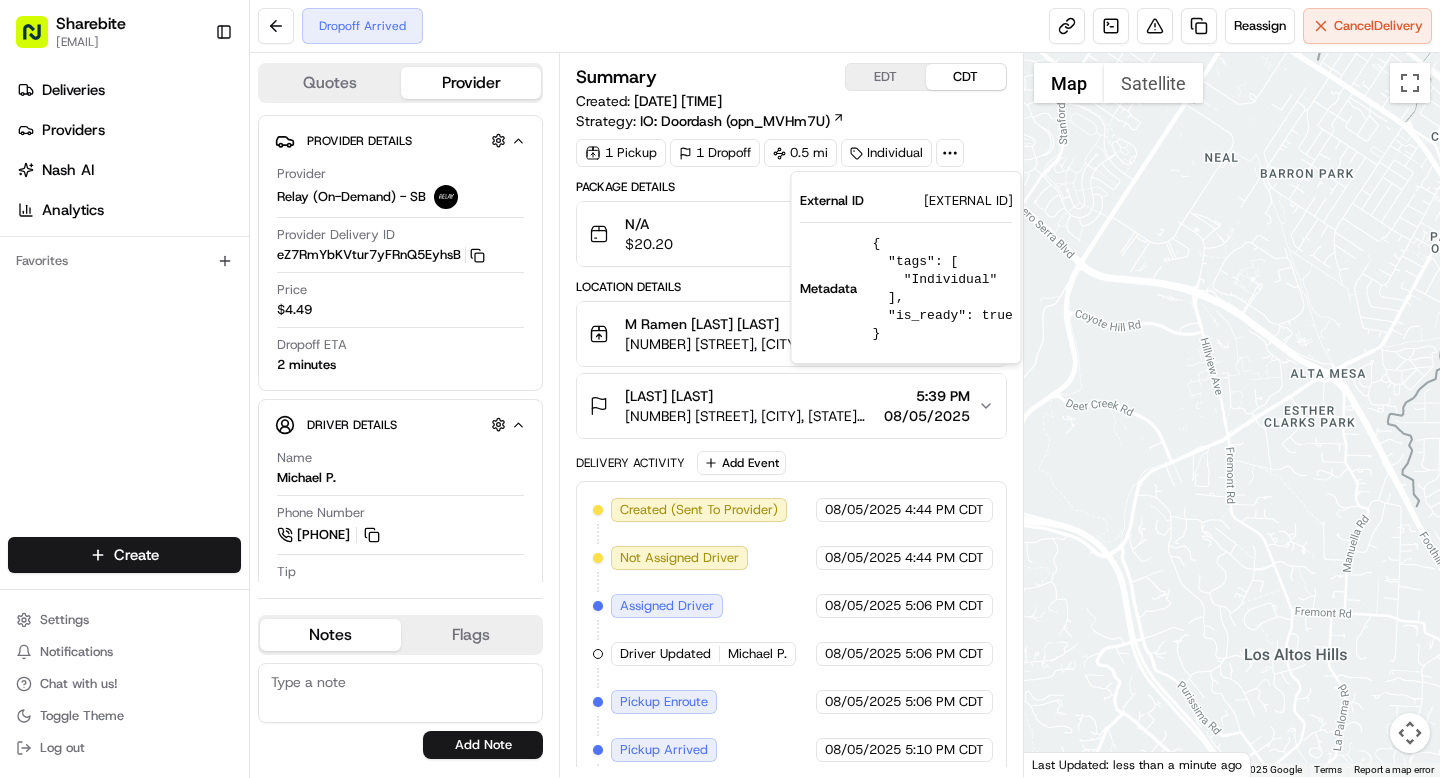 click on "Location Details M Ramen Denis Sharebite 302 W 39th St, New York, NY 10018, USA 5:09 PM 08/05/2025 Cravath Sarah Kim 375 9th Ave, New York, NY 10001, USA 5:39 PM 08/05/2025" at bounding box center [791, 359] 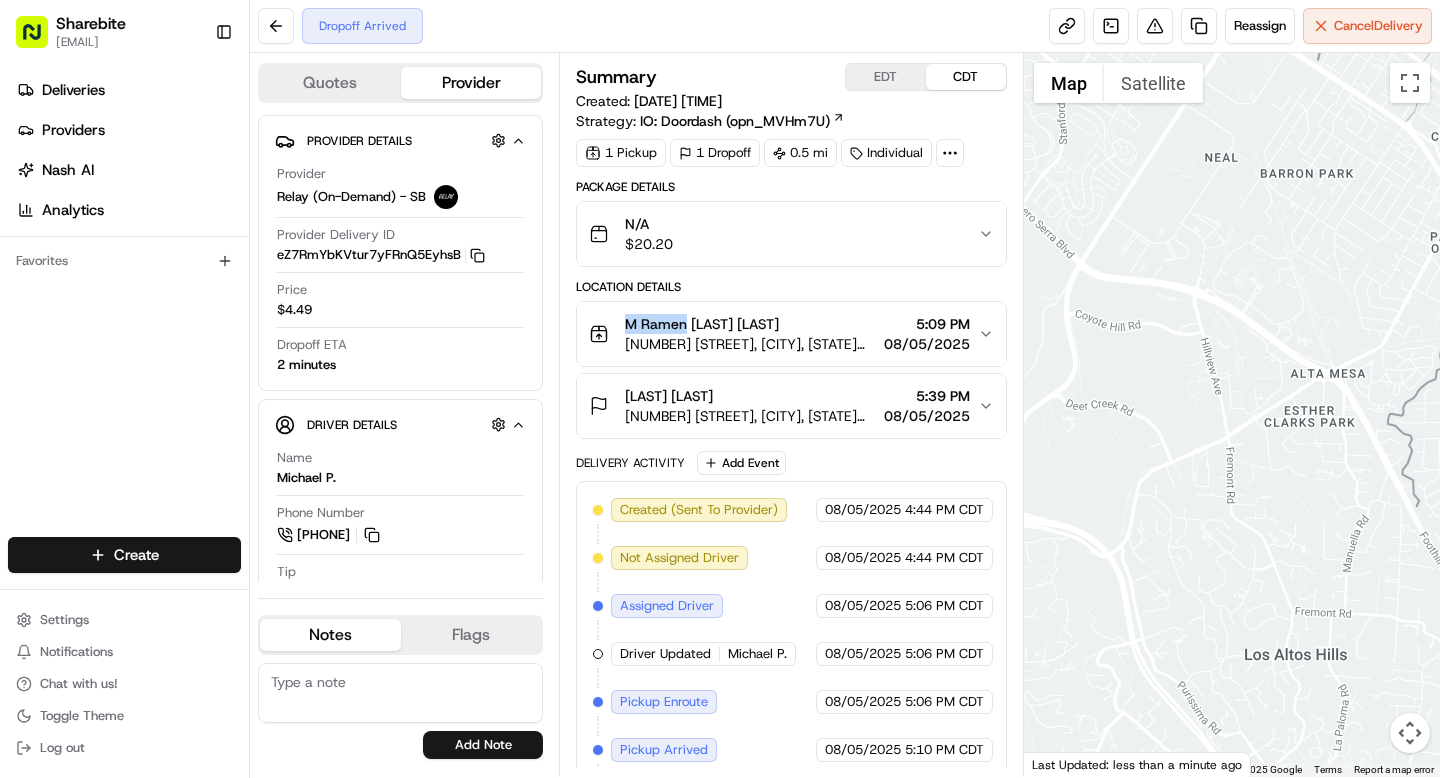 drag, startPoint x: 622, startPoint y: 324, endPoint x: 684, endPoint y: 324, distance: 62 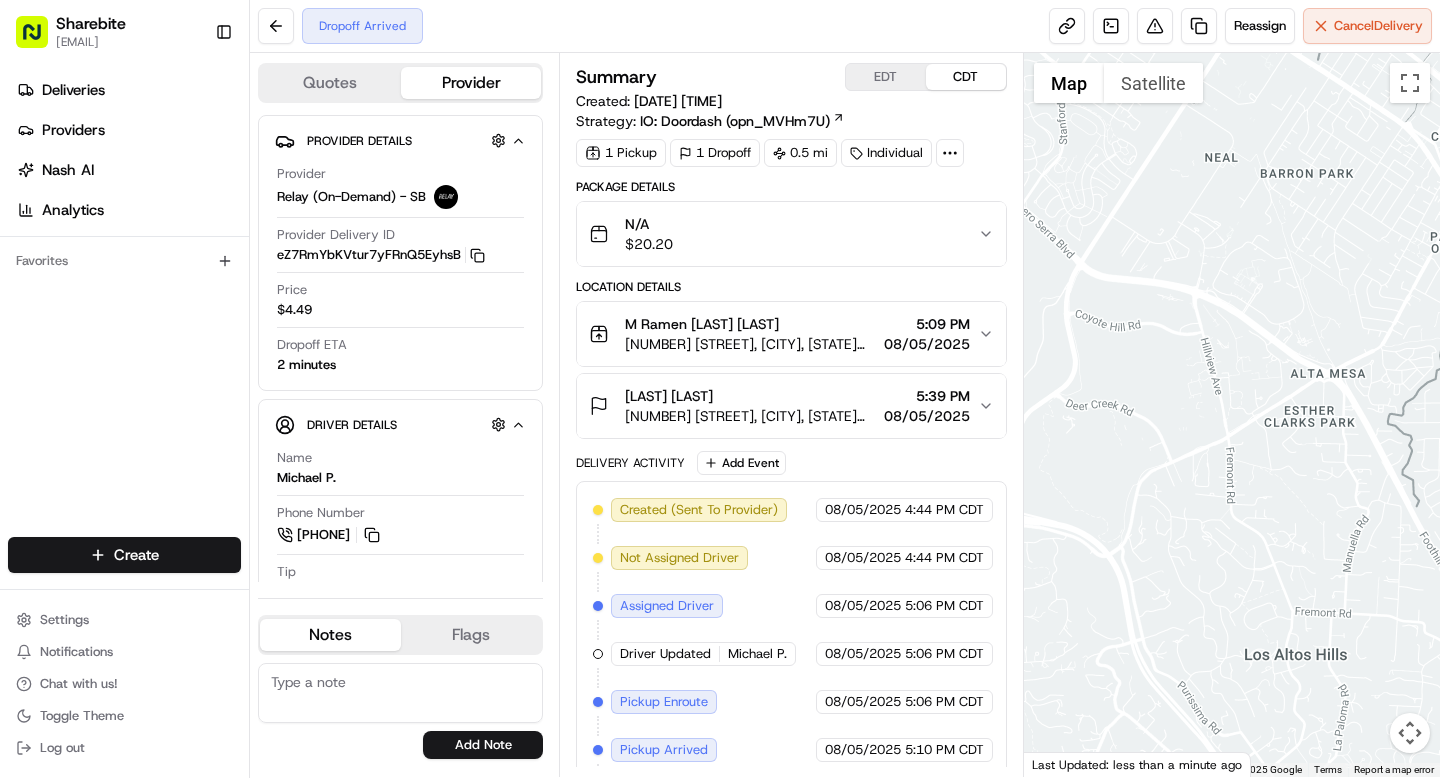 click on "Summary EDT CDT Created:   08/05/2025 4:44 PM Strategy:   IO: Doordash (opn_MVHm7U) 1   Pickup 1   Dropoff 0.5 mi Individual Package Details N/A $ 20.20 Location Details M Ramen Denis Sharebite 302 W 39th St, New York, NY 10018, USA 5:09 PM 08/05/2025 Cravath Sarah Kim 375 9th Ave, New York, NY 10001, USA 5:39 PM 08/05/2025 Delivery Activity Add Event Created (Sent To Provider) Relay (On-Demand) - SB 08/05/2025 4:44 PM CDT Not Assigned Driver Relay (On-Demand) - SB 08/05/2025 4:44 PM CDT Assigned Driver Relay (On-Demand) - SB 08/05/2025 5:06 PM CDT Driver Updated Michael P. Relay (On-Demand) - SB 08/05/2025 5:06 PM CDT Pickup Enroute Relay (On-Demand) - SB 08/05/2025 5:06 PM CDT Pickup Arrived Relay (On-Demand) - SB 08/05/2025 5:10 PM CDT Pickup Complete Relay (On-Demand) - SB 08/05/2025 5:11 PM CDT Dropoff Enroute Relay (On-Demand) - SB 08/05/2025 5:15 PM CDT Dropoff Arrived Relay (On-Demand) - SB 08/05/2025 5:15 PM CDT" at bounding box center [791, 415] 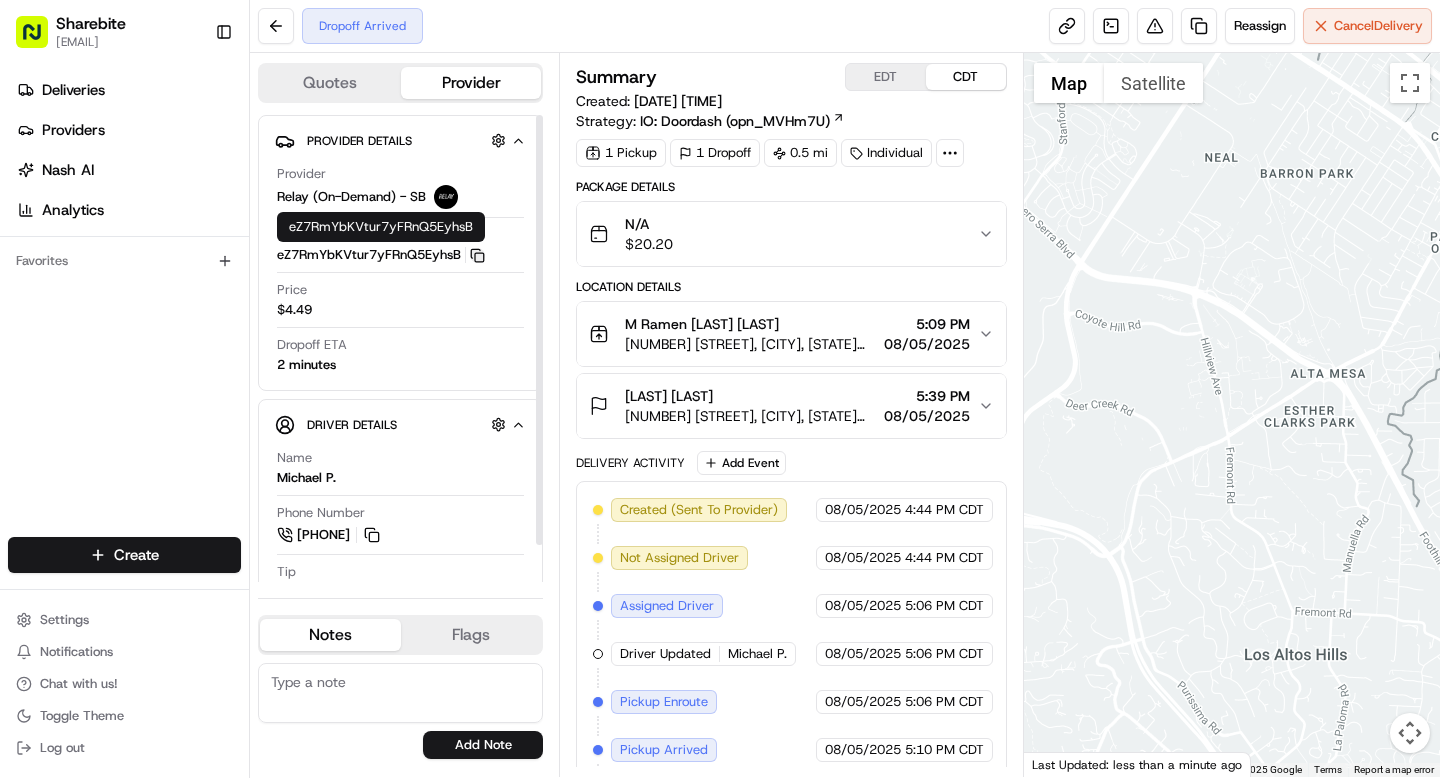 click 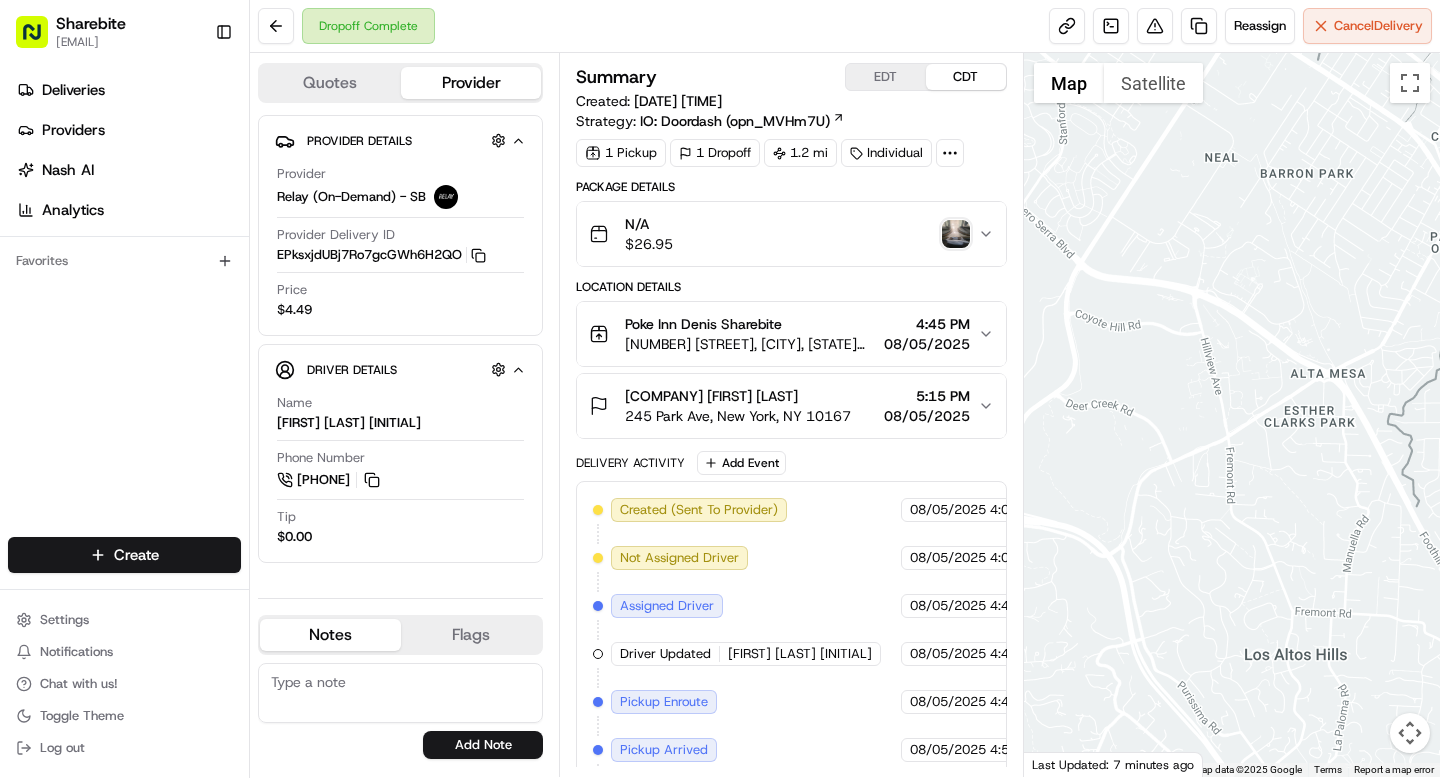 scroll, scrollTop: 0, scrollLeft: 0, axis: both 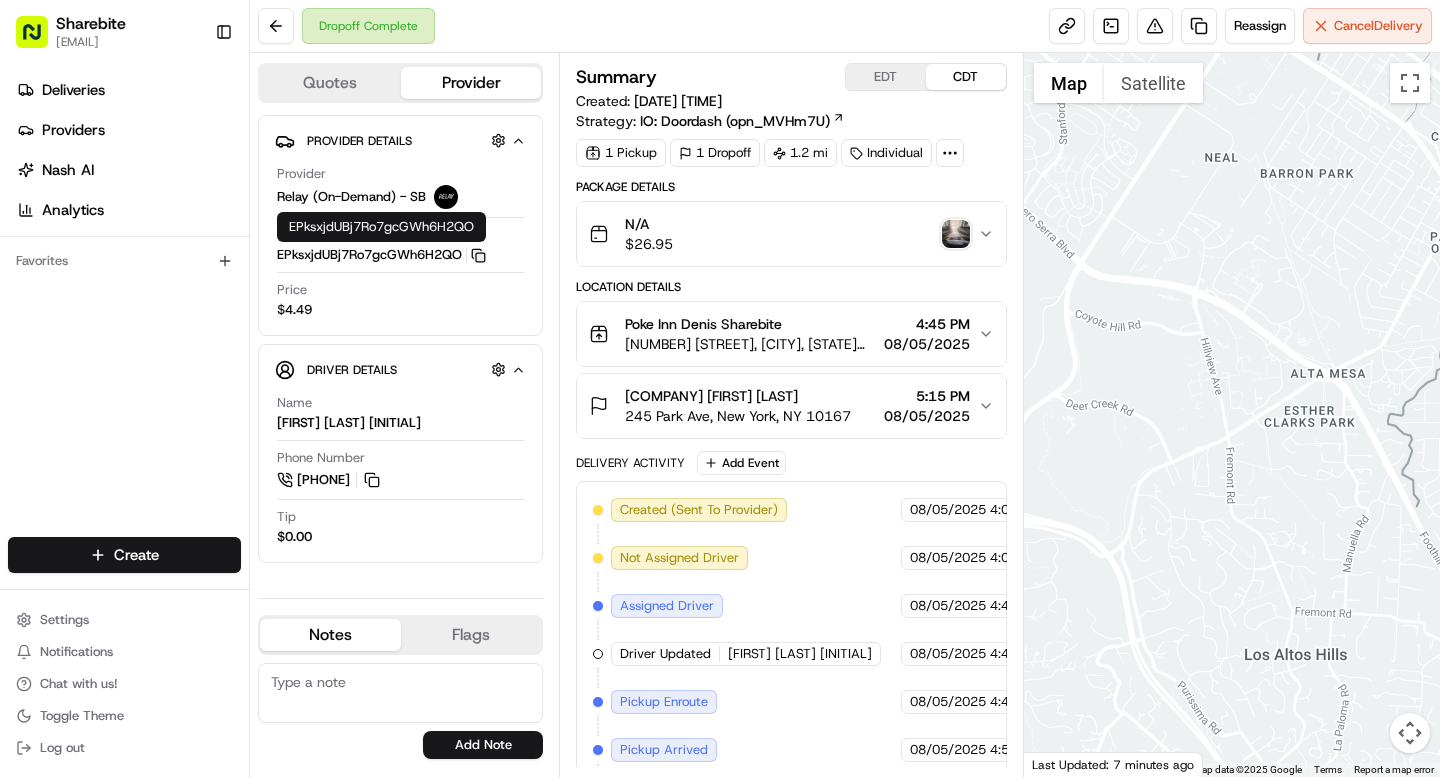 click 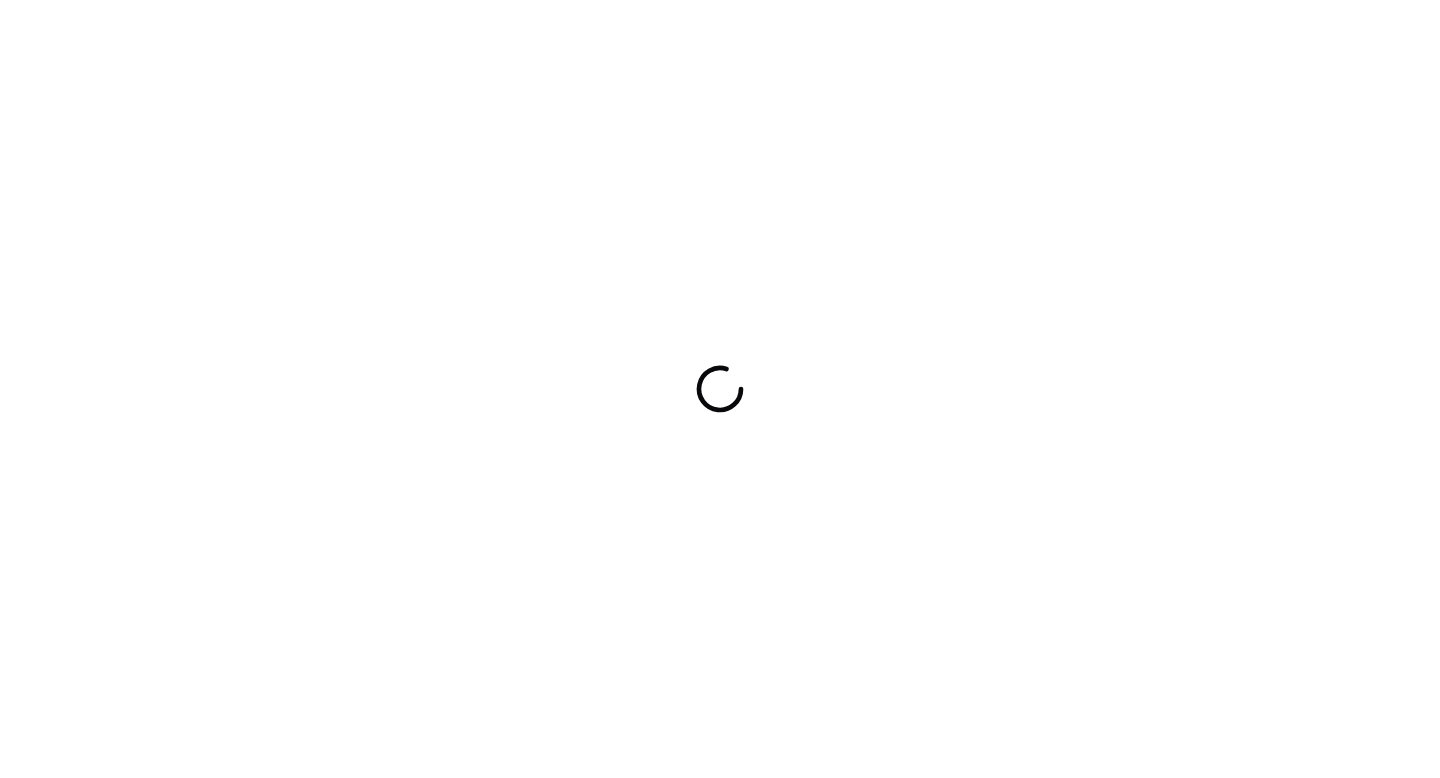 scroll, scrollTop: 0, scrollLeft: 0, axis: both 